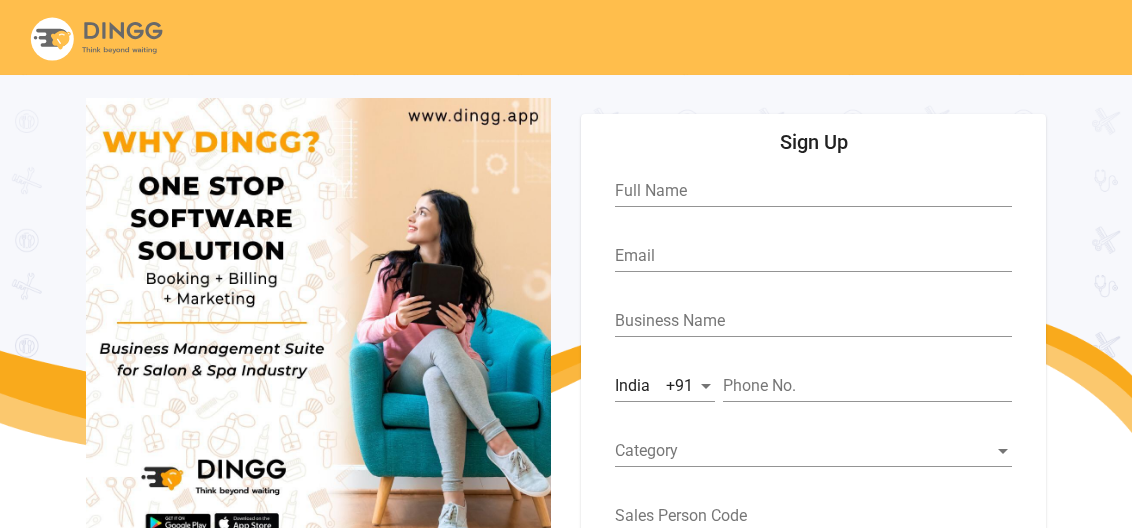 scroll, scrollTop: 172, scrollLeft: 0, axis: vertical 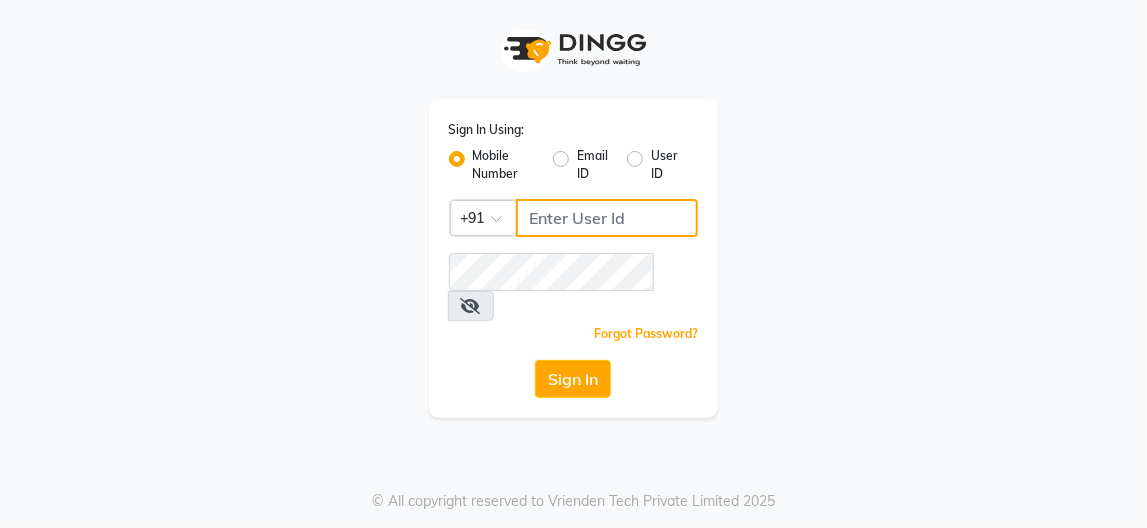 click 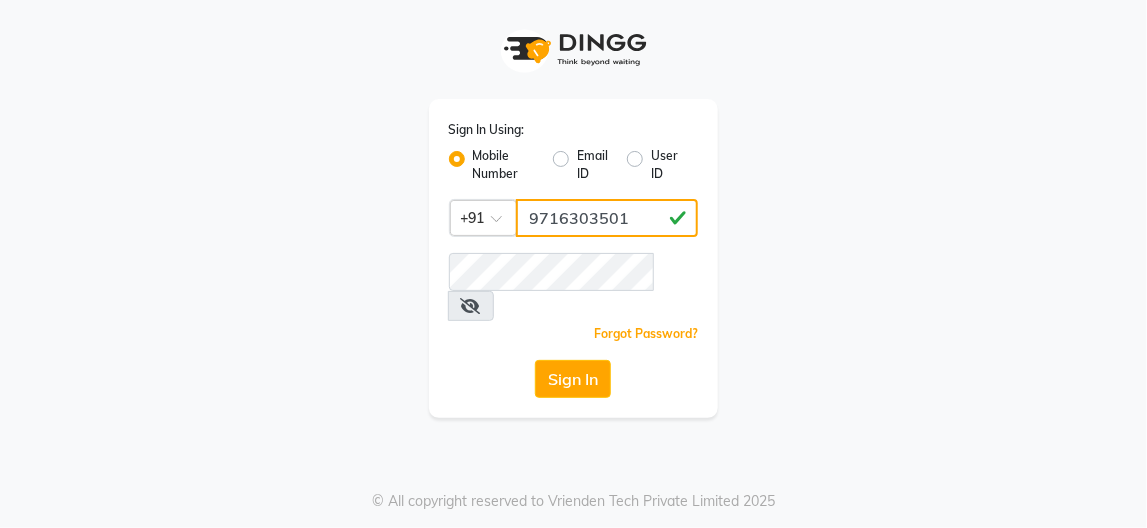 type on "9716303501" 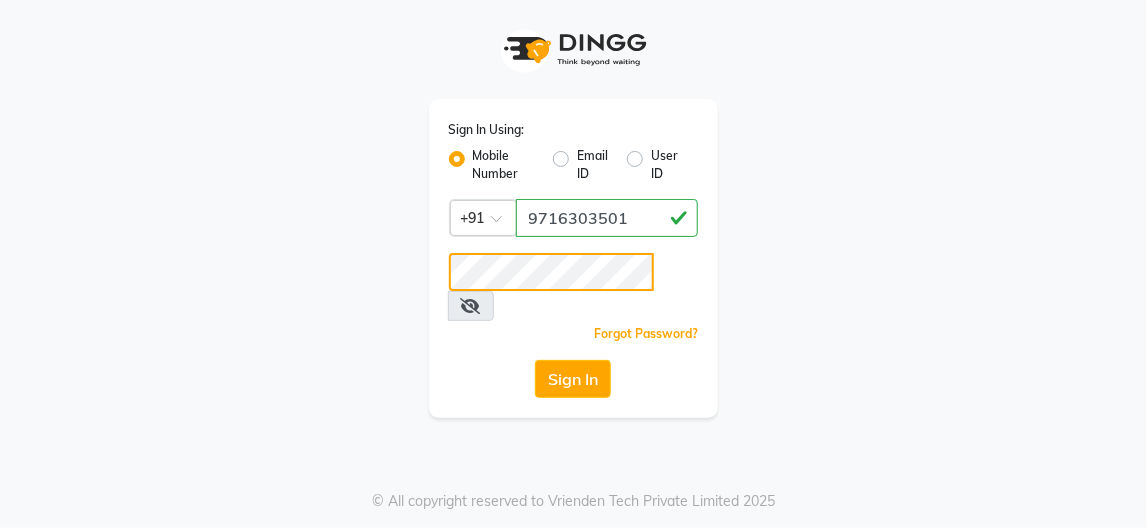 click on "Sign In" 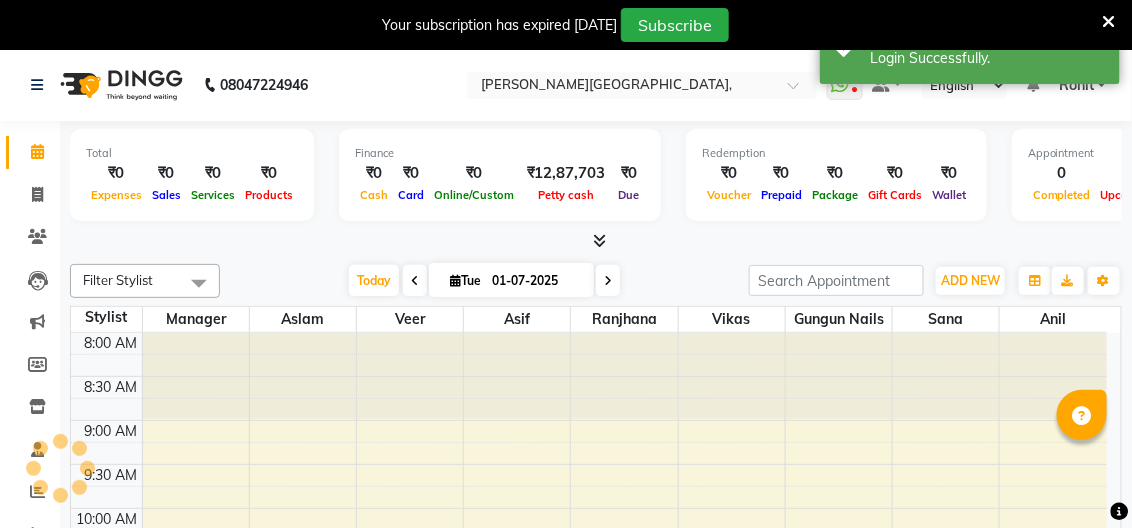 select on "en" 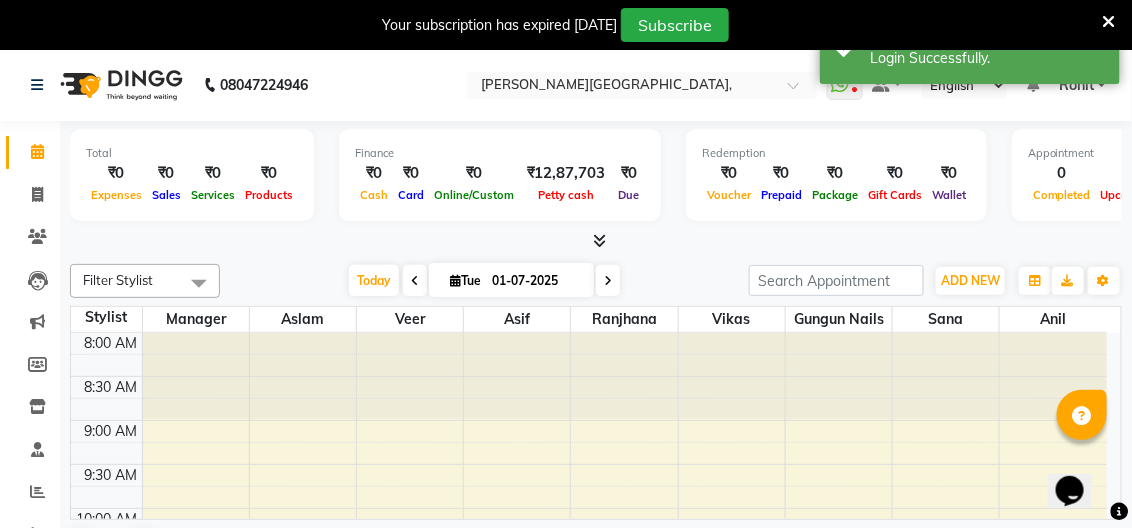 scroll, scrollTop: 0, scrollLeft: 0, axis: both 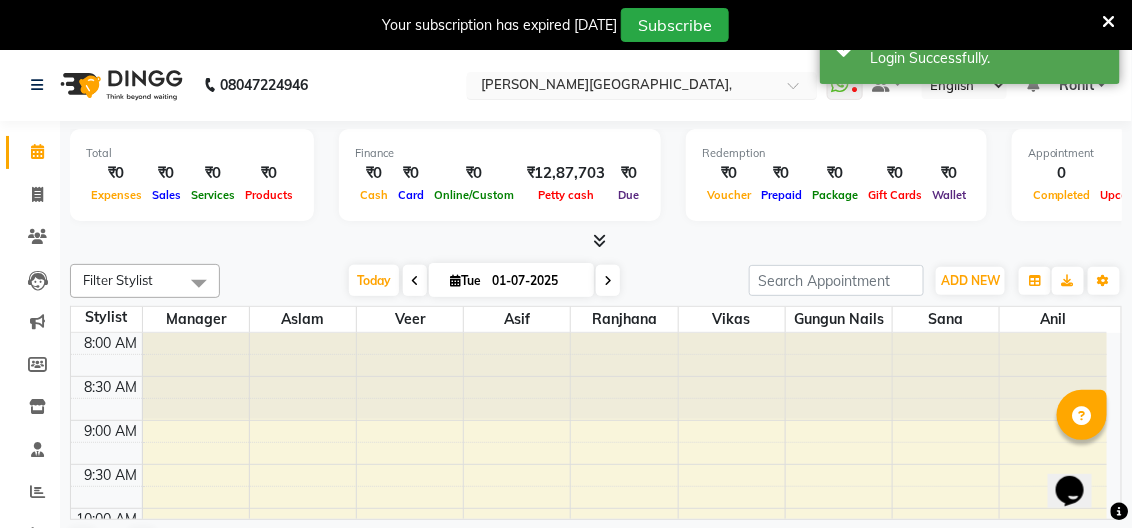 click at bounding box center (800, 91) 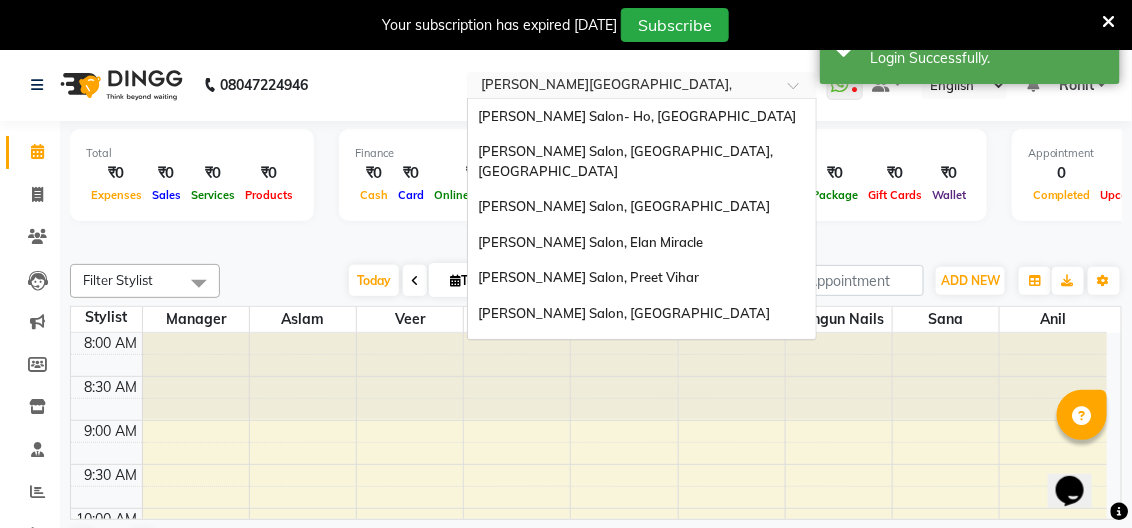 scroll, scrollTop: 221, scrollLeft: 0, axis: vertical 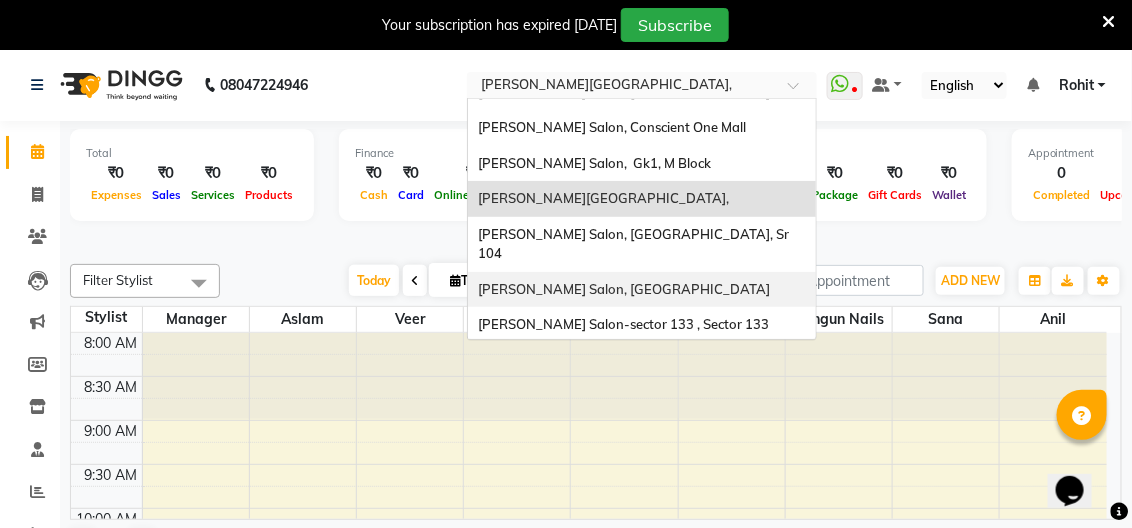 click on "[PERSON_NAME] Salon, [GEOGRAPHIC_DATA]" at bounding box center (642, 290) 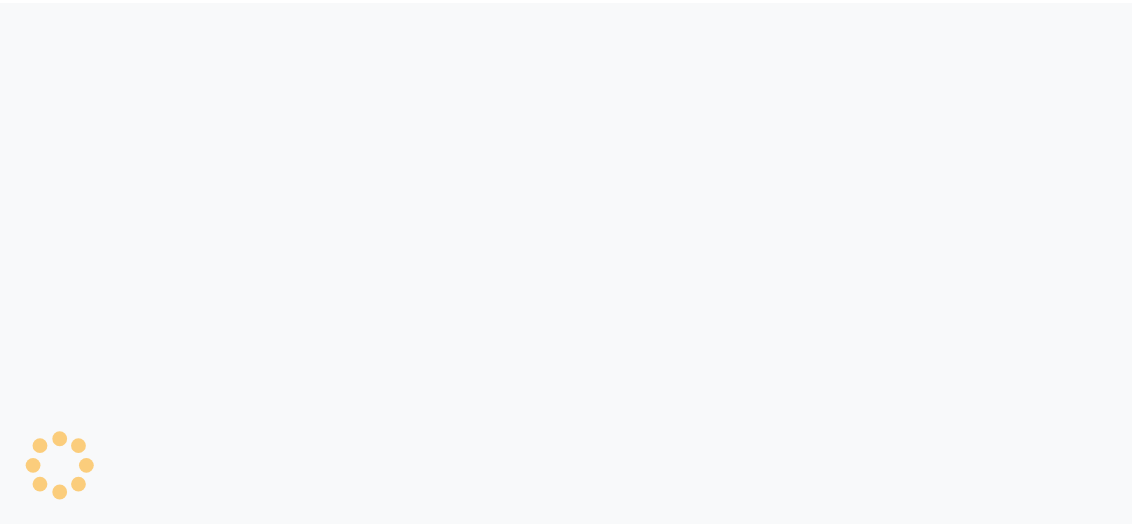 scroll, scrollTop: 0, scrollLeft: 0, axis: both 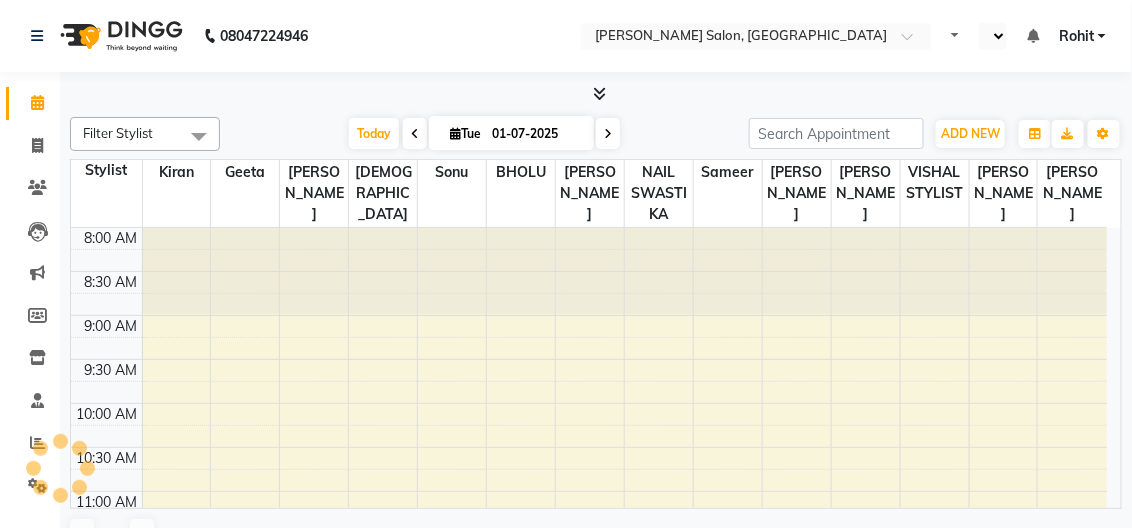 select on "en" 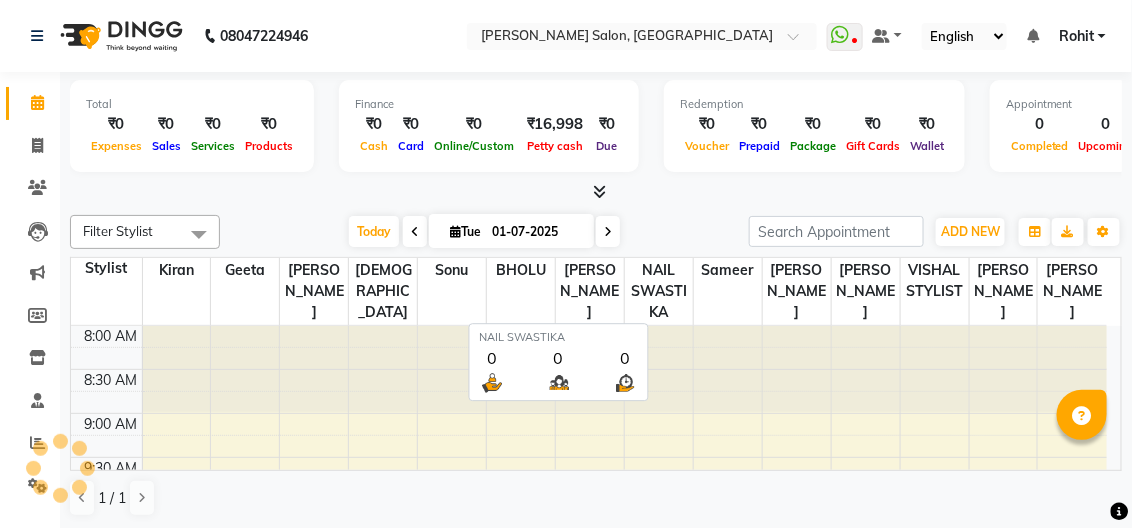 scroll, scrollTop: 0, scrollLeft: 0, axis: both 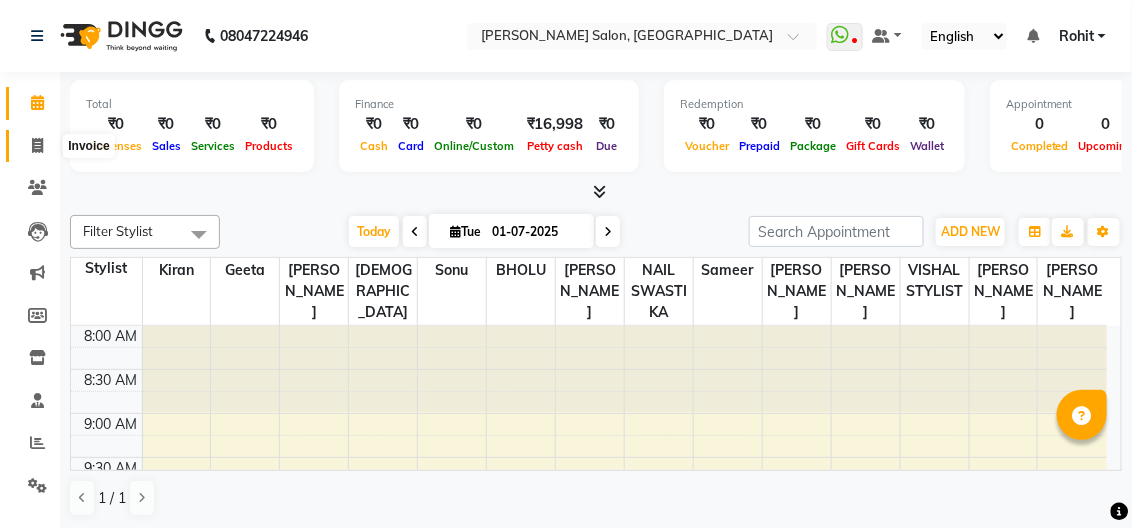 click 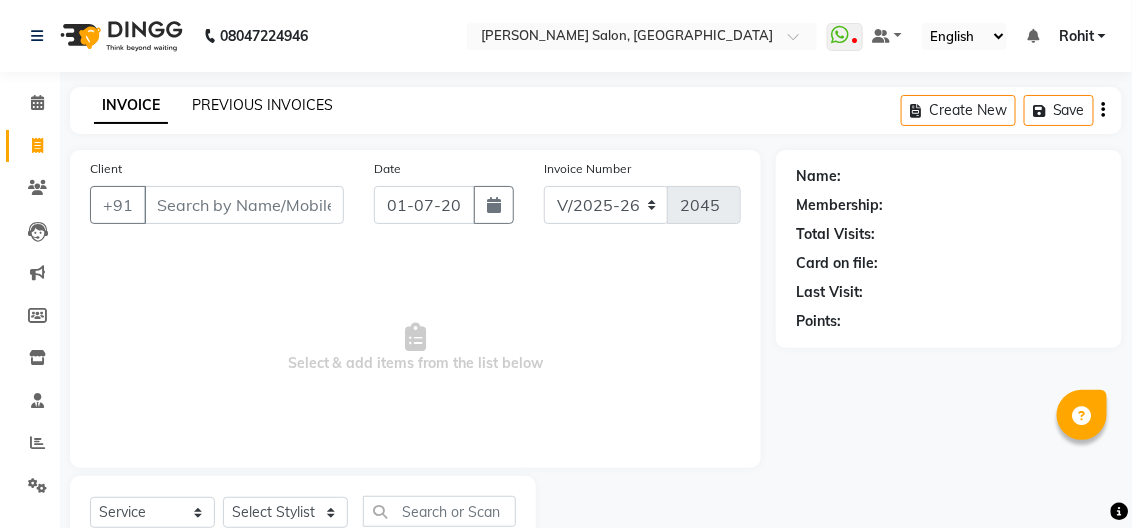 click on "PREVIOUS INVOICES" 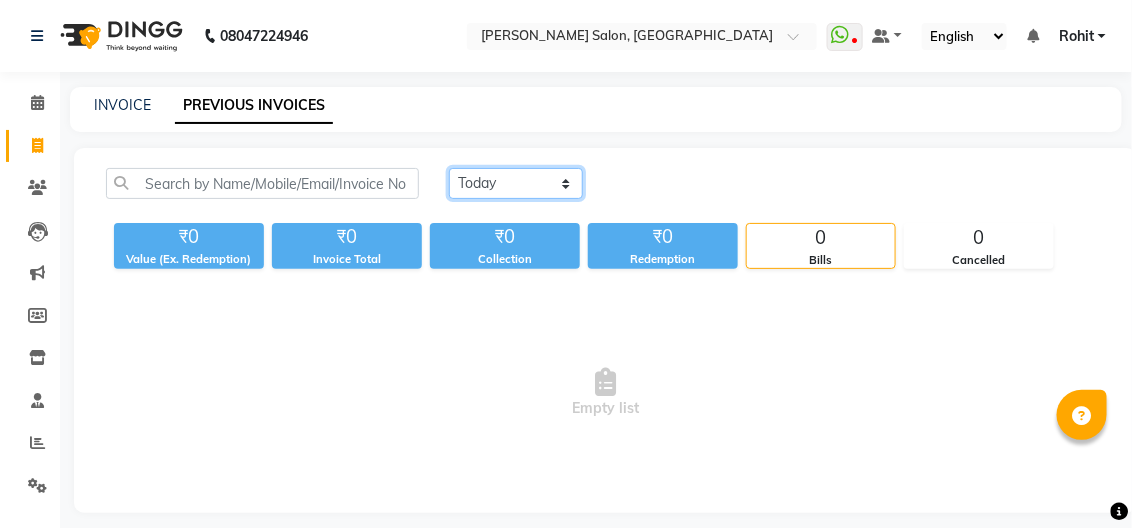 click on "[DATE] [DATE] Custom Range" 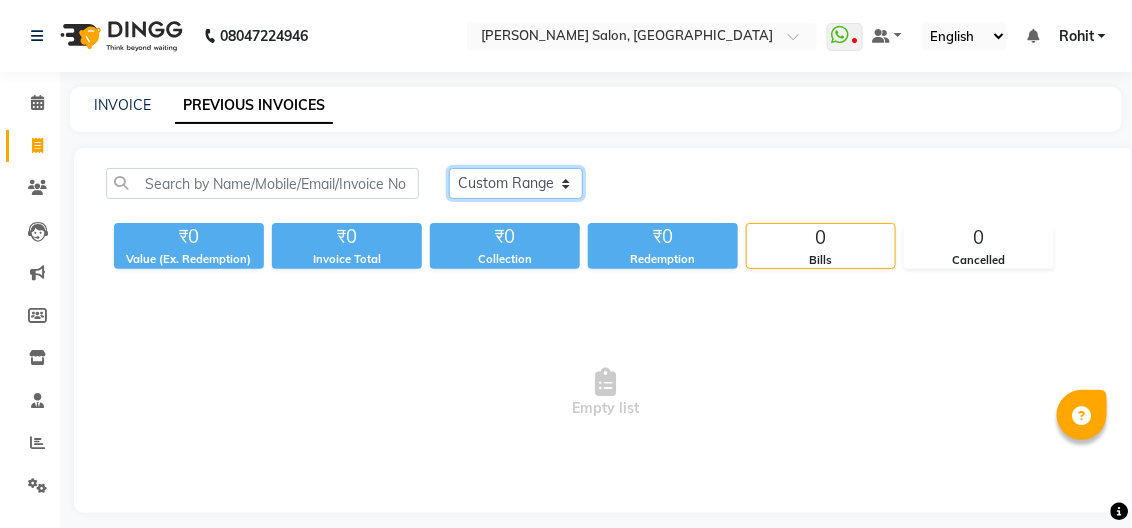 click on "[DATE] [DATE] Custom Range" 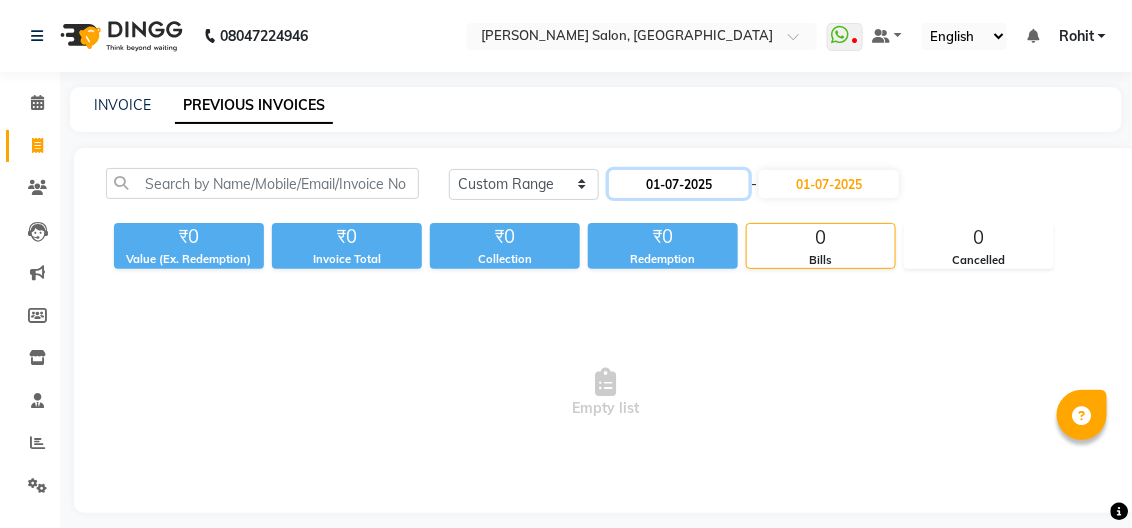 click on "01-07-2025" 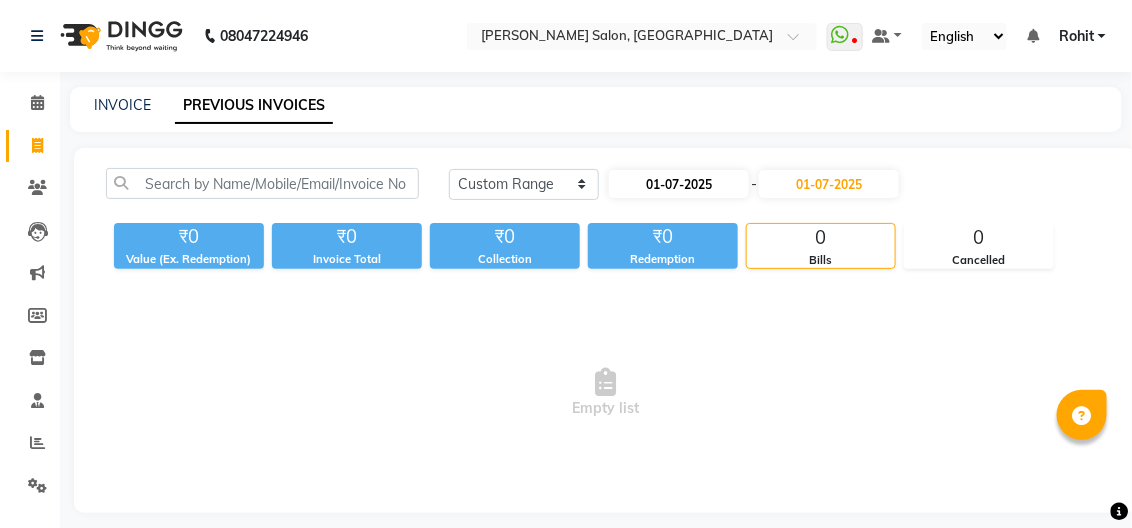select on "7" 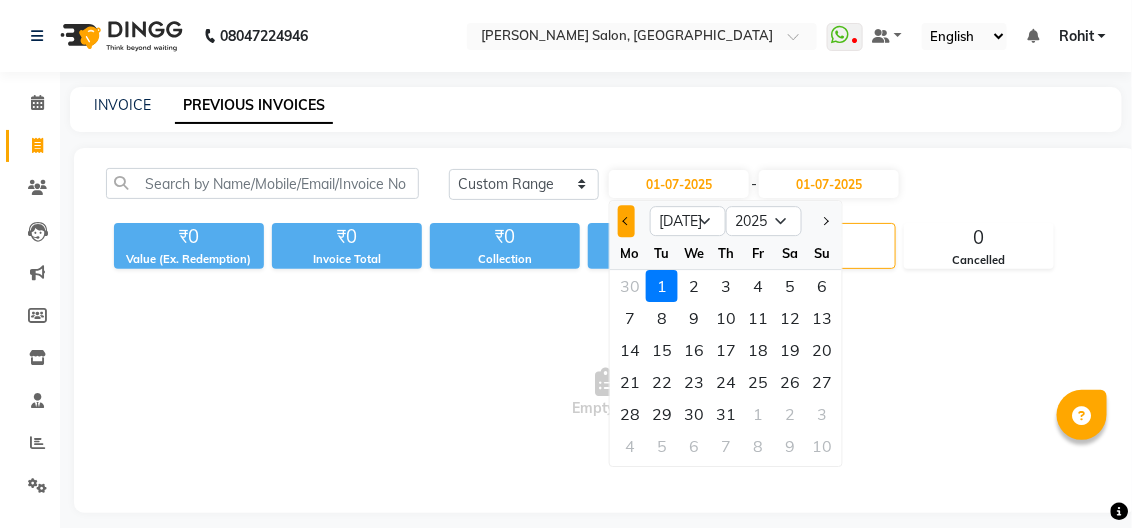 click 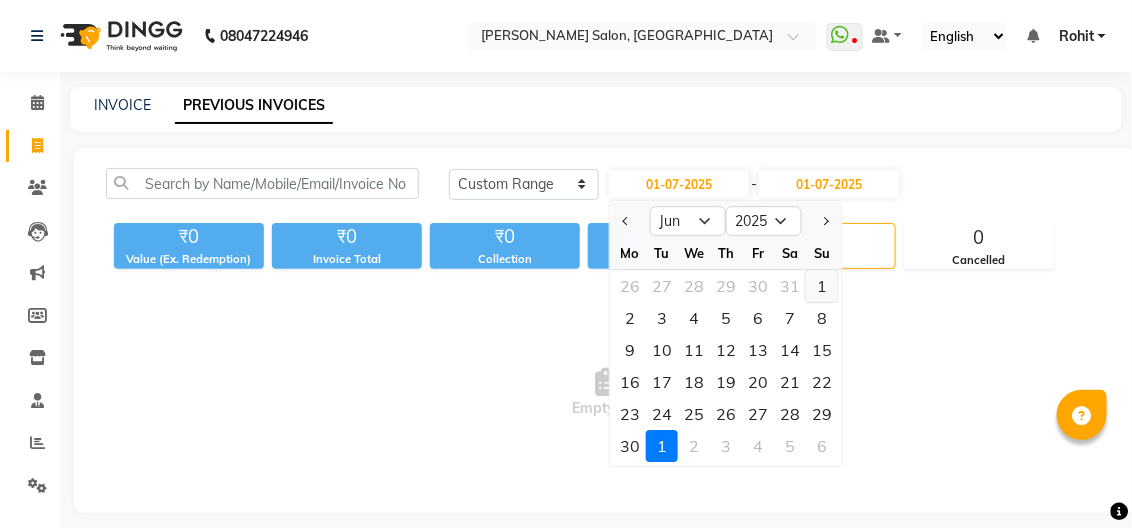 click on "1" 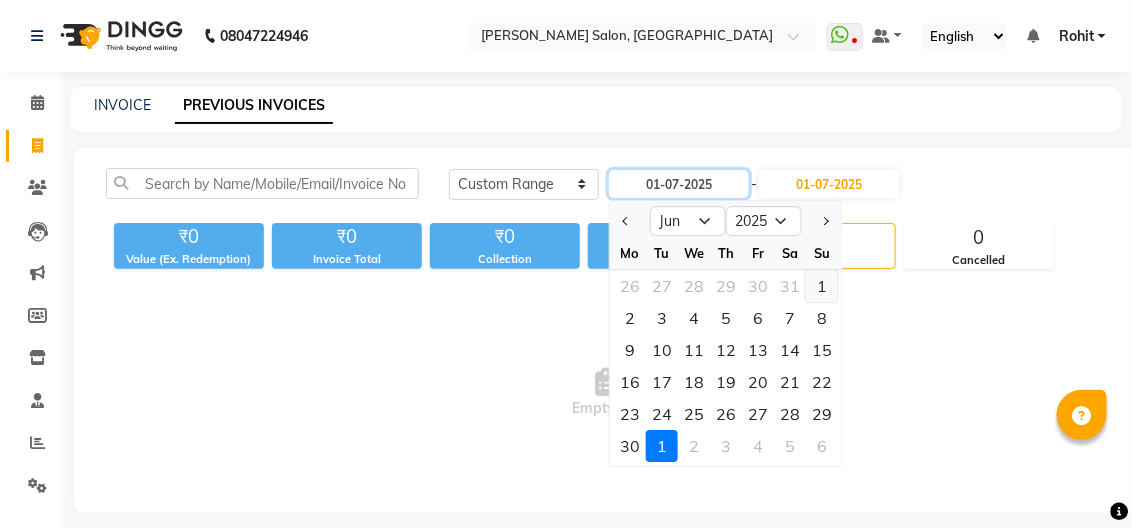 type on "01-06-2025" 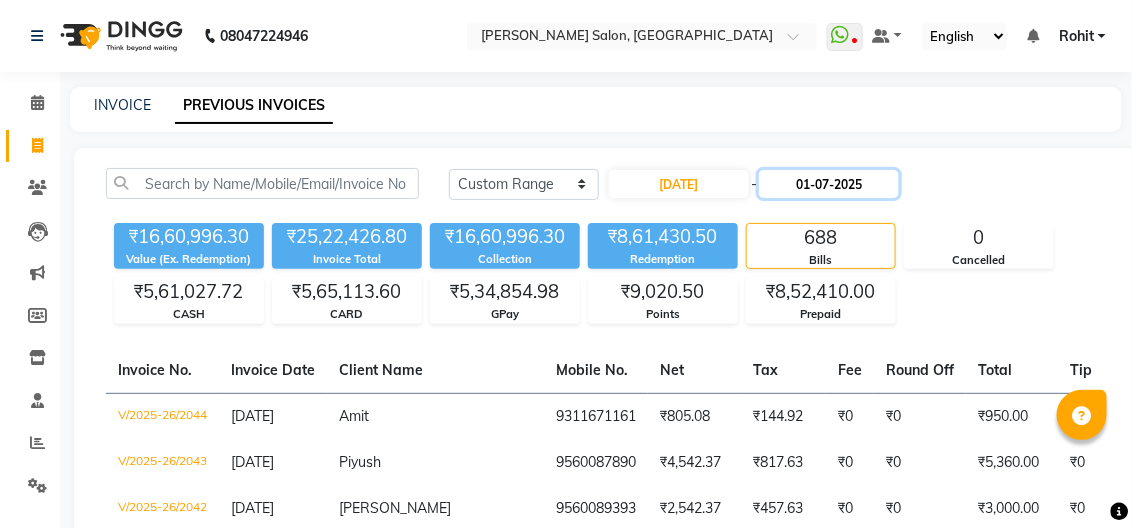 click on "01-07-2025" 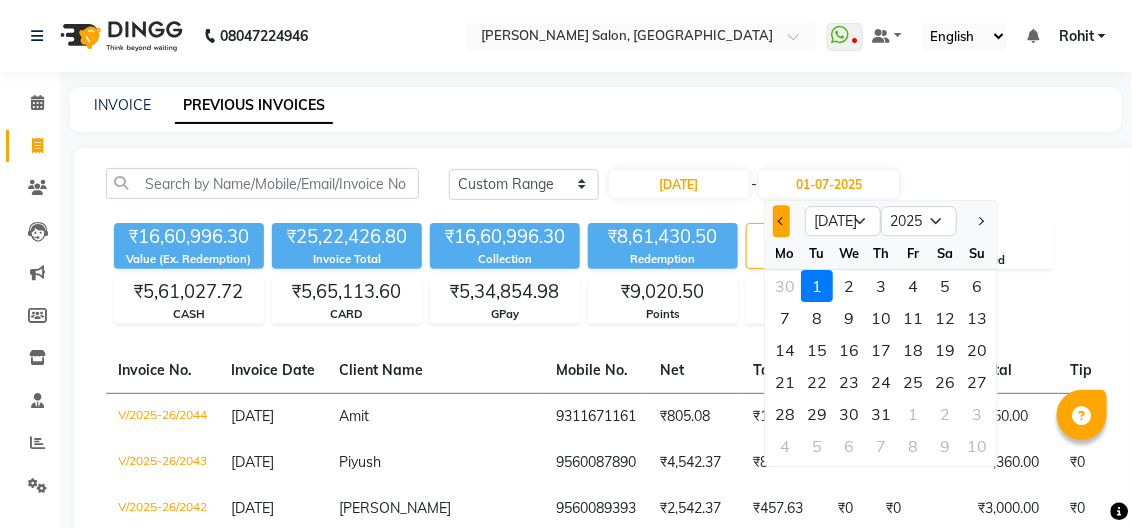 click 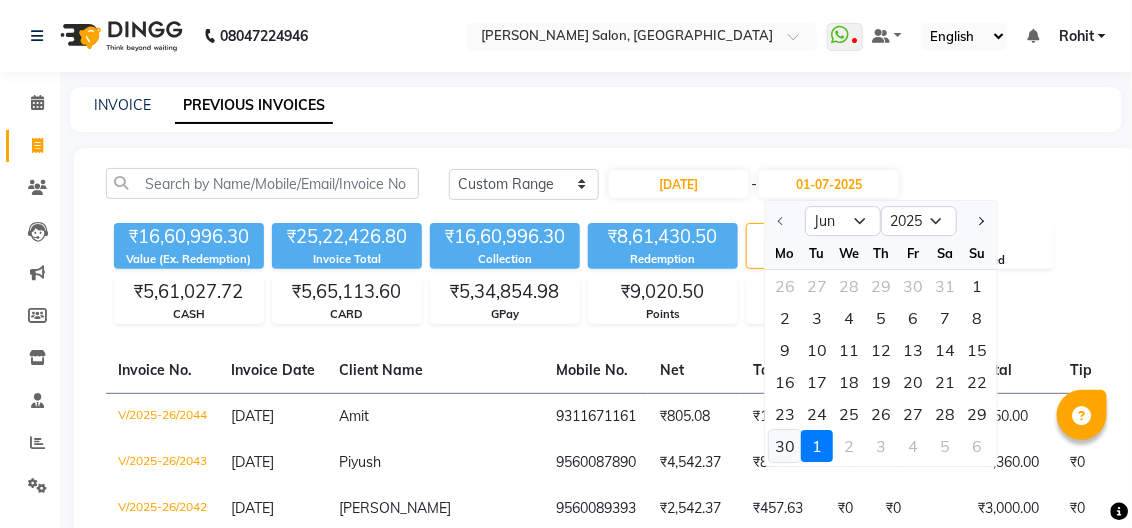 click on "30" 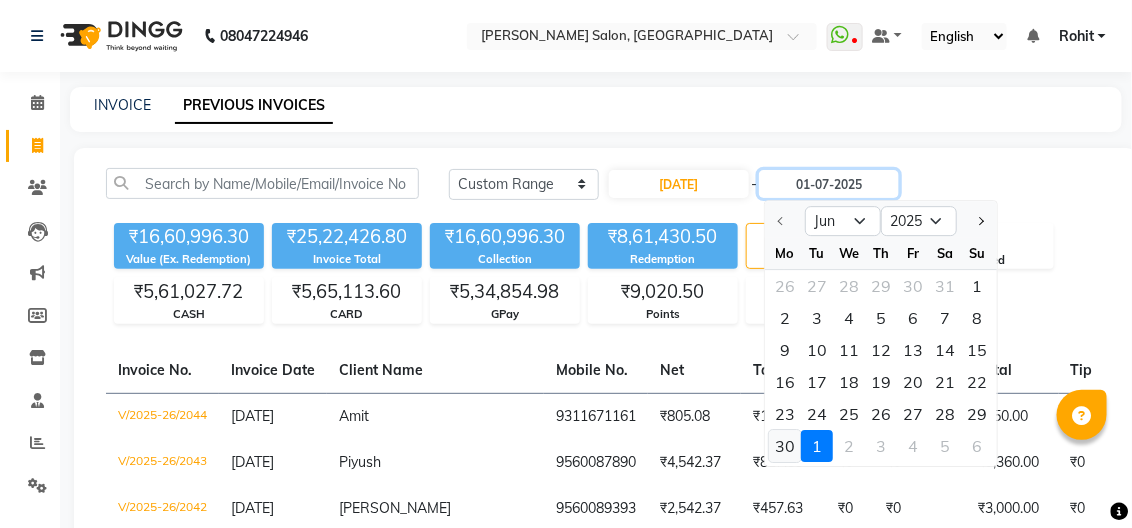 type on "30-06-2025" 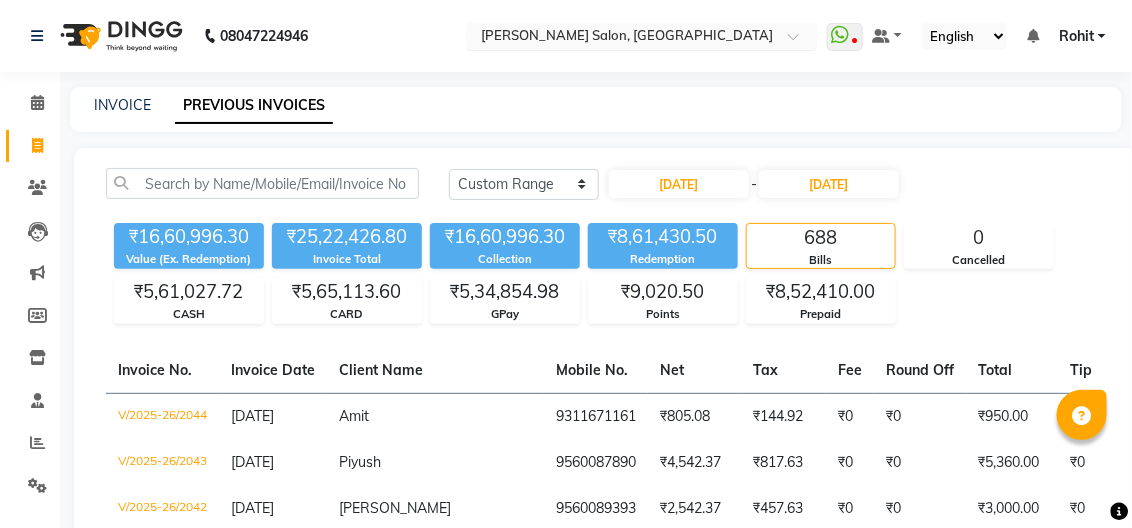 click at bounding box center (622, 38) 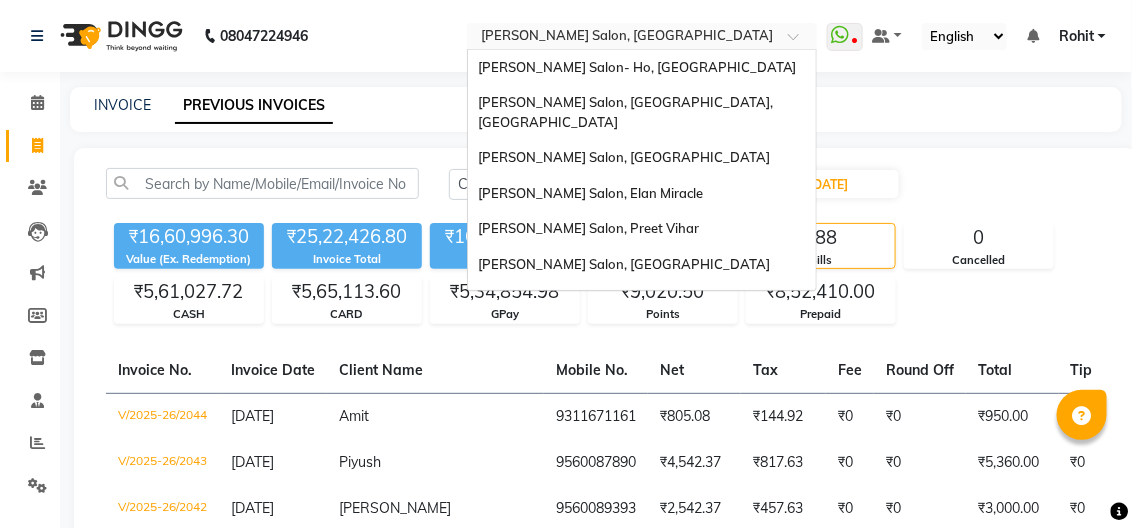 scroll, scrollTop: 221, scrollLeft: 0, axis: vertical 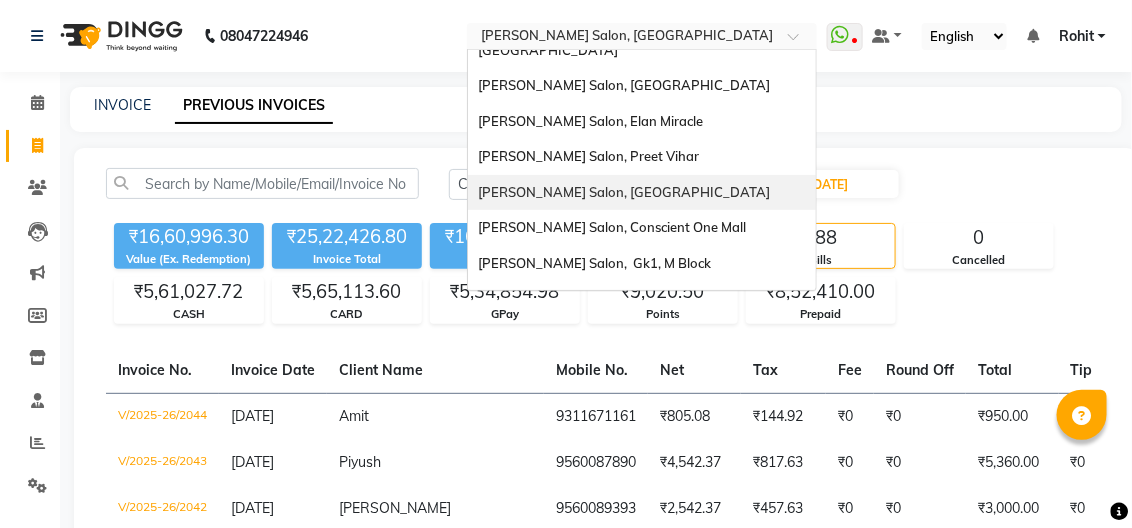 click on "[PERSON_NAME] Salon, [GEOGRAPHIC_DATA]" at bounding box center [642, 193] 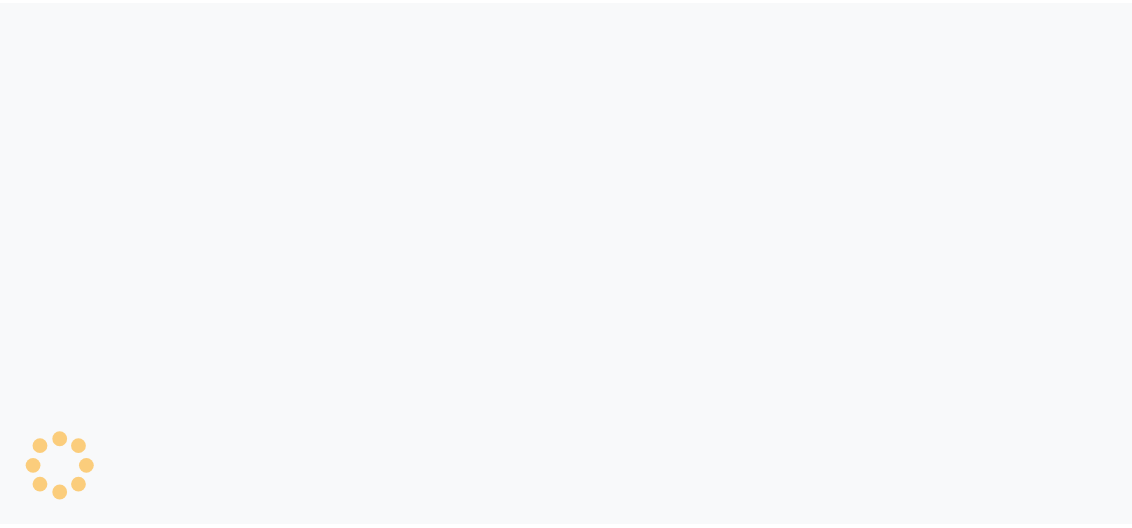 scroll, scrollTop: 0, scrollLeft: 0, axis: both 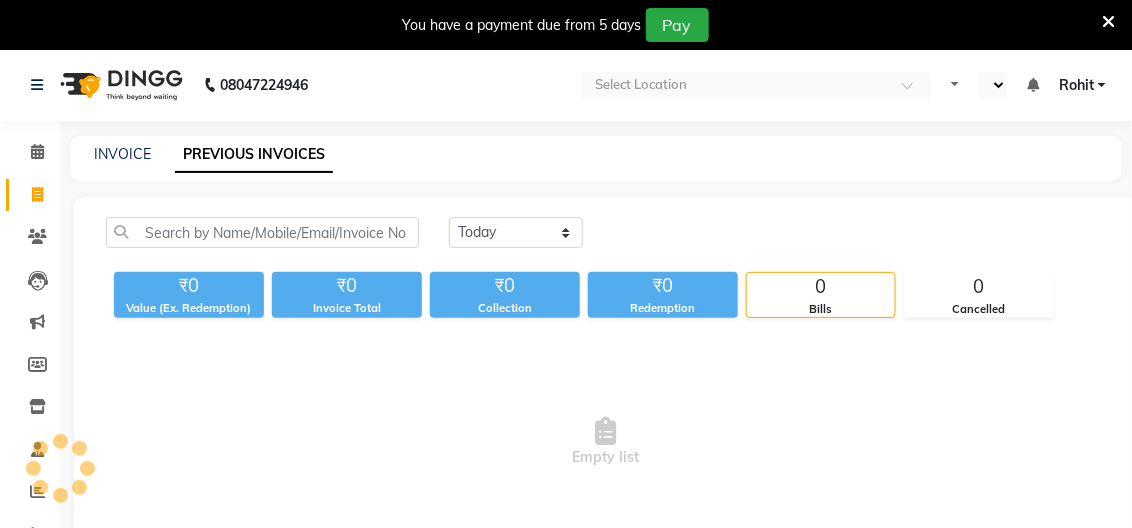 select on "en" 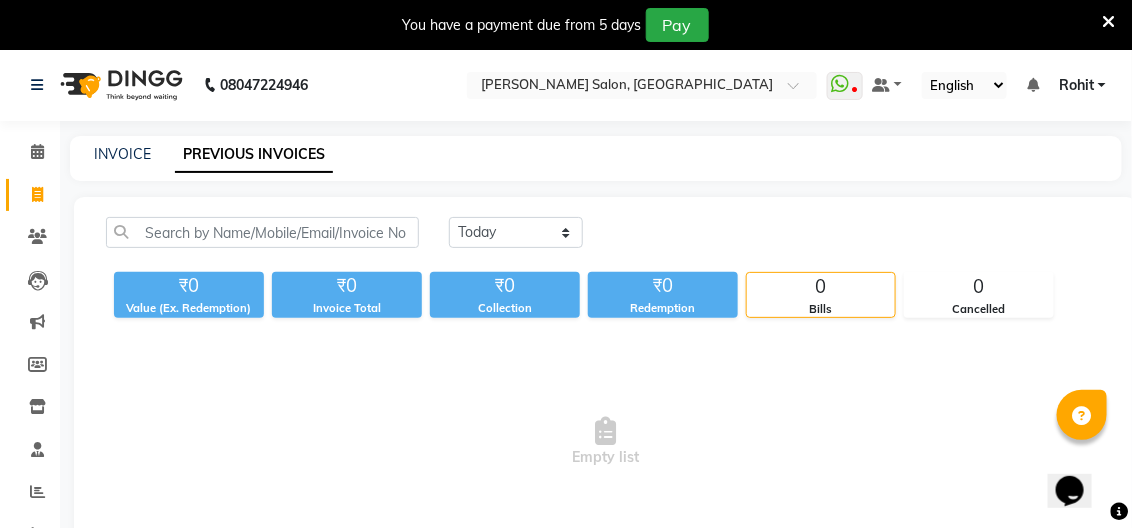scroll, scrollTop: 0, scrollLeft: 0, axis: both 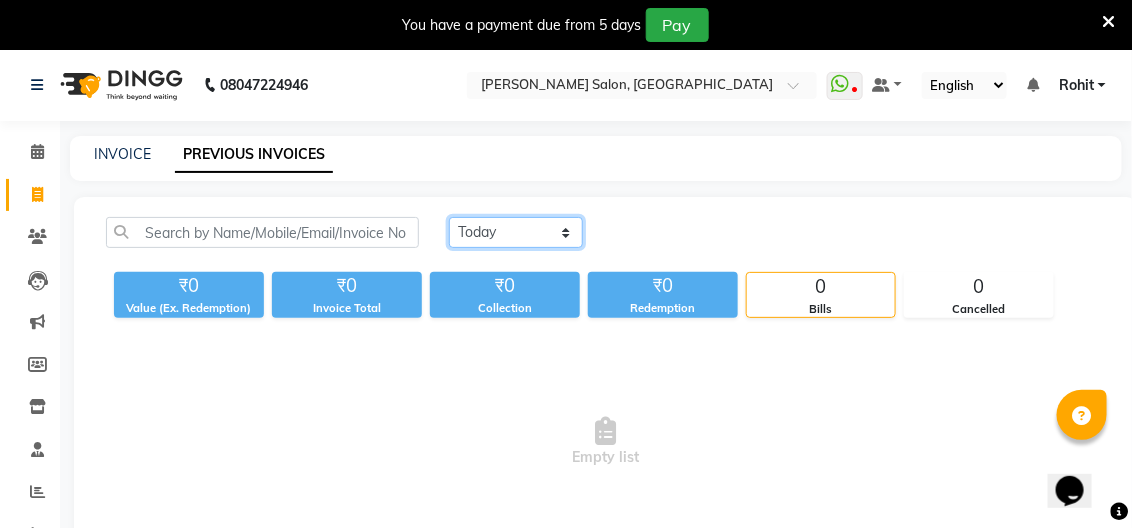 click on "[DATE] [DATE] Custom Range" 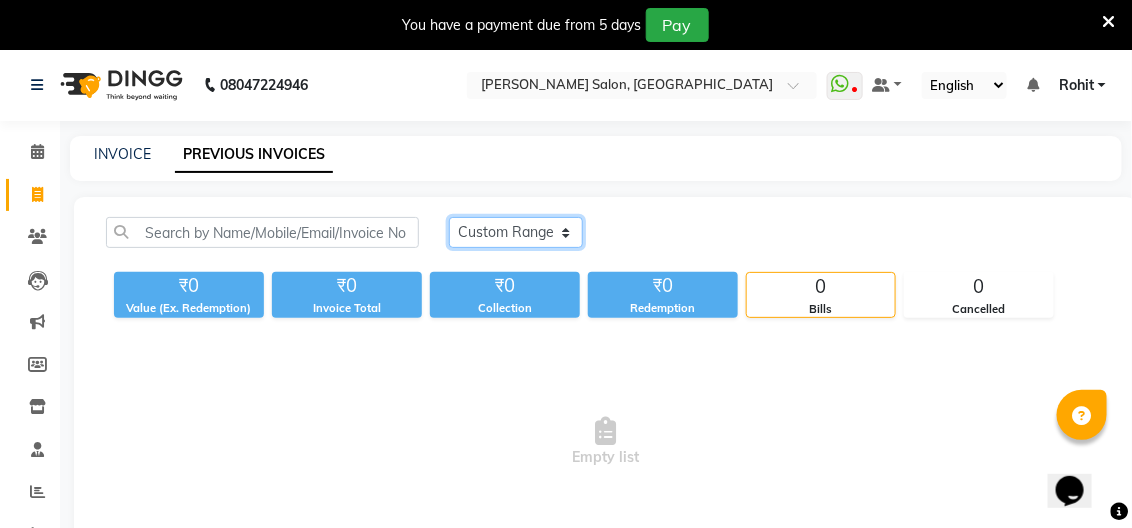 click on "[DATE] [DATE] Custom Range" 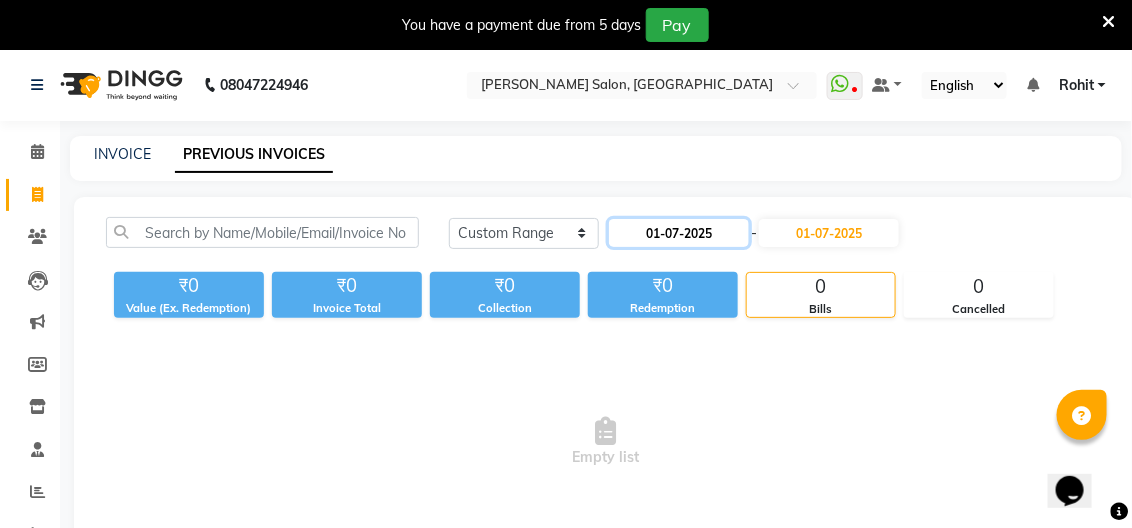 click on "01-07-2025" 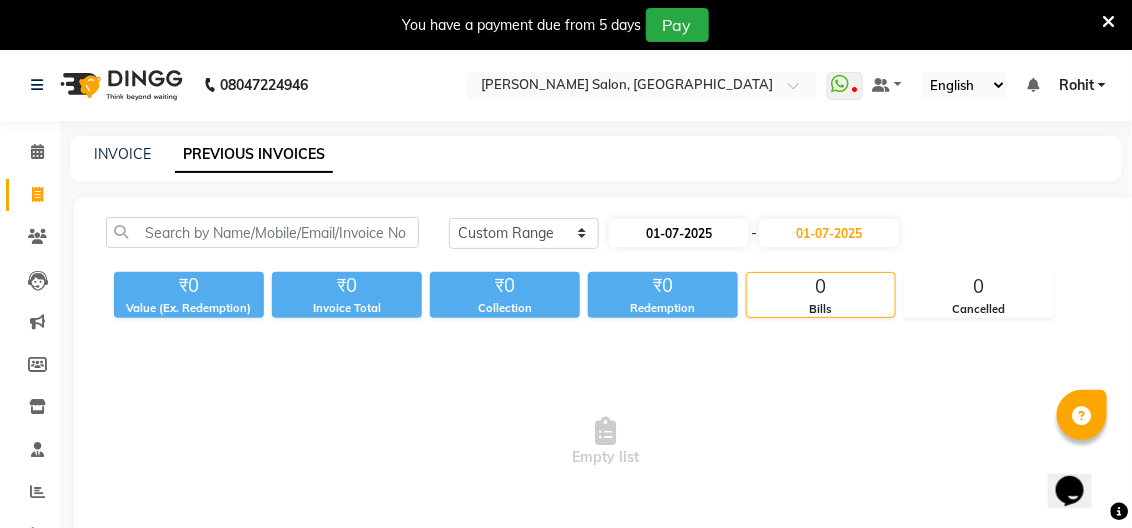 select on "7" 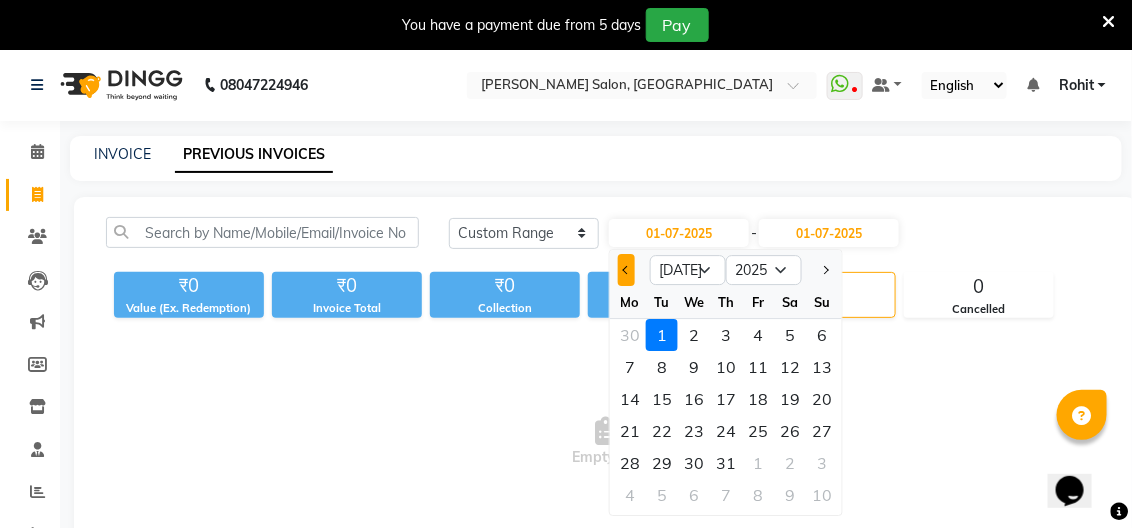 click 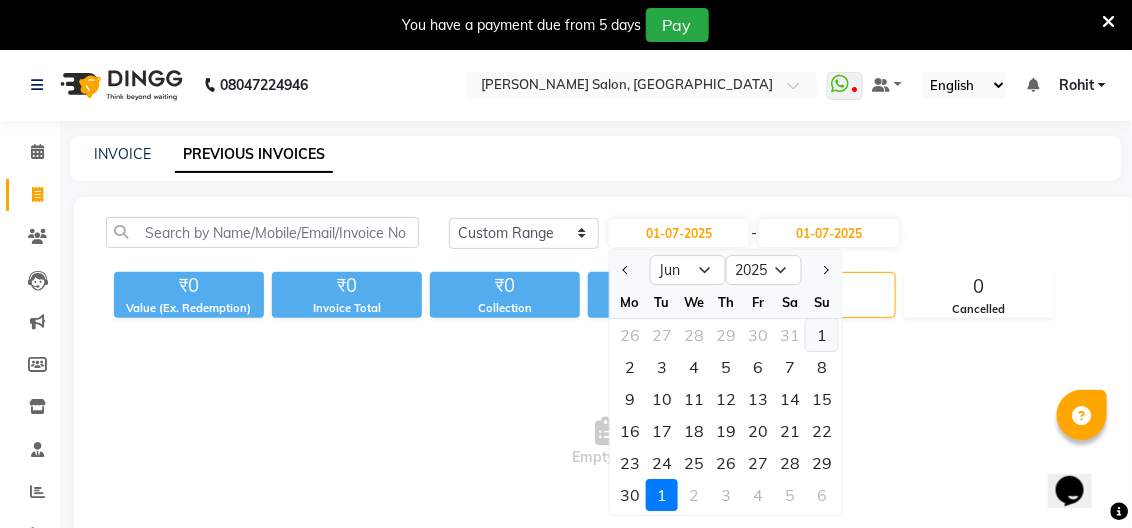 click on "1" 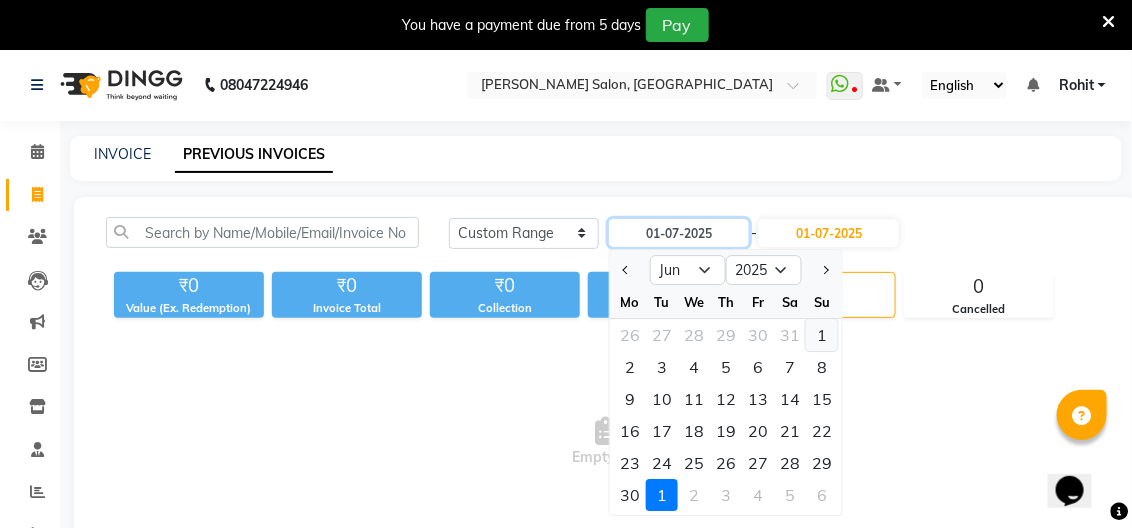 type on "[DATE]" 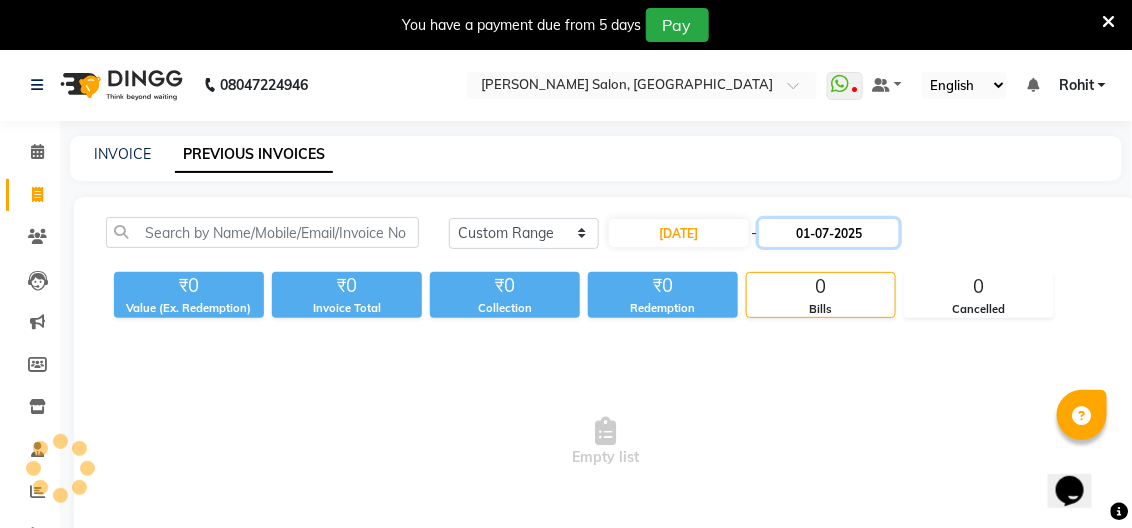 click on "01-07-2025" 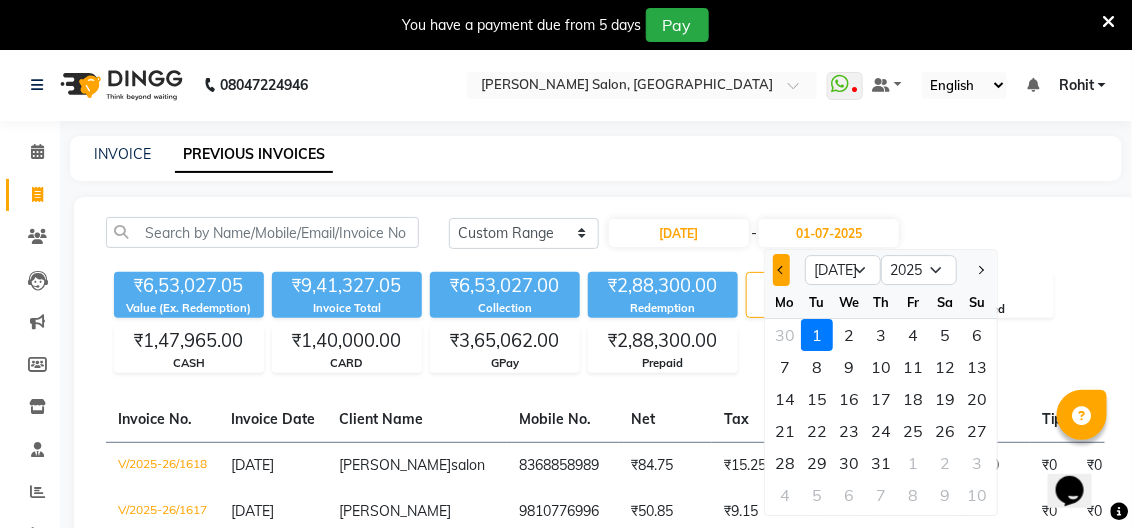 click 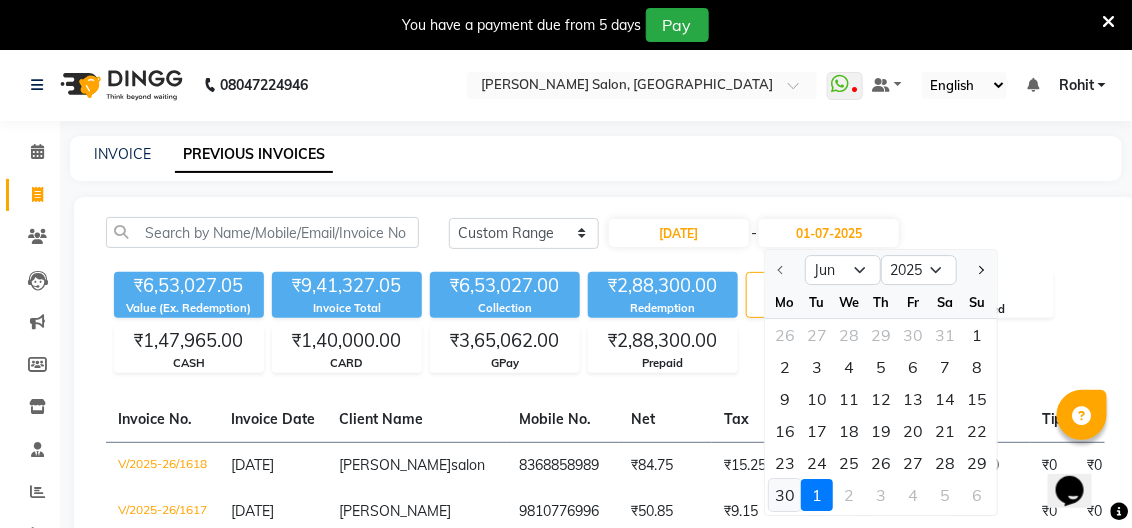 click on "30" 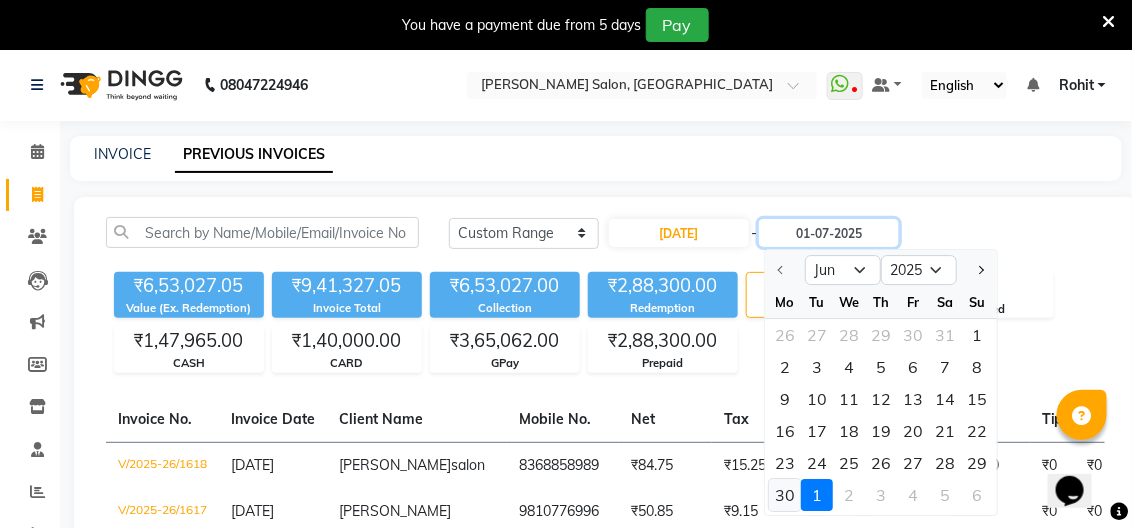 type on "[DATE]" 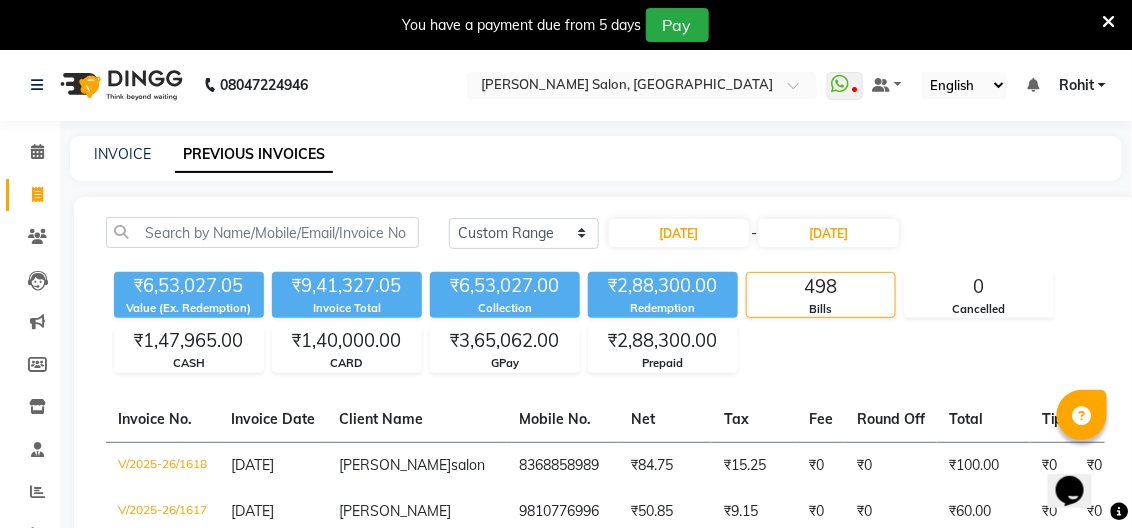 click at bounding box center [1109, 22] 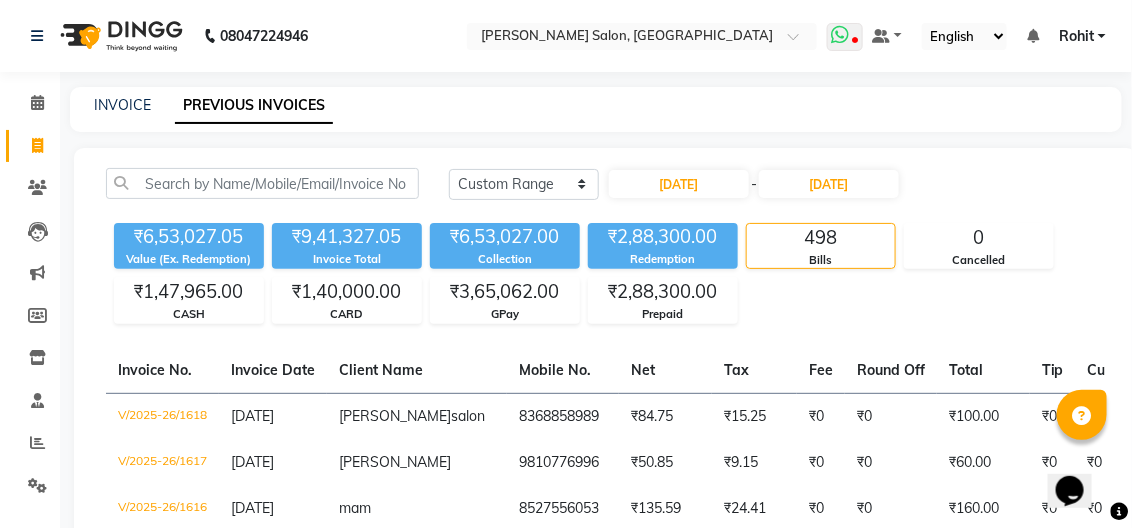 click at bounding box center (841, 35) 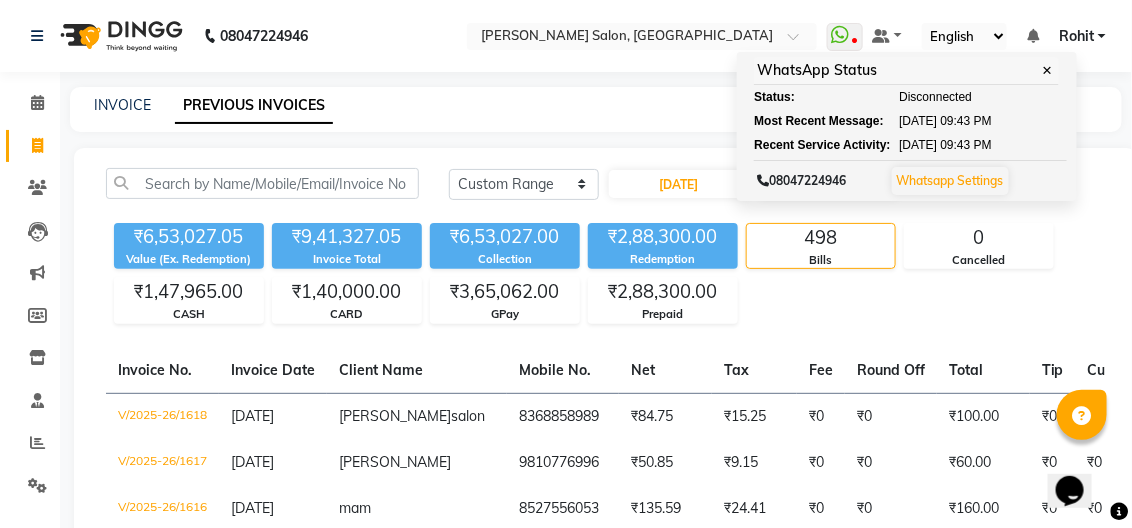 click on "08047224946 Select Location ×  Madonna Salon, Greater Noida   WhatsApp Status  ✕ Status:  Disconnected Most Recent Message: 06-06-2025     09:43 PM Recent Service Activity: 06-06-2025     09:43 PM  08047224946 Whatsapp Settings Default Panel My Panel English ENGLISH Español العربية मराठी हिंदी ગુજરાતી தமிழ் 中文 Notifications nothing to show Rohit Manage Profile Change Password Sign out  Version:3.14.0" 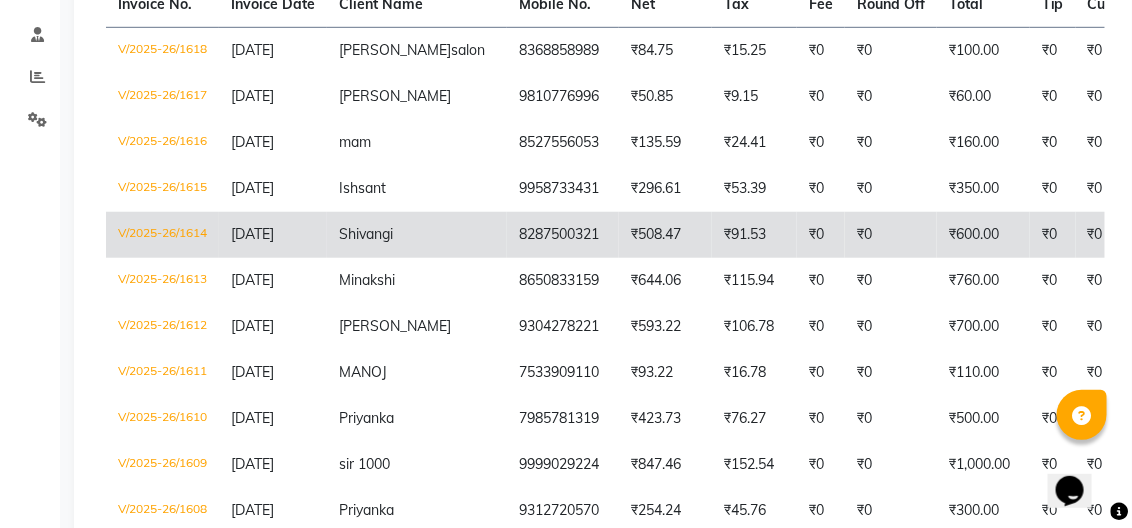 scroll, scrollTop: 0, scrollLeft: 0, axis: both 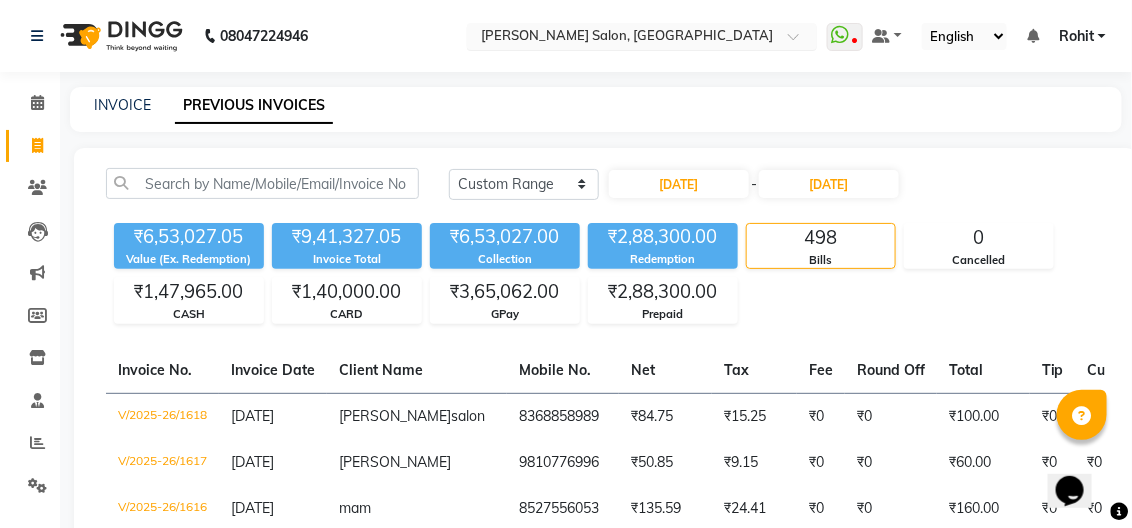 click at bounding box center [622, 38] 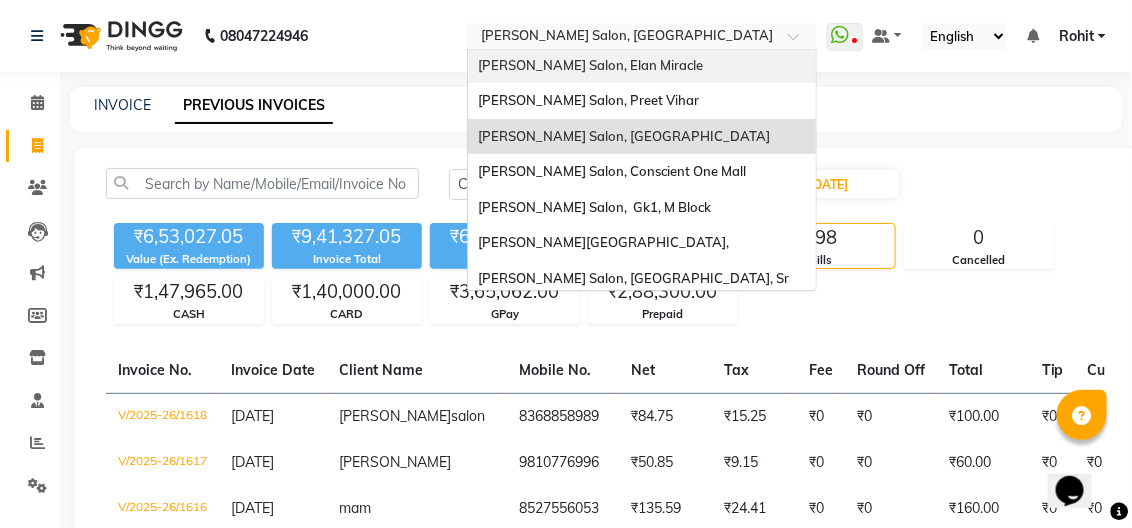 scroll, scrollTop: 221, scrollLeft: 0, axis: vertical 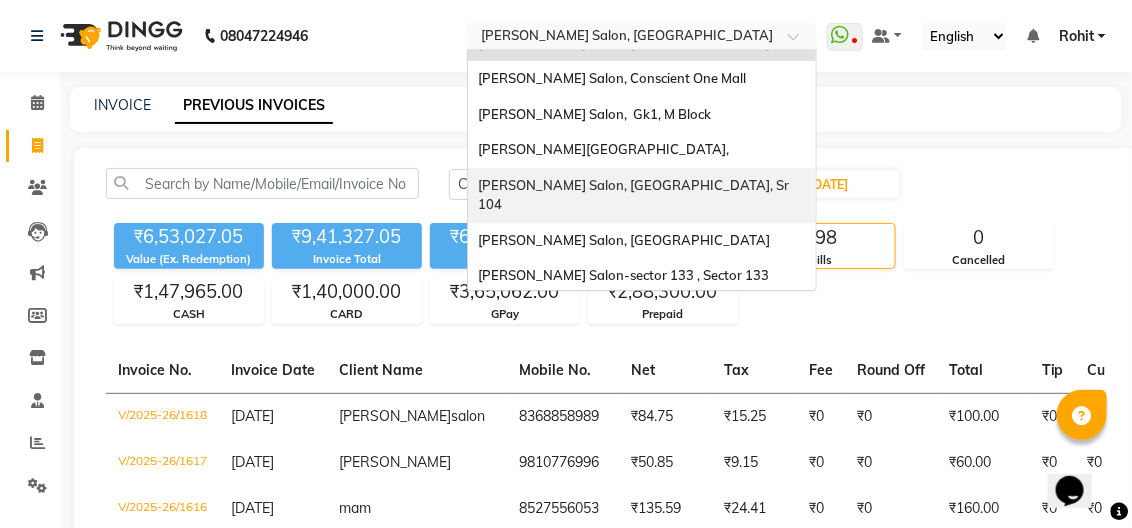 click on "[PERSON_NAME] Salon, [GEOGRAPHIC_DATA], Sr 104" at bounding box center (635, 195) 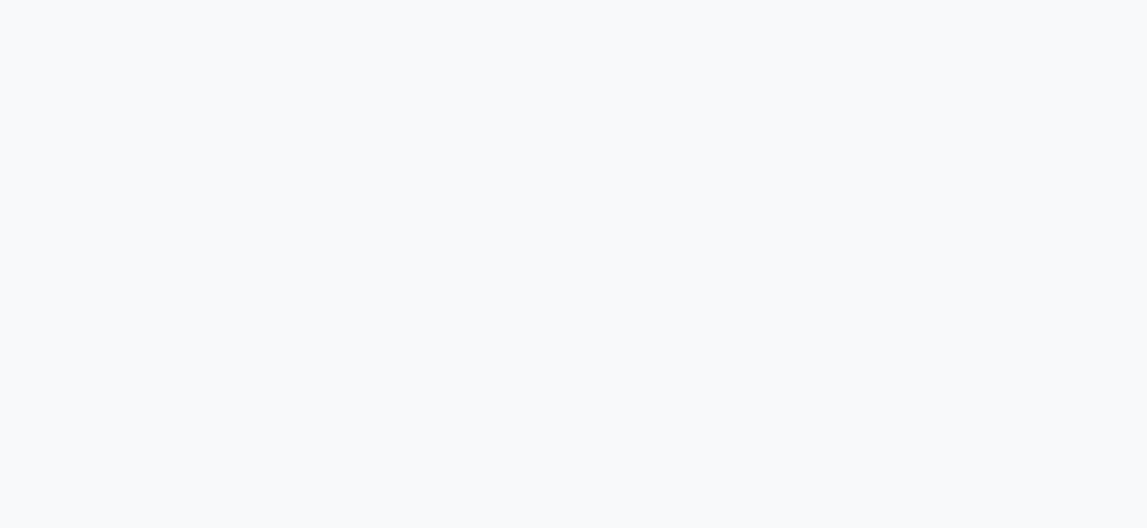 scroll, scrollTop: 0, scrollLeft: 0, axis: both 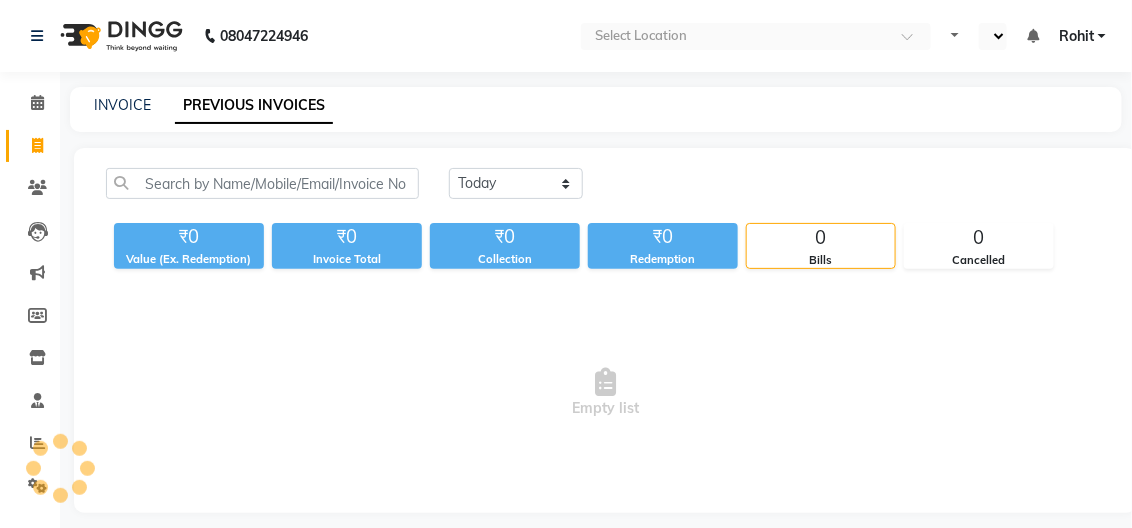 select on "en" 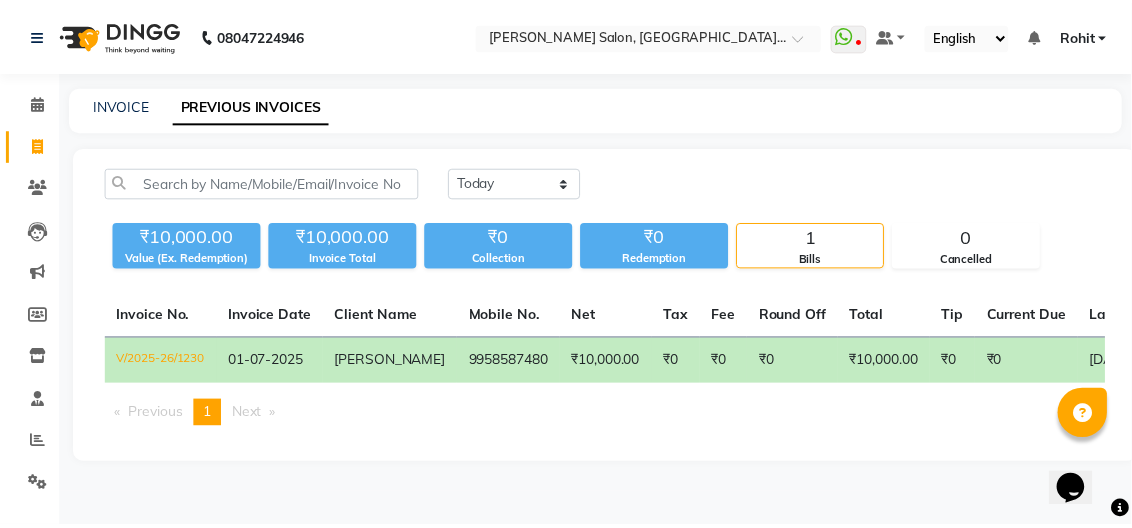scroll, scrollTop: 0, scrollLeft: 0, axis: both 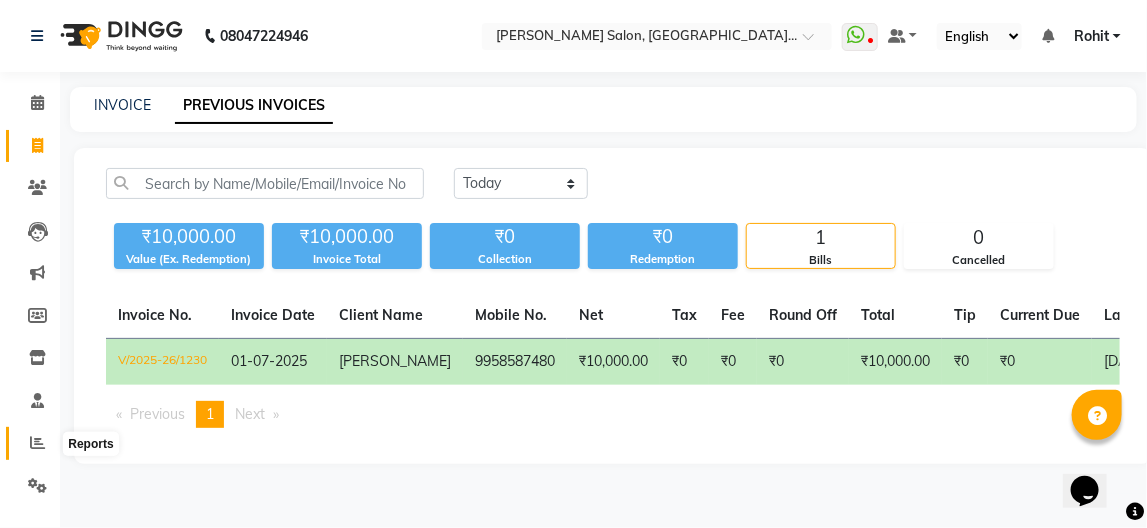 click 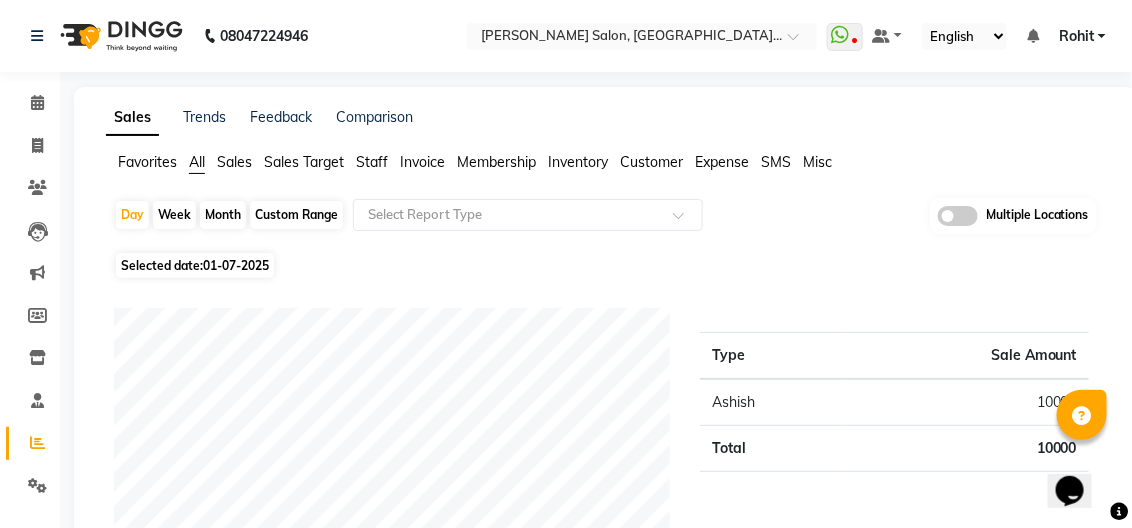 click on "Month" 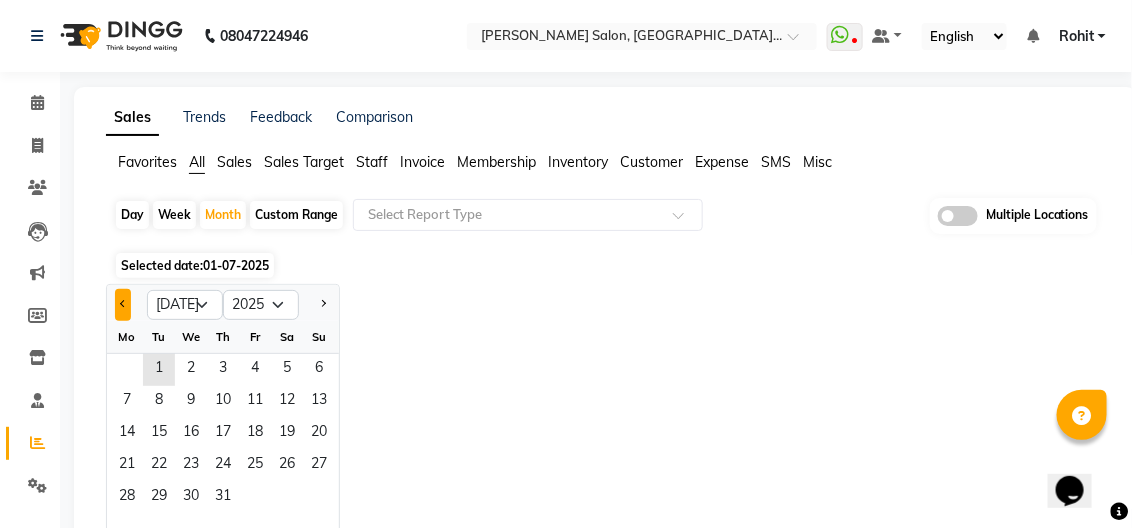 click 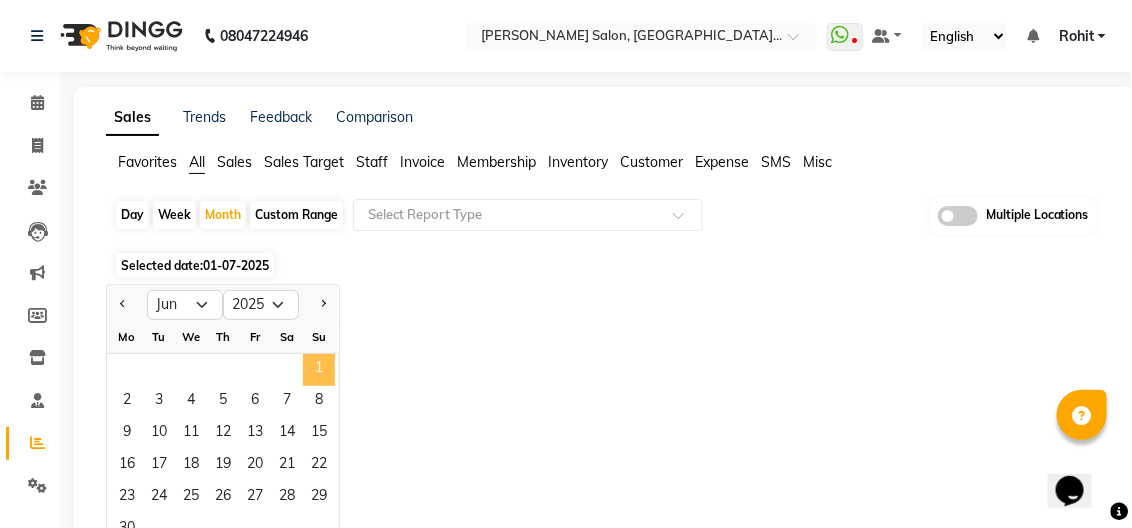 click on "1" 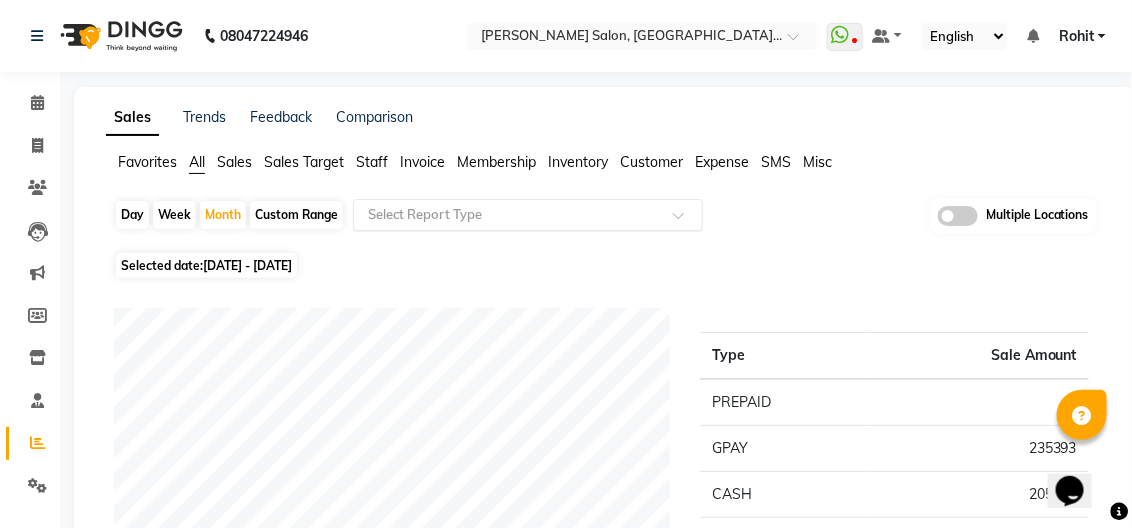 click 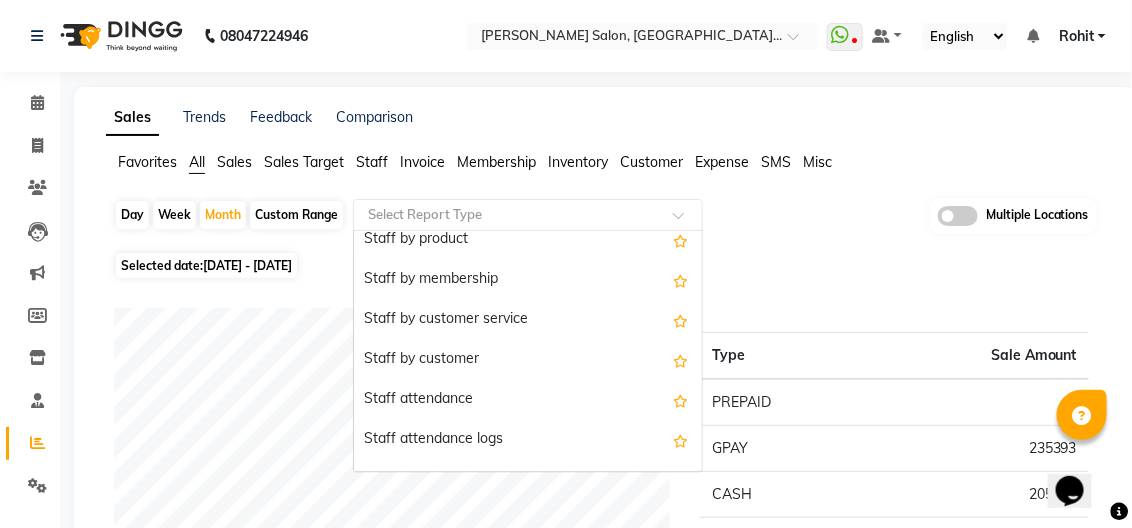 scroll, scrollTop: 799, scrollLeft: 0, axis: vertical 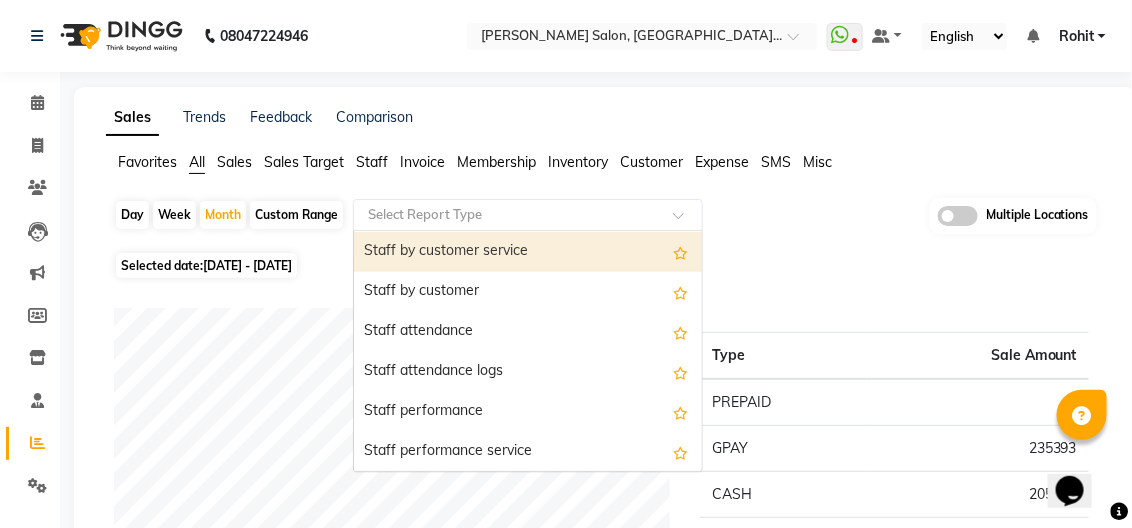 click on "Staff by customer service" at bounding box center (528, 252) 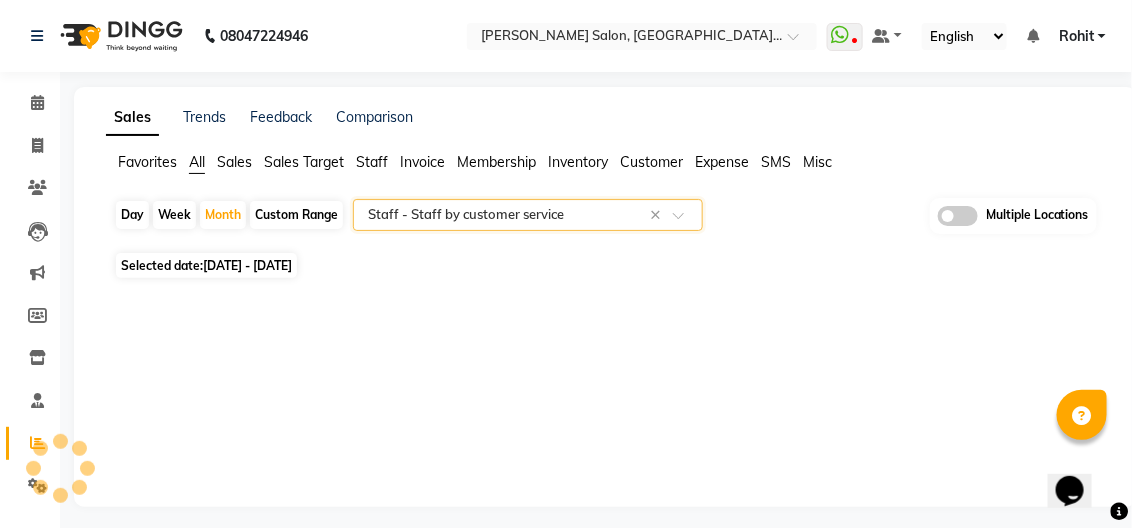 select on "csv" 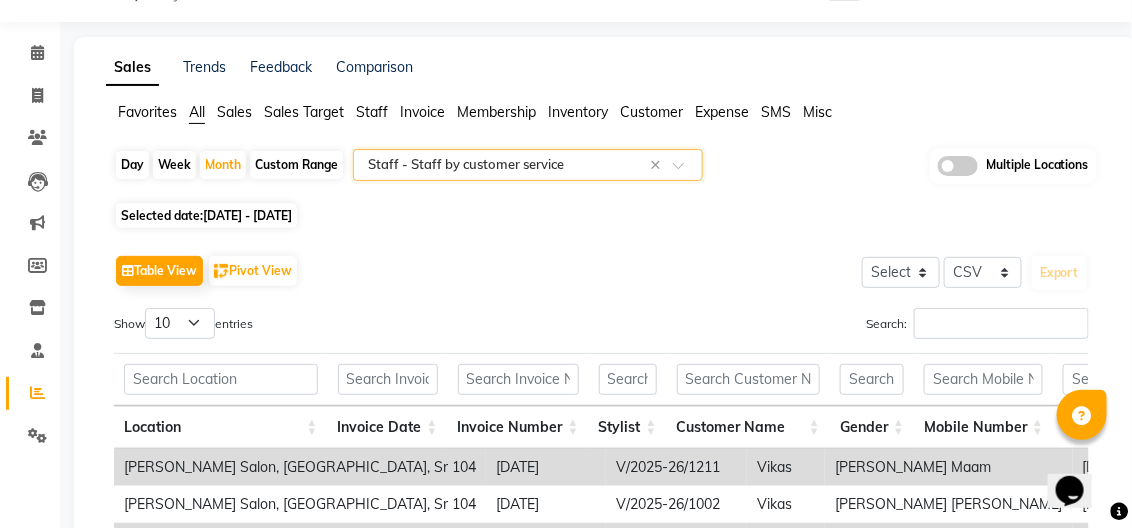 scroll, scrollTop: 0, scrollLeft: 0, axis: both 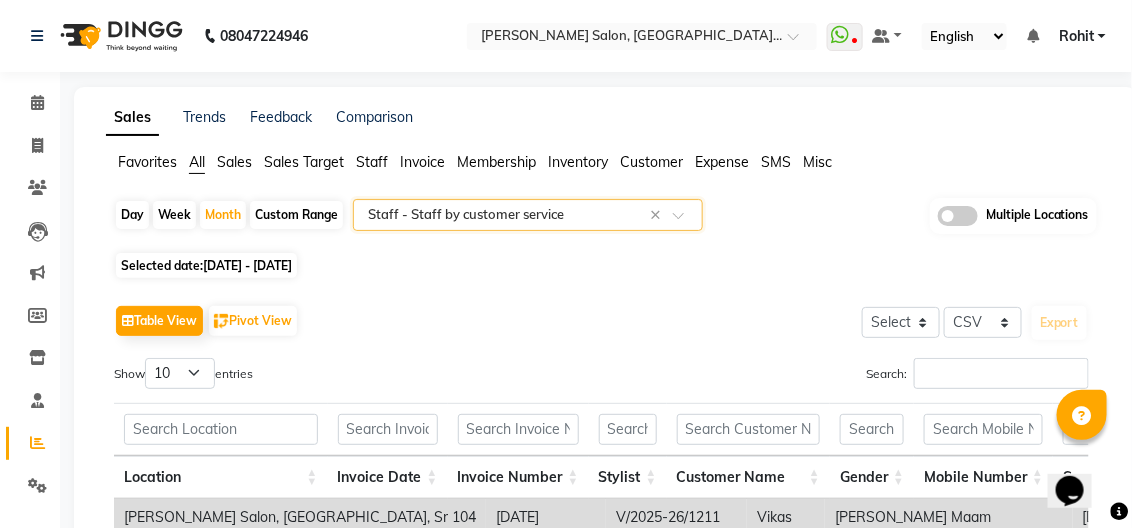 click on "Customer" 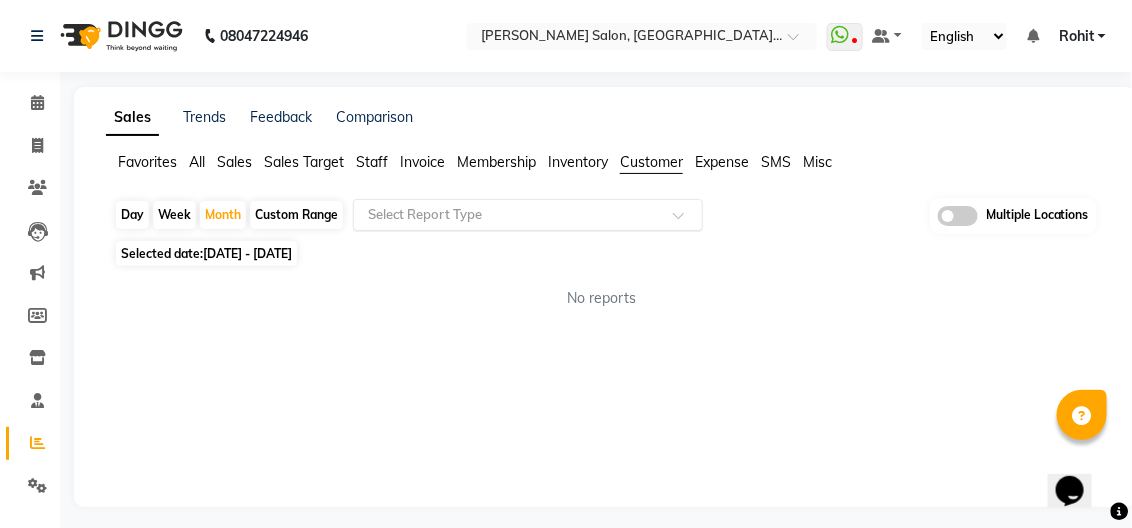 click 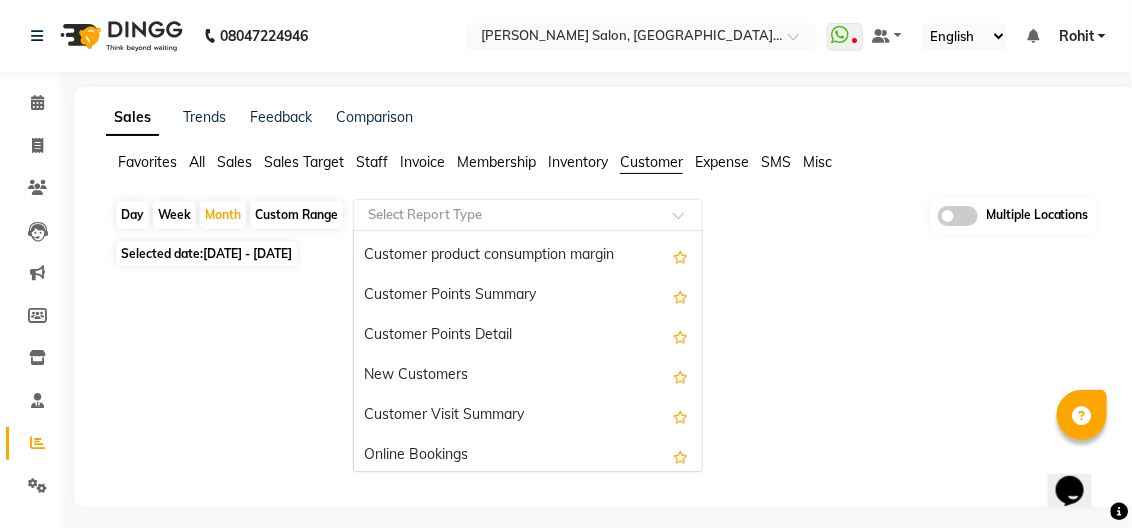 scroll, scrollTop: 250, scrollLeft: 0, axis: vertical 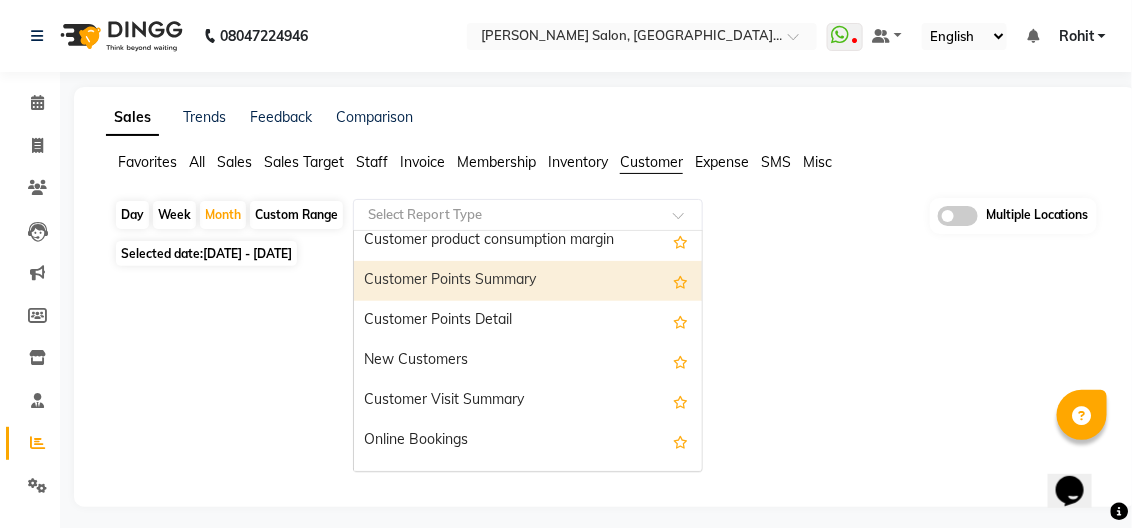 click on "Customer Points Summary" at bounding box center (528, 281) 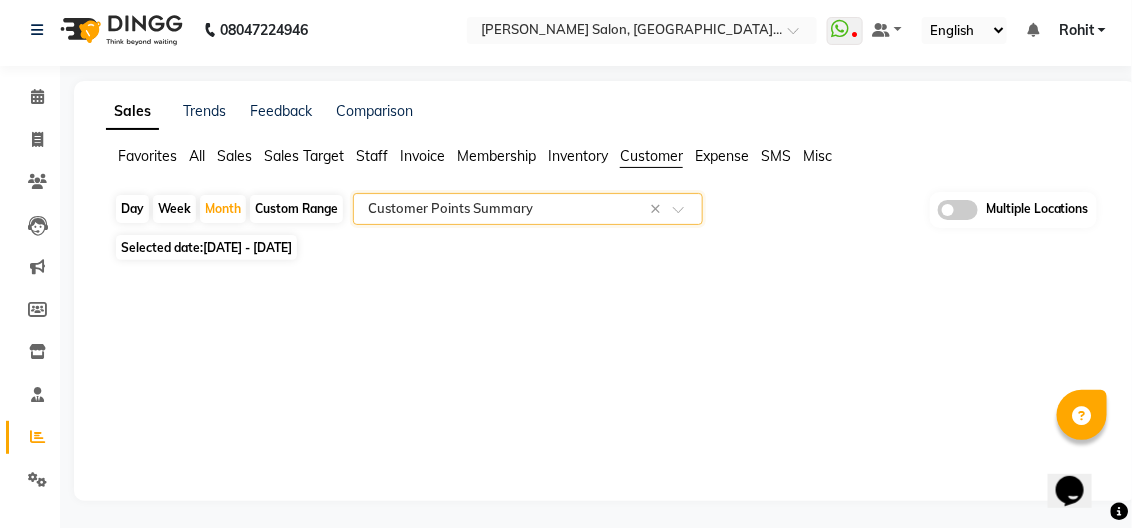 scroll, scrollTop: 8, scrollLeft: 0, axis: vertical 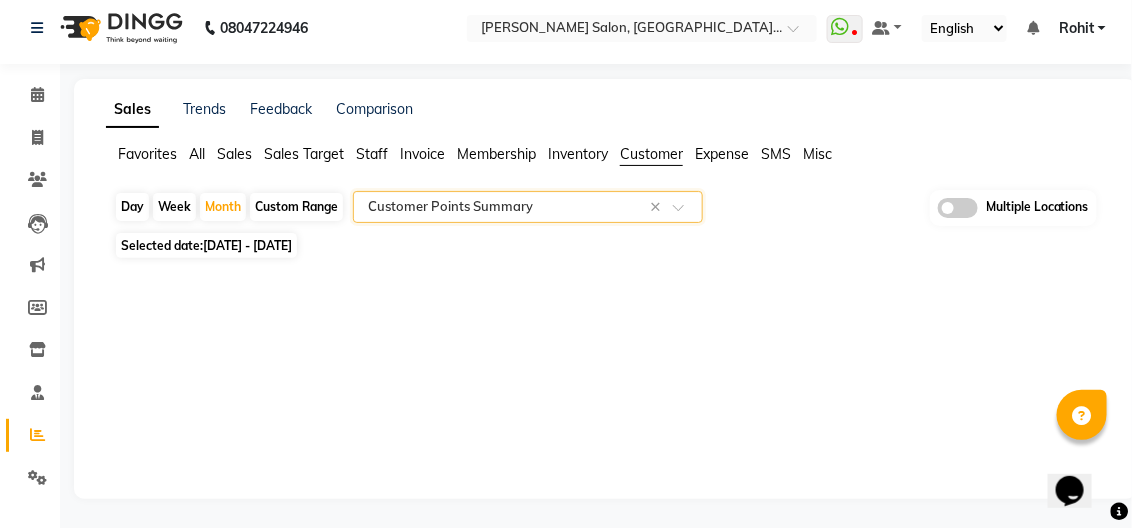 click 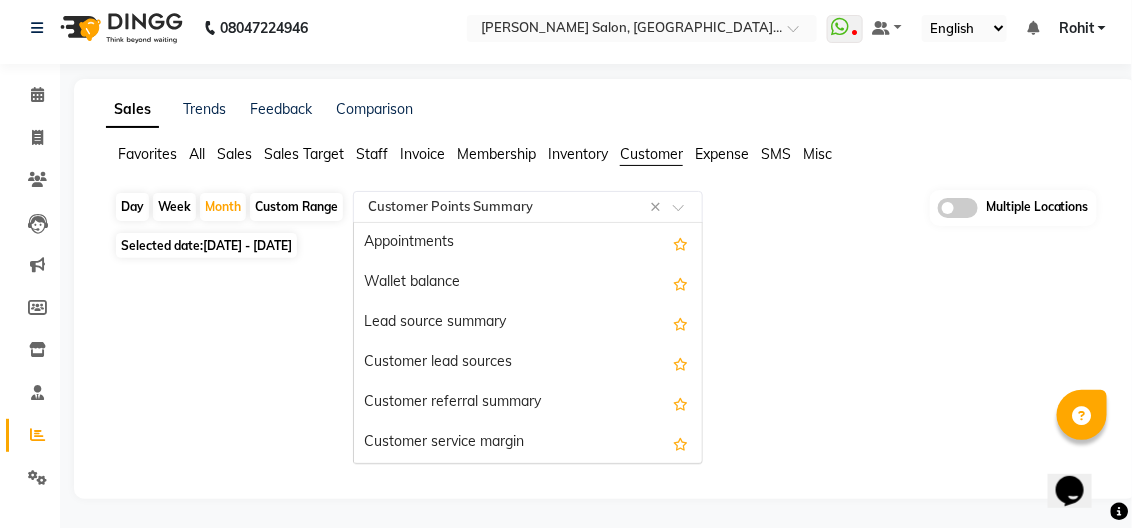 scroll, scrollTop: 280, scrollLeft: 0, axis: vertical 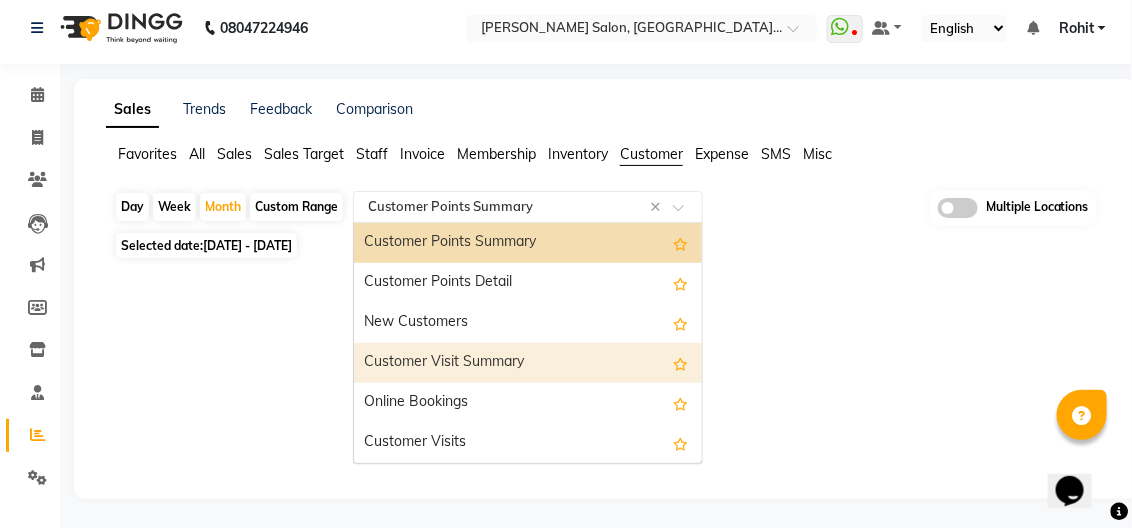 click on "Customer Visit Summary" at bounding box center (528, 363) 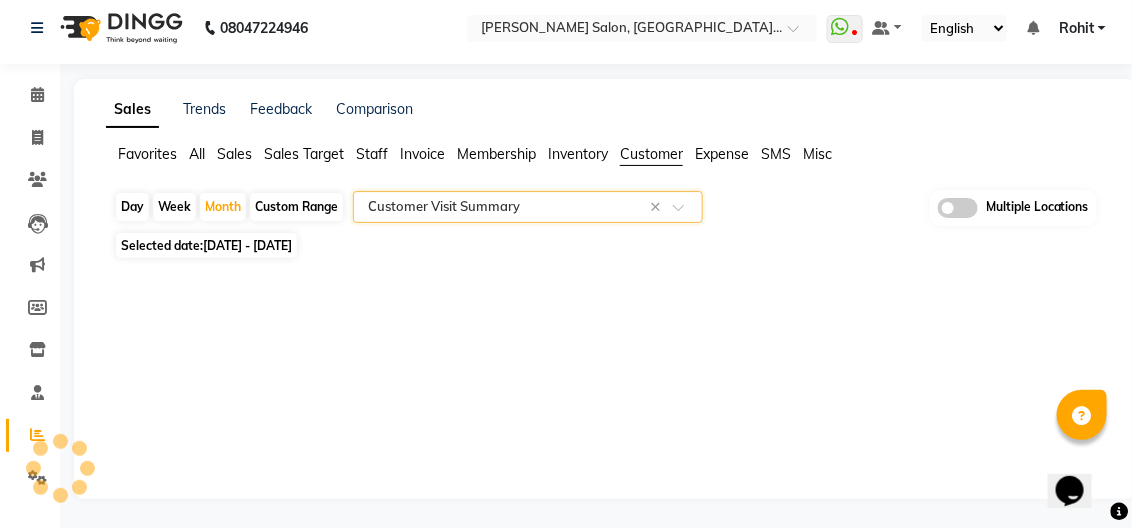 select on "csv" 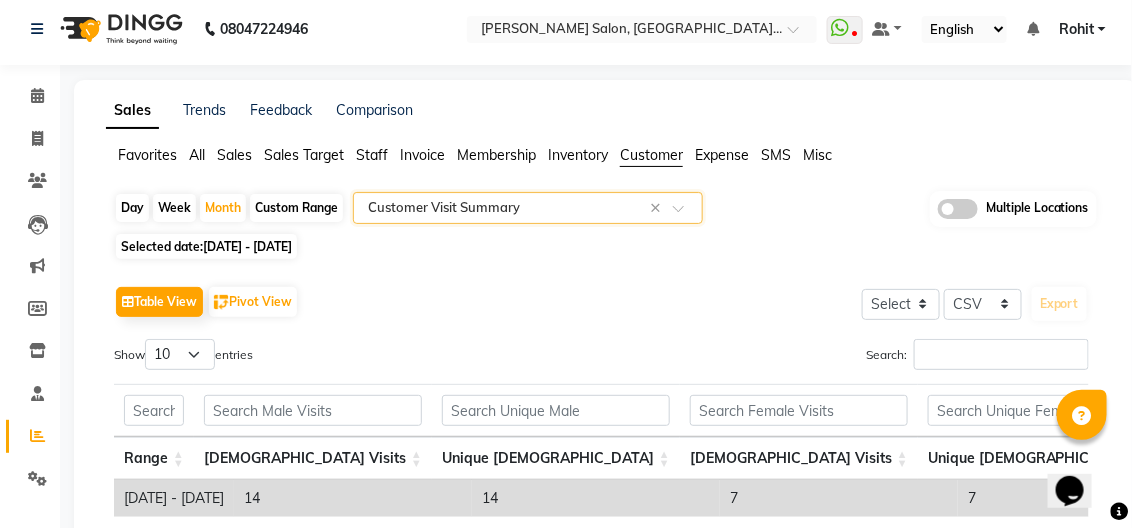 scroll, scrollTop: 0, scrollLeft: 0, axis: both 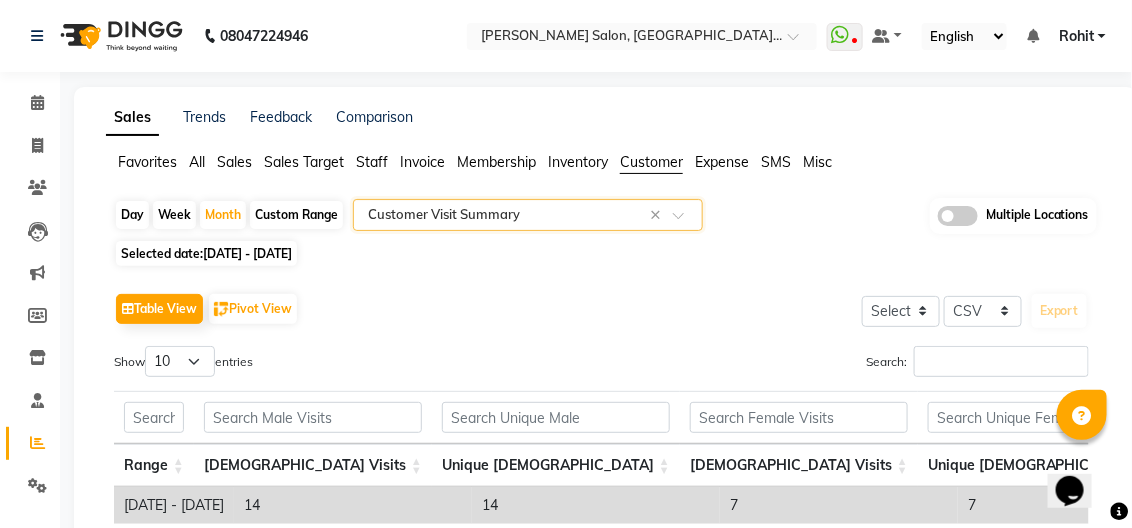 click on "Custom Range" 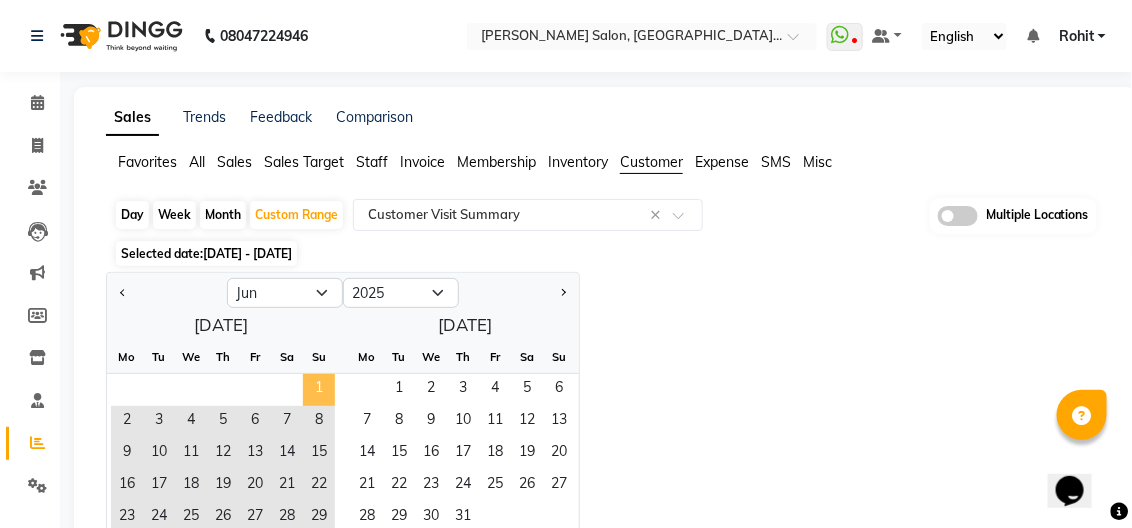 click on "1" 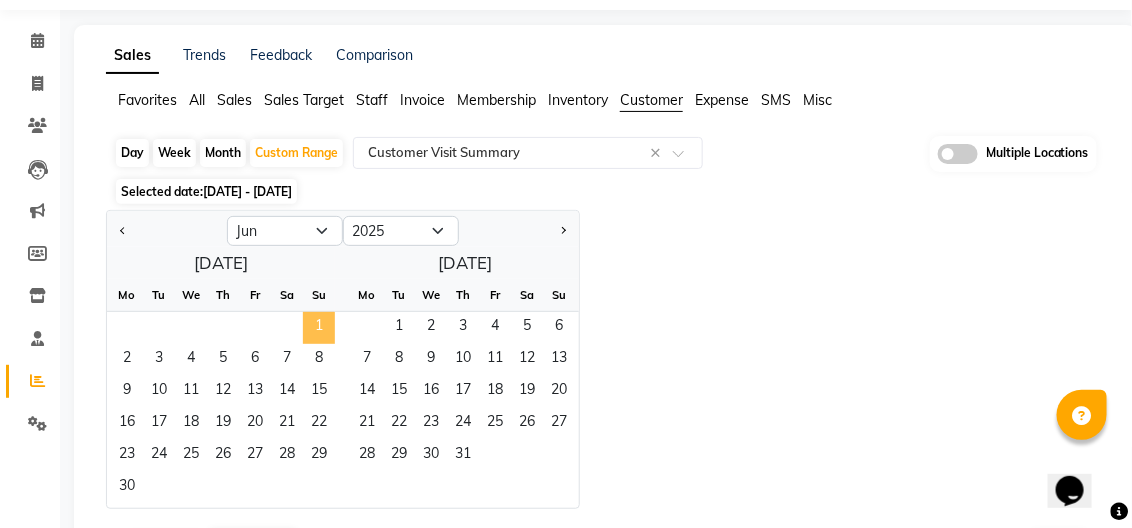 scroll, scrollTop: 100, scrollLeft: 0, axis: vertical 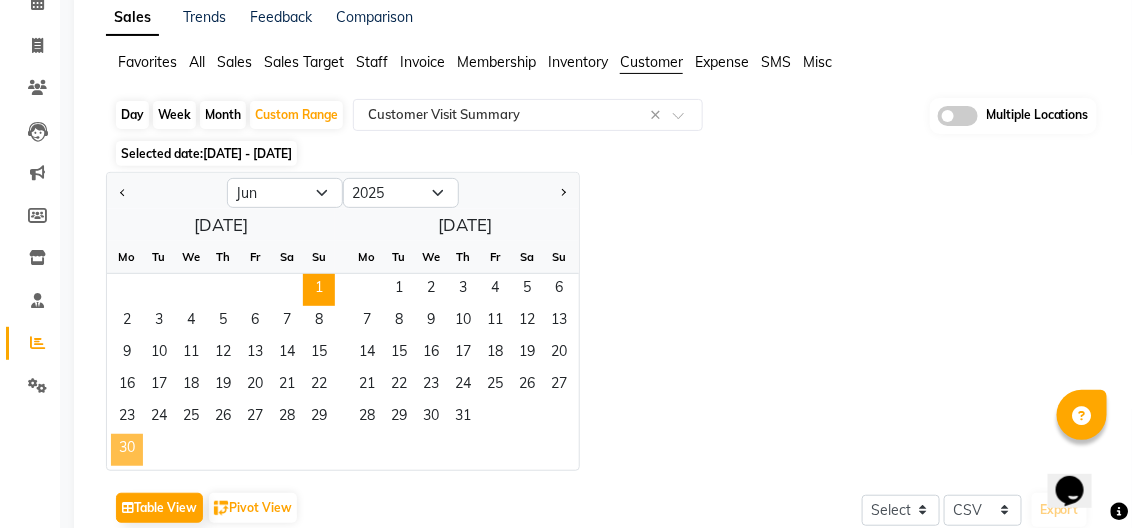 click on "30" 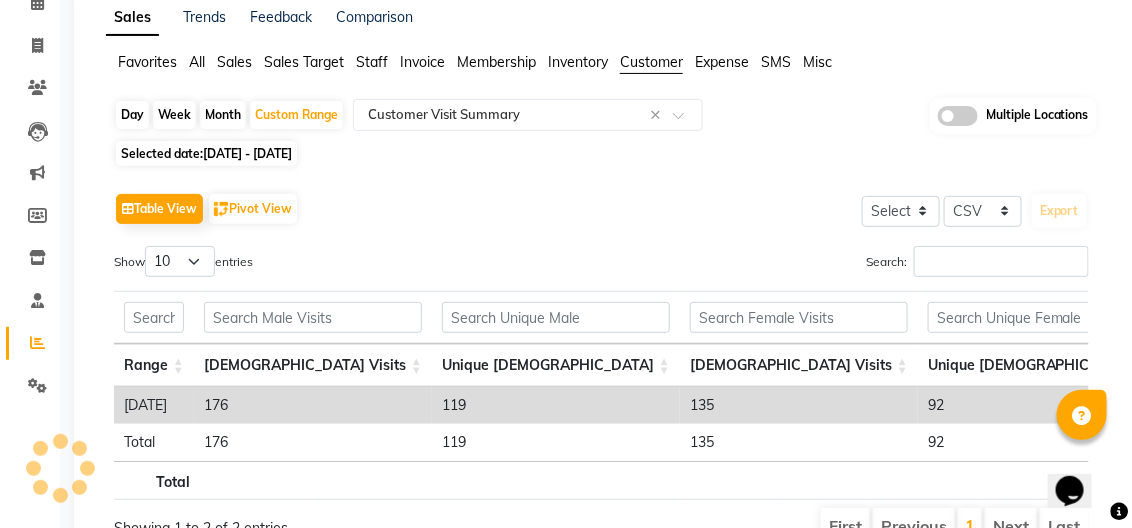 scroll, scrollTop: 0, scrollLeft: 886, axis: horizontal 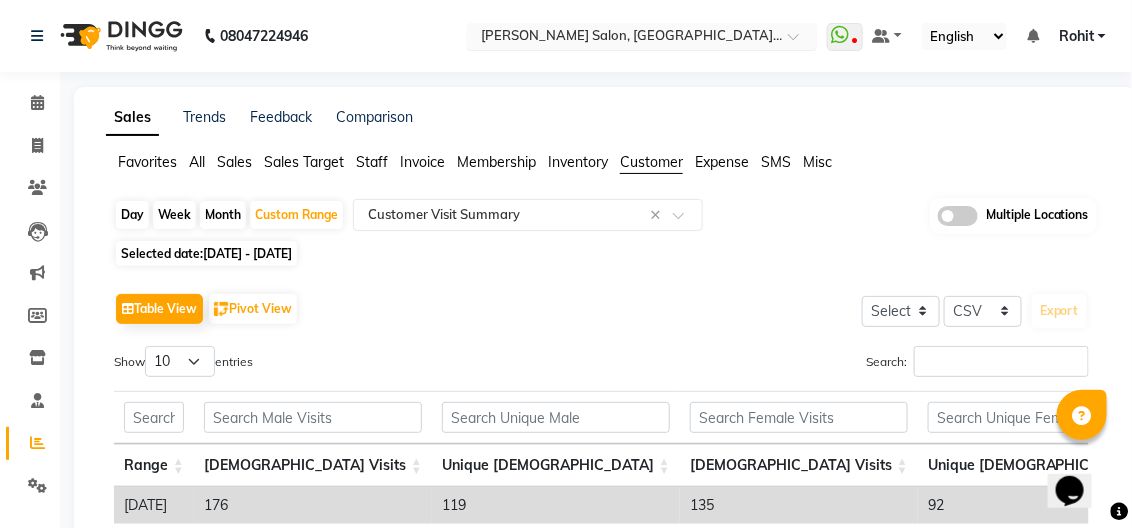 click at bounding box center [622, 38] 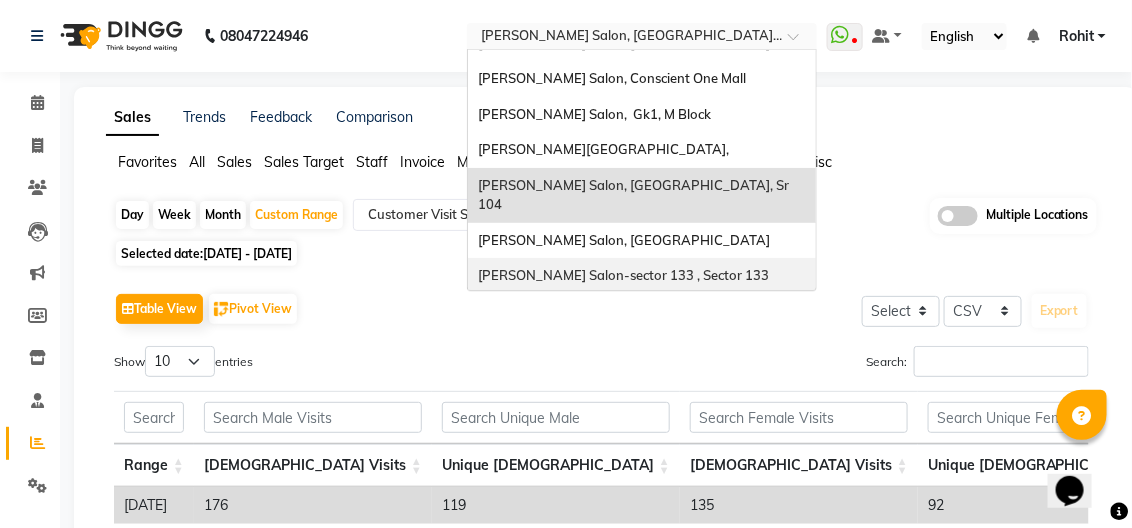click on "[PERSON_NAME] Salon-sector 133 , Sector 133" at bounding box center [623, 275] 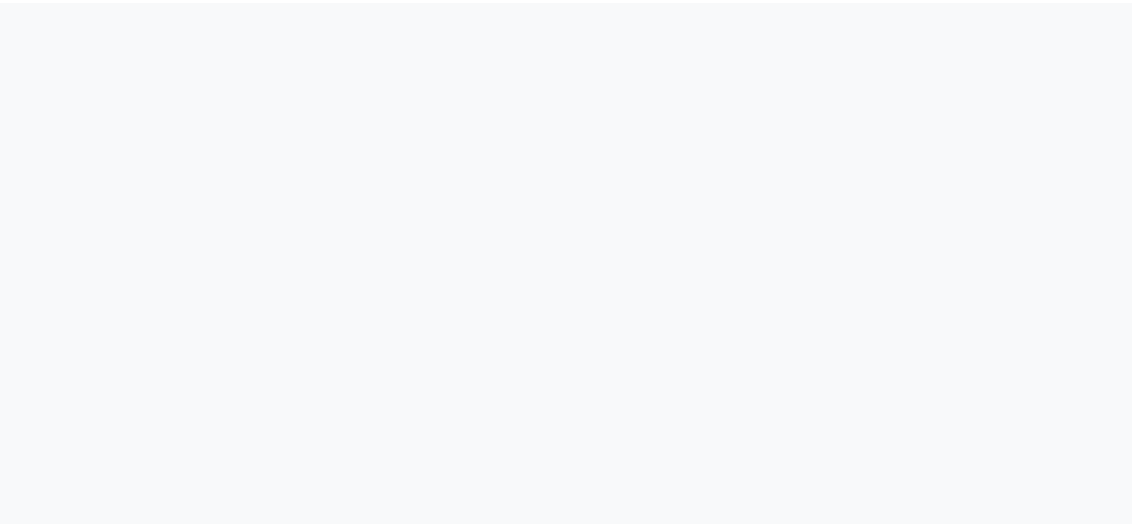 scroll, scrollTop: 0, scrollLeft: 0, axis: both 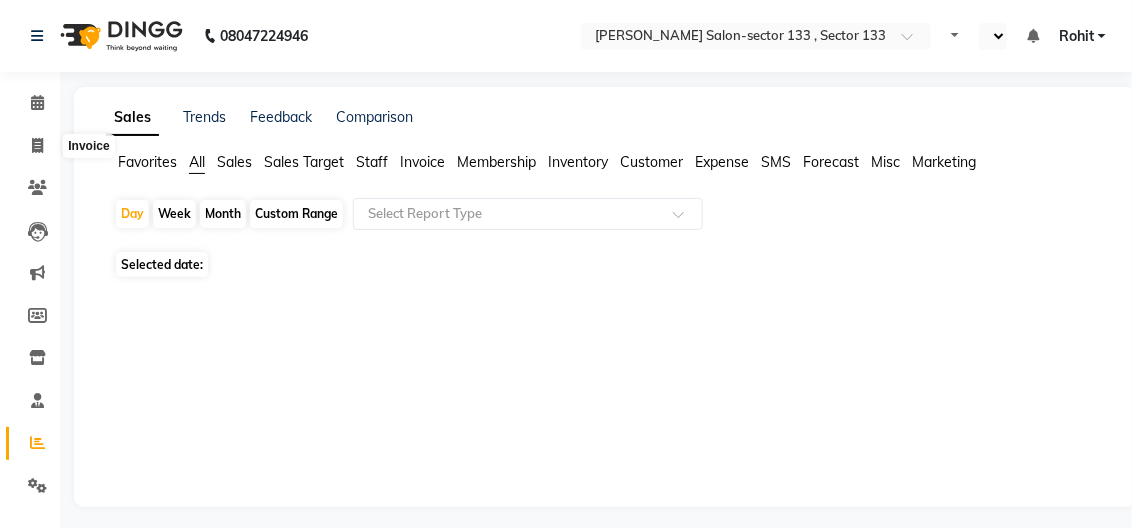 select on "en" 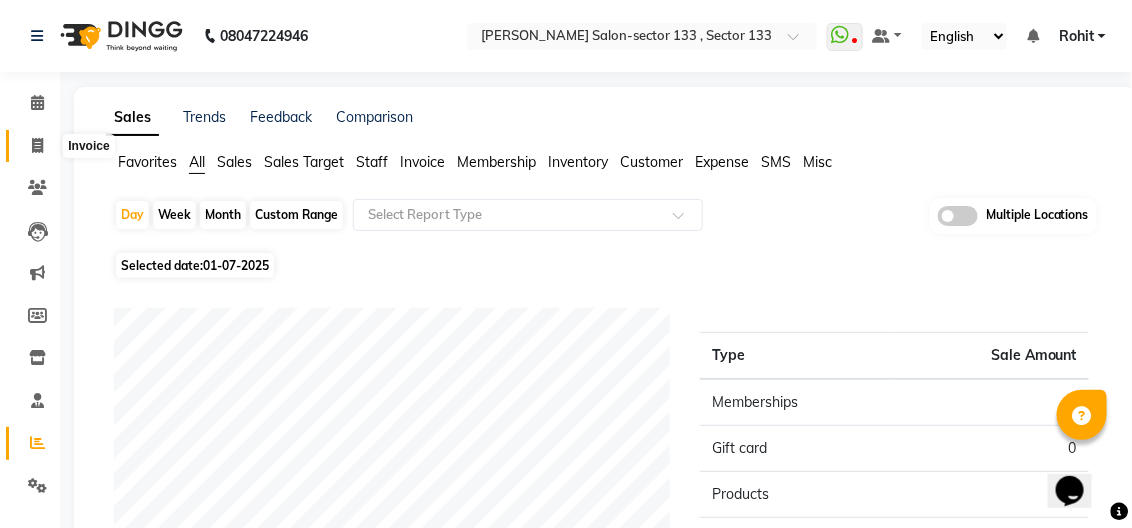 scroll, scrollTop: 0, scrollLeft: 0, axis: both 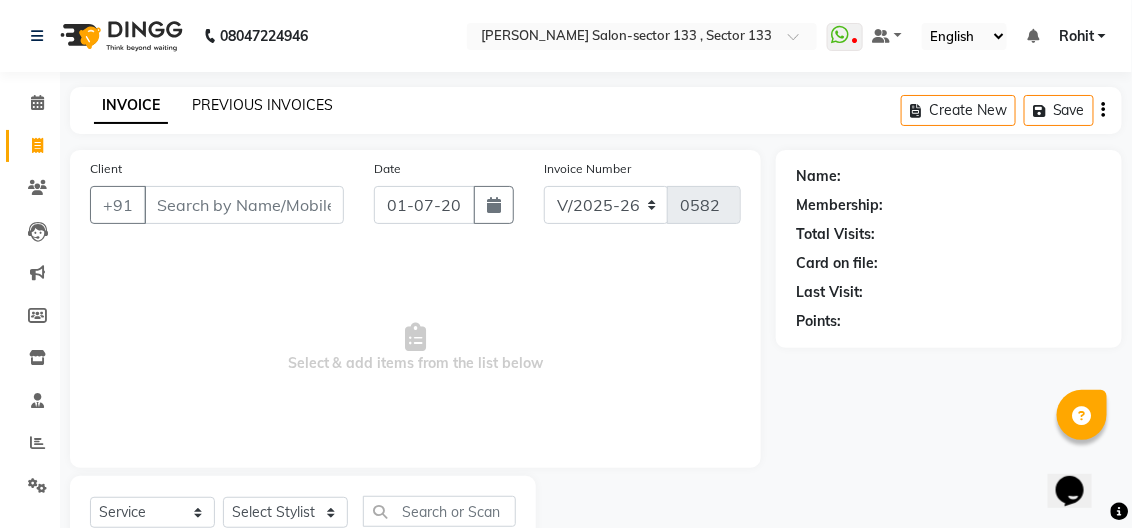 click on "PREVIOUS INVOICES" 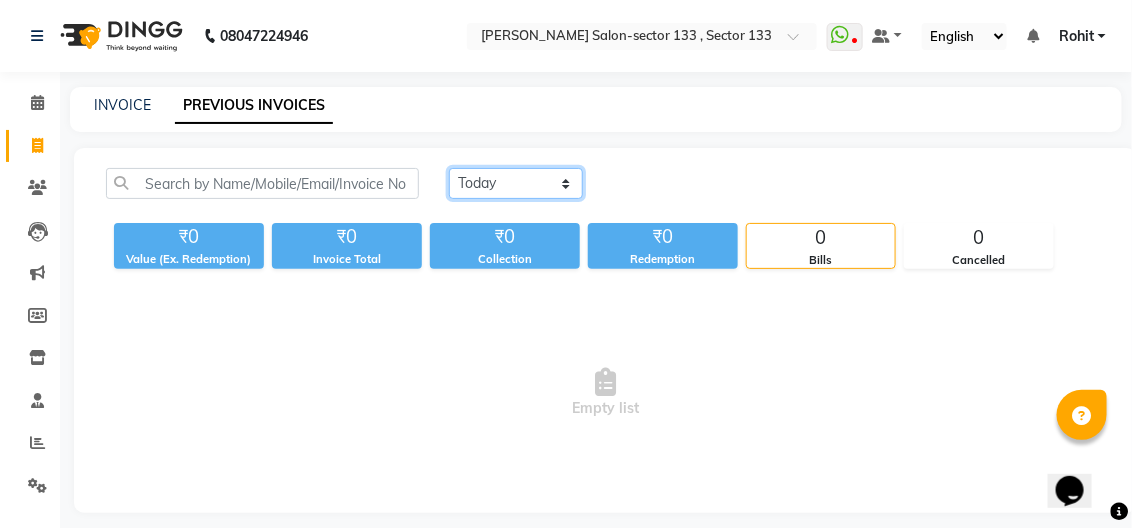 click on "[DATE] [DATE] Custom Range" 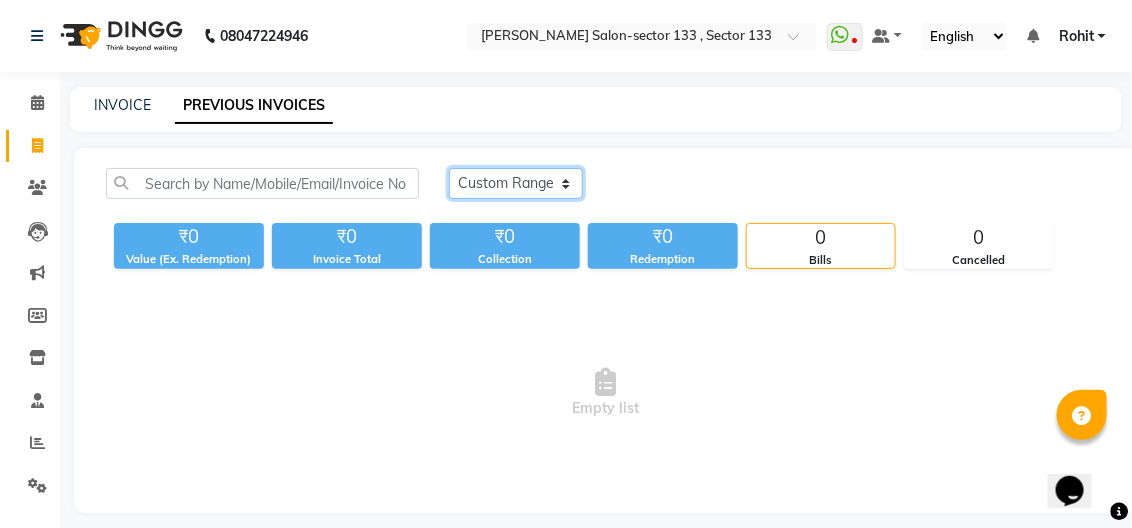 click on "[DATE] [DATE] Custom Range" 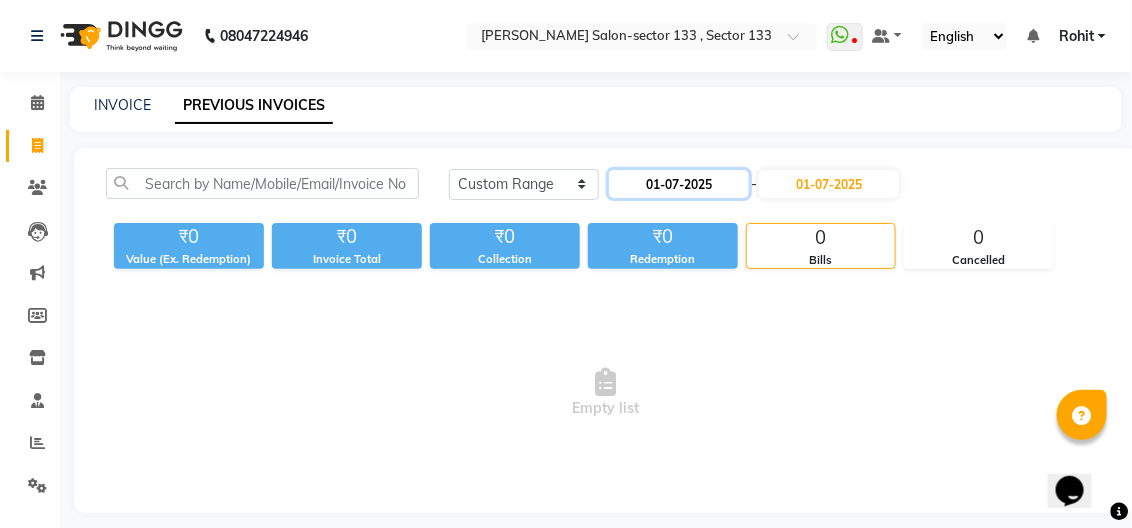 click on "01-07-2025" 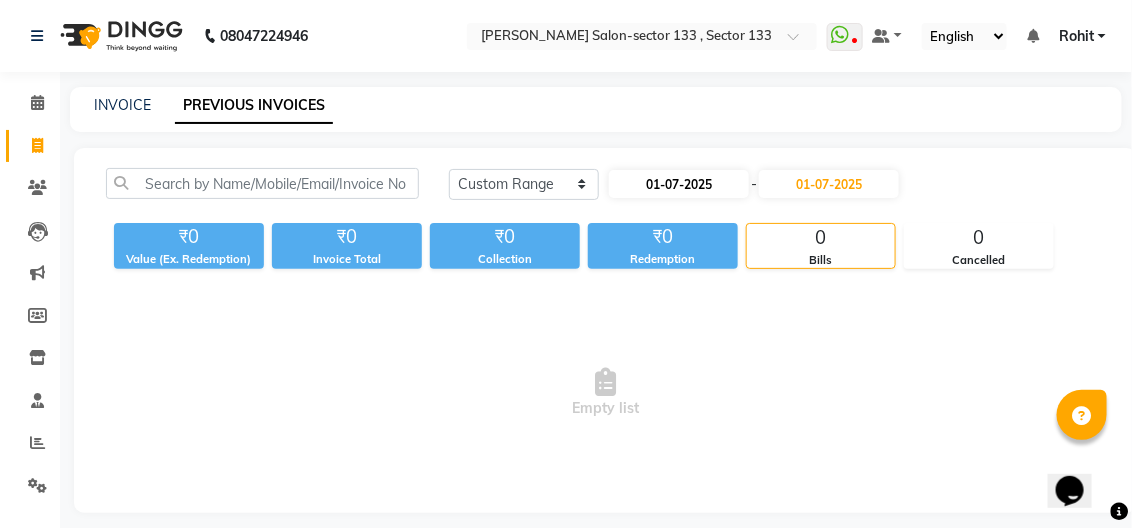 select on "7" 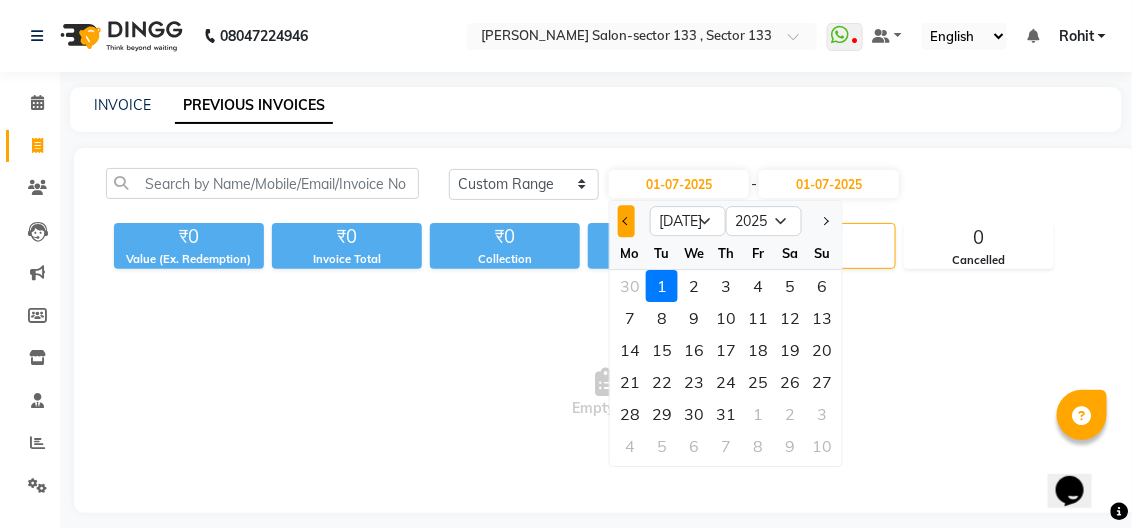 click 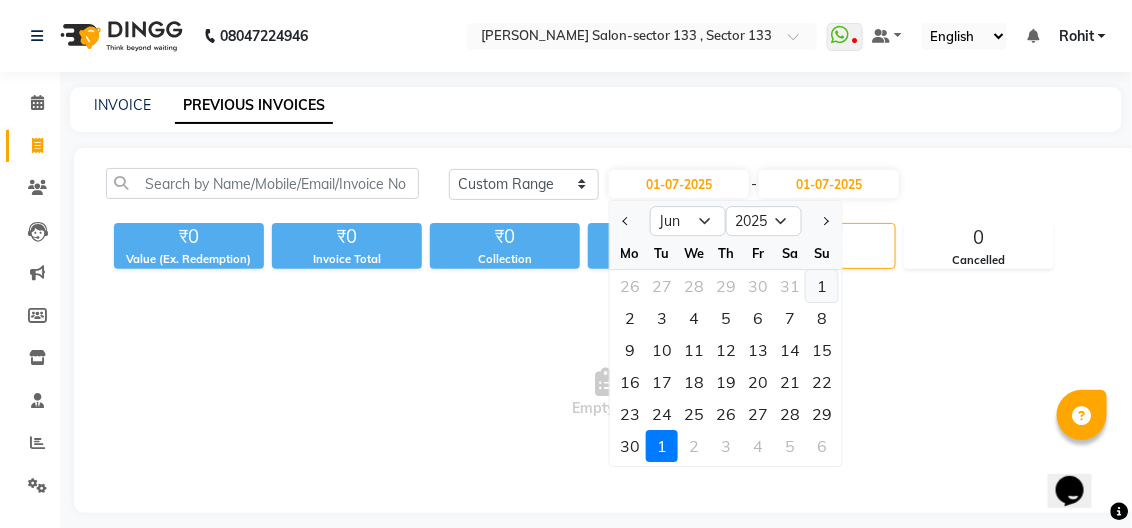 click on "1" 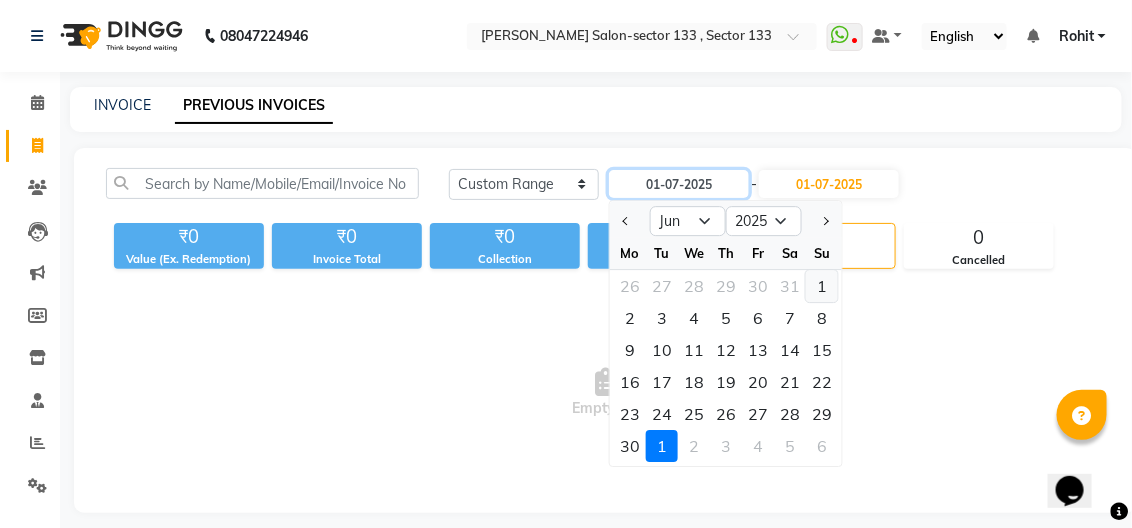 type on "[DATE]" 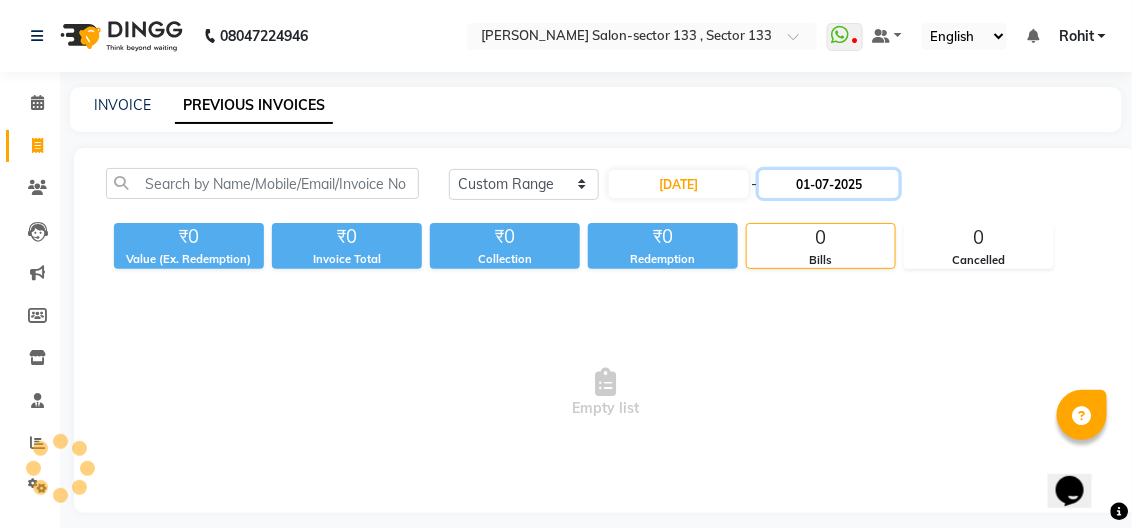 click on "01-07-2025" 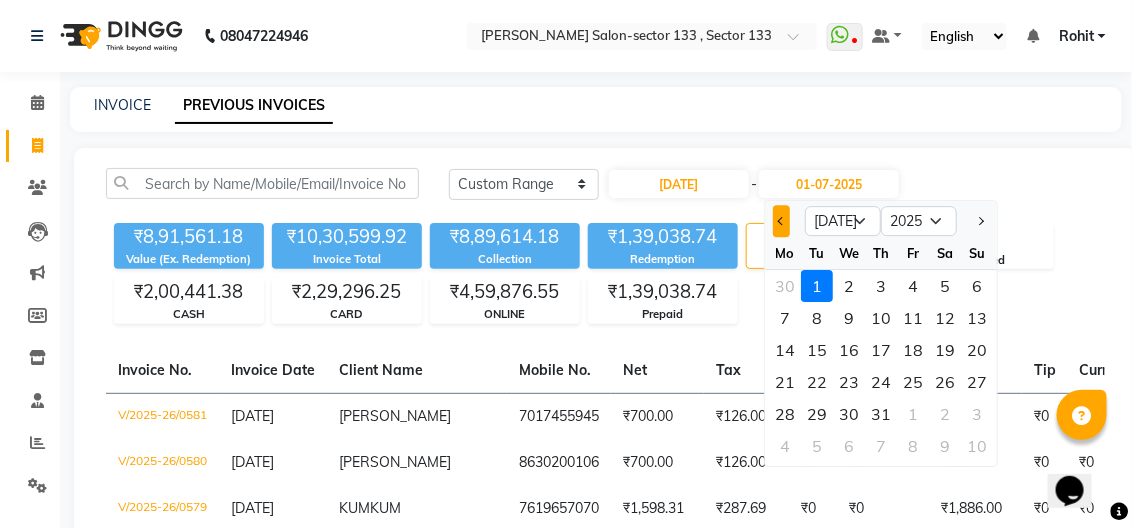 click 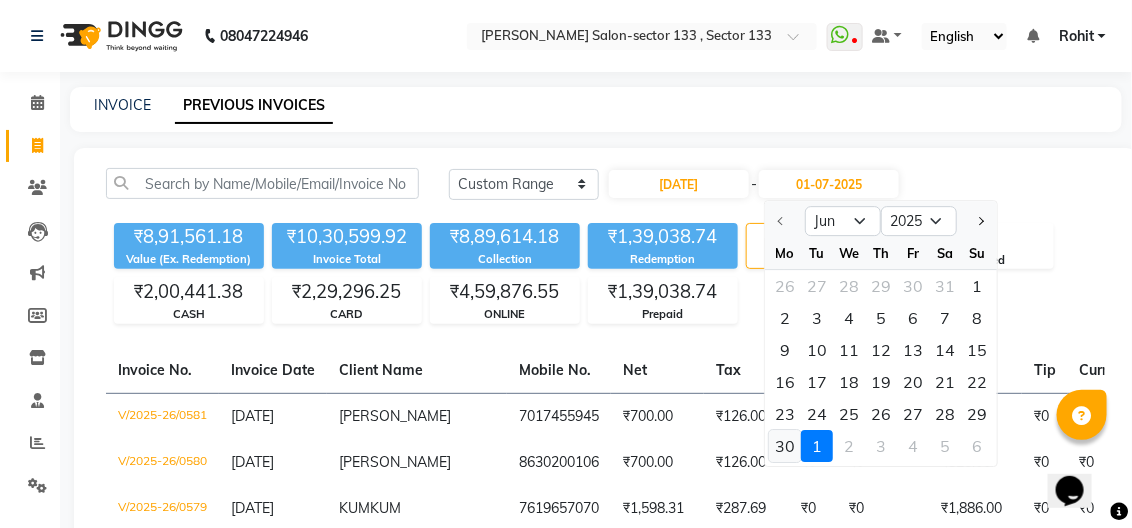 click on "30" 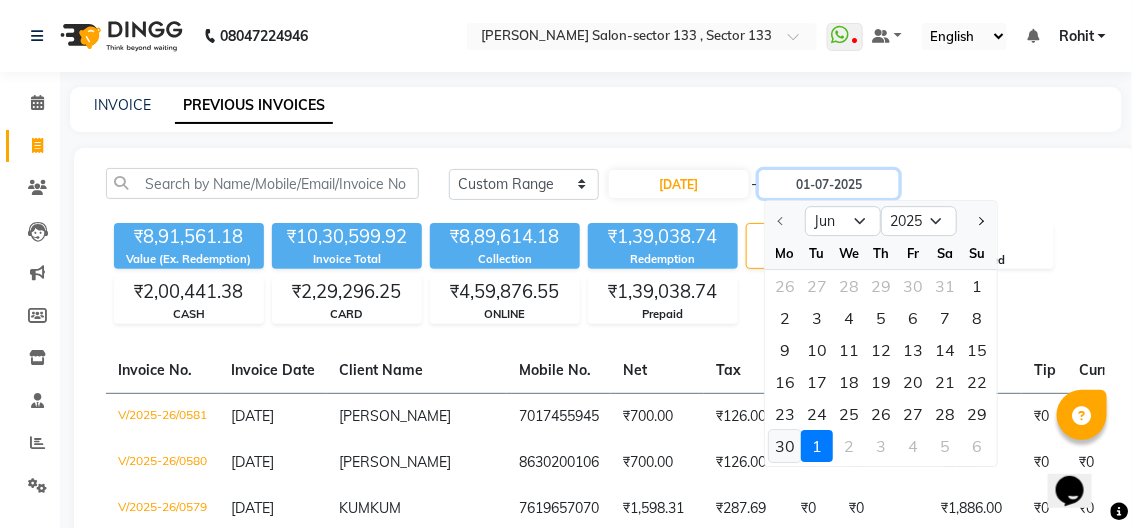type on "30-06-2025" 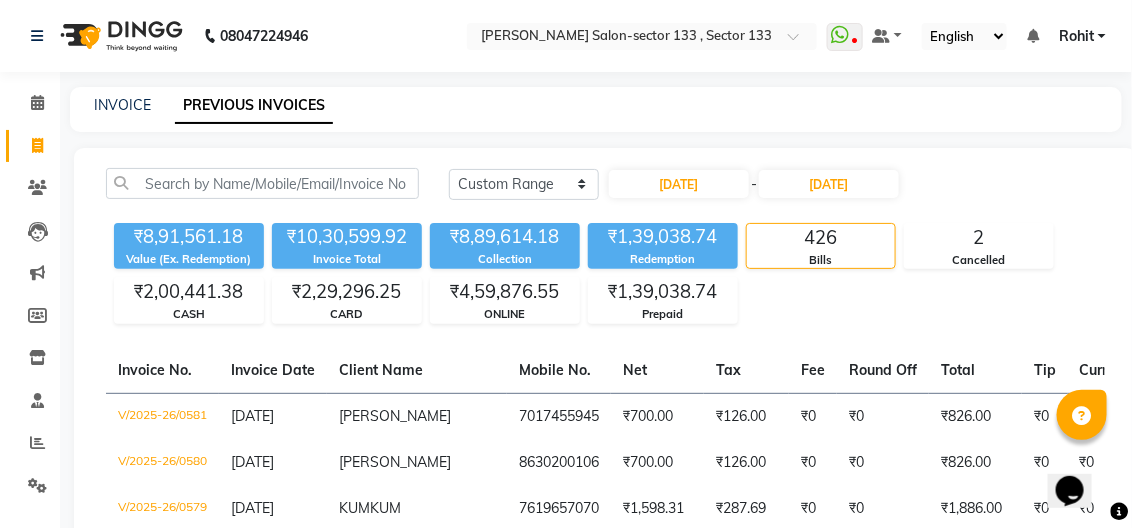 click on "Today Yesterday Custom Range 01-06-2025 - 30-06-2025" 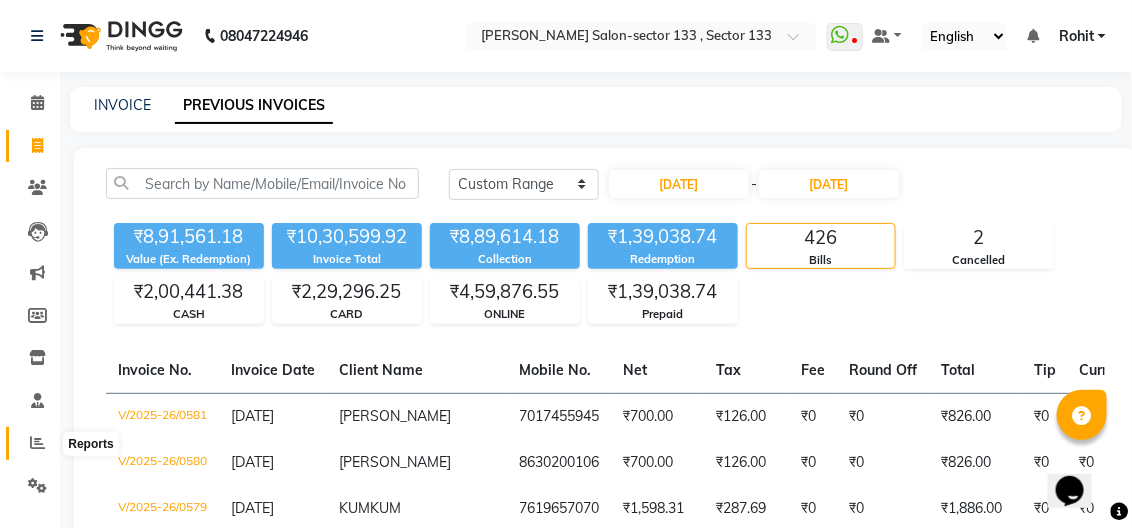 click 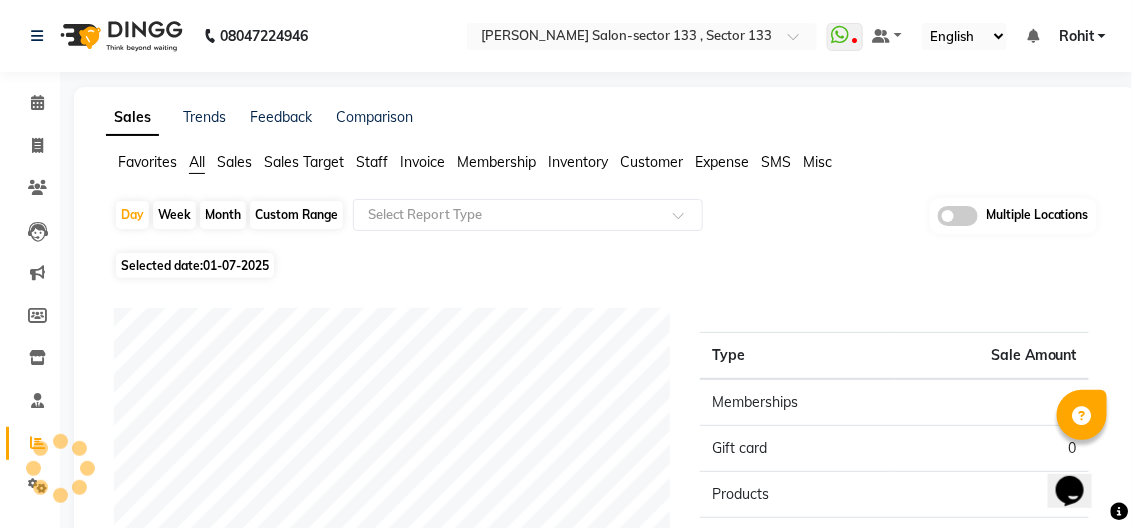 click on "Invoice" 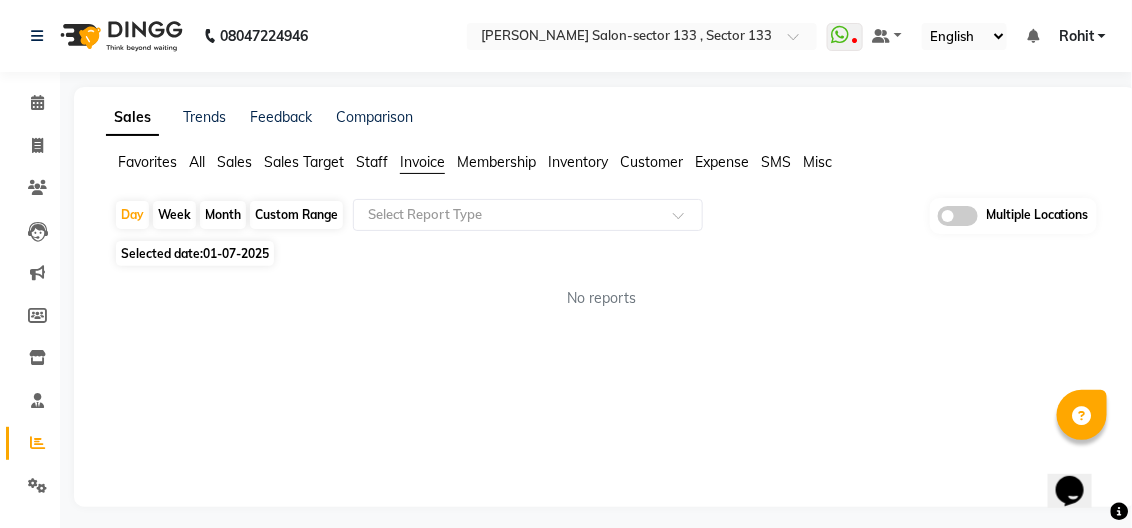 click on "Custom Range" 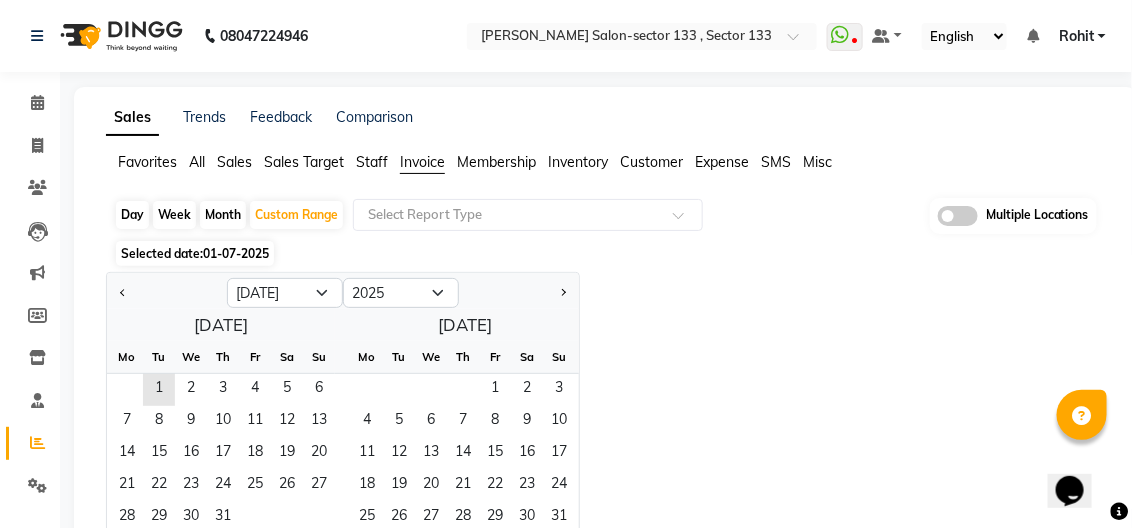 click 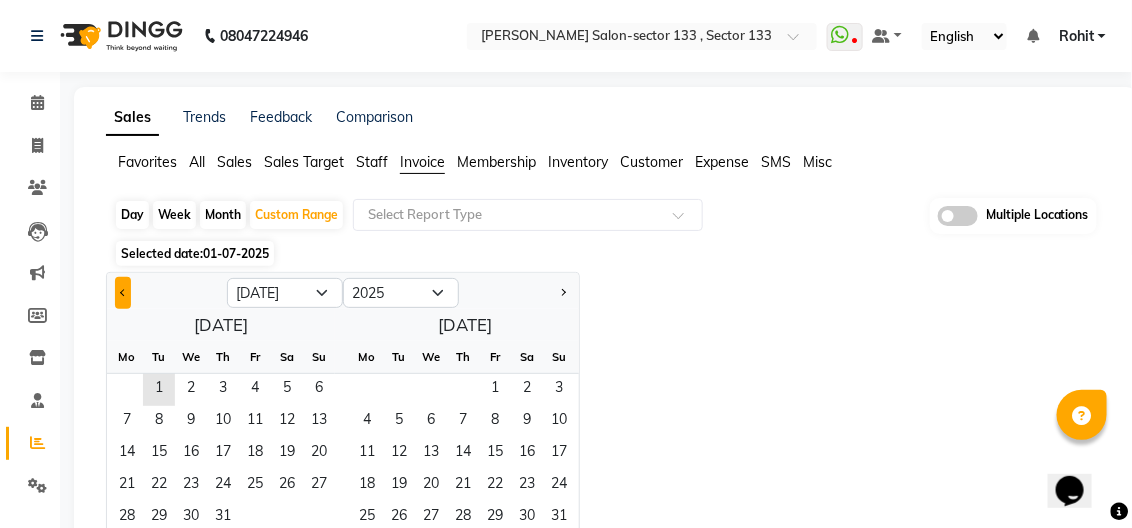 click 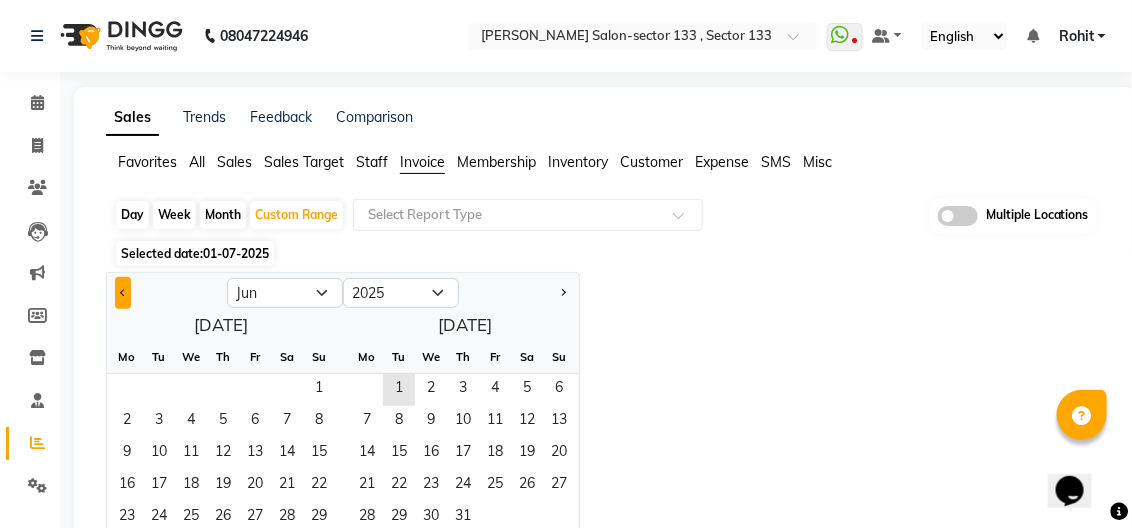 click 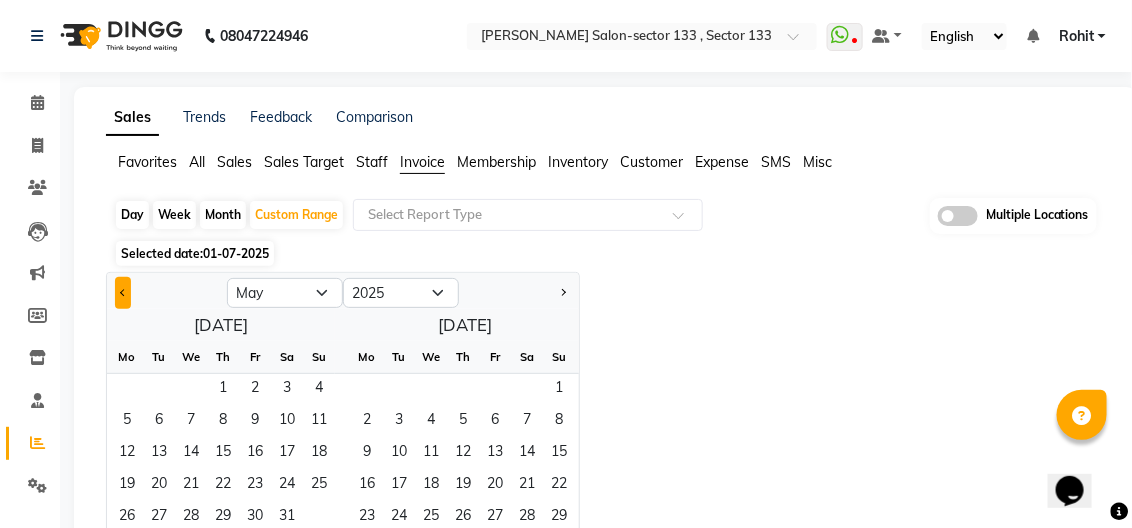 click 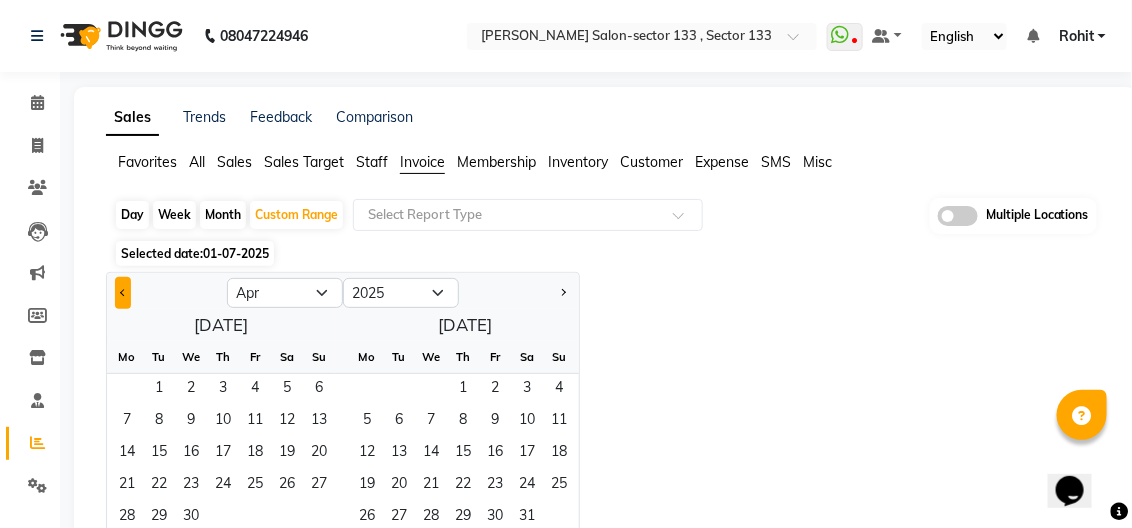 click 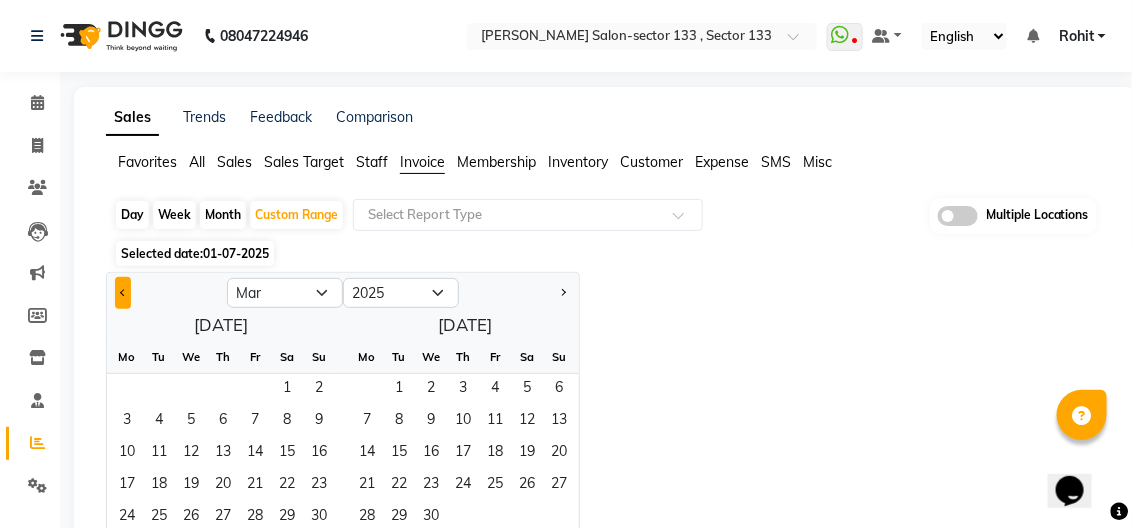 click 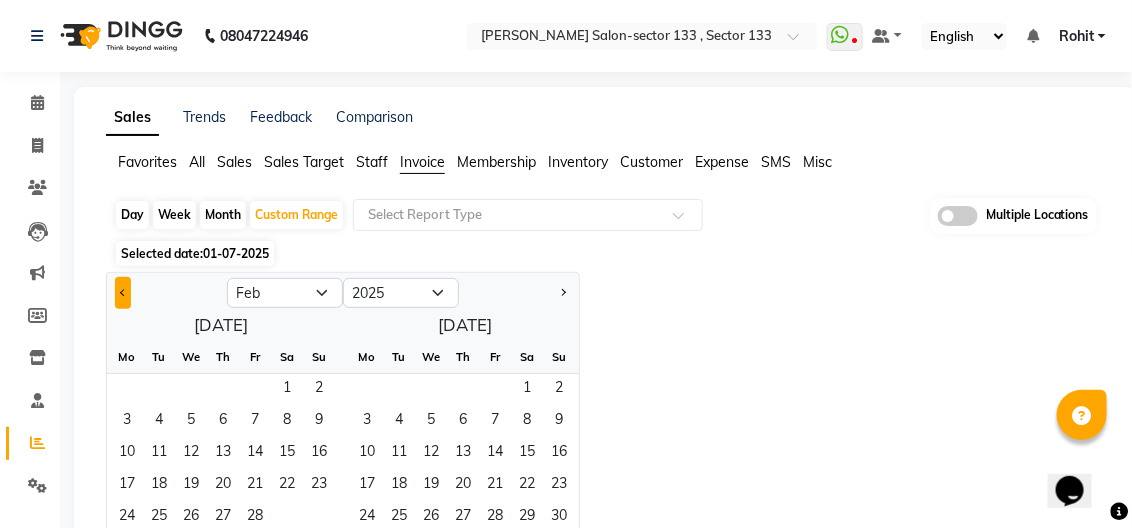 click 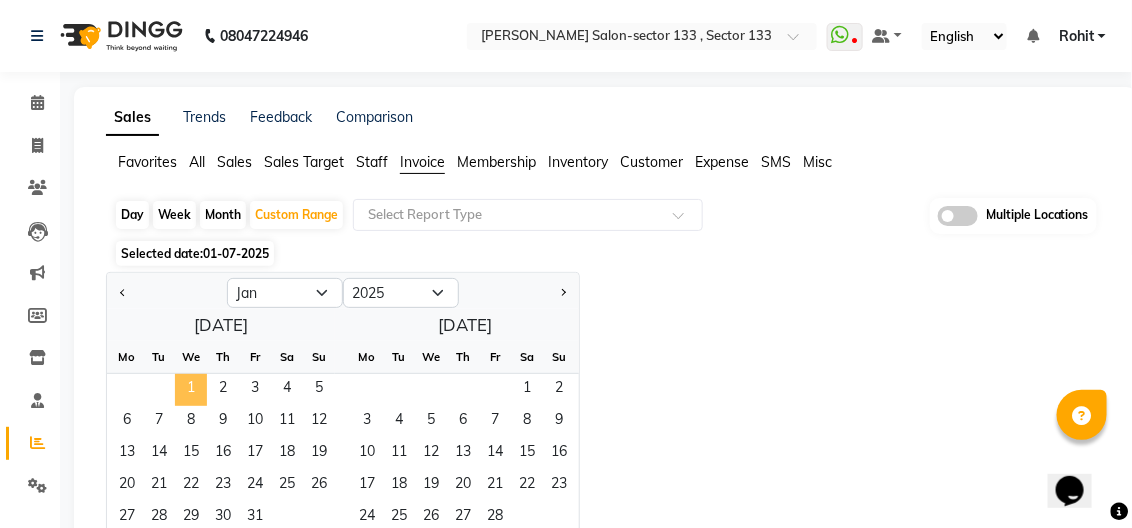 click on "1" 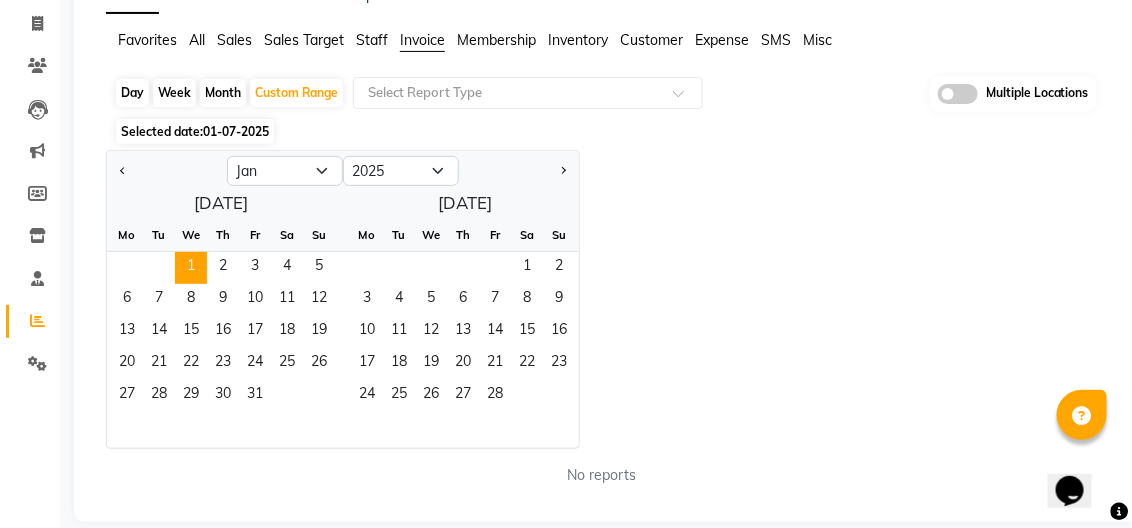 scroll, scrollTop: 133, scrollLeft: 0, axis: vertical 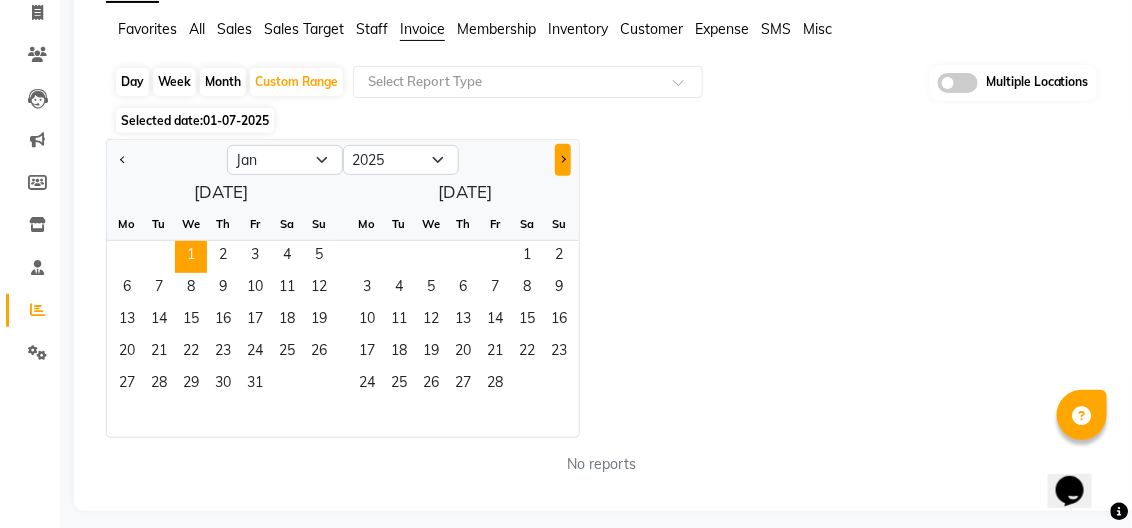 click 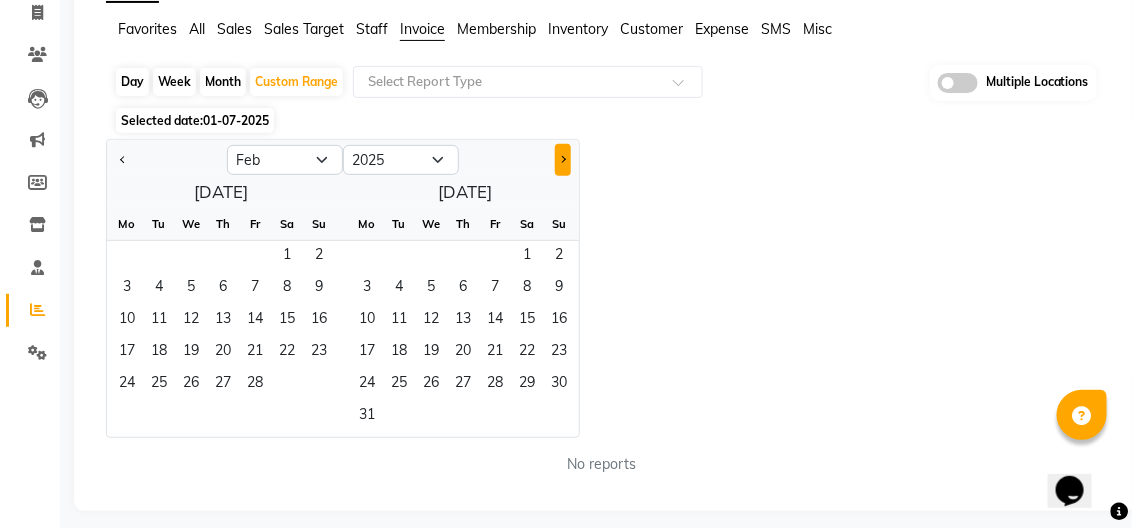 click 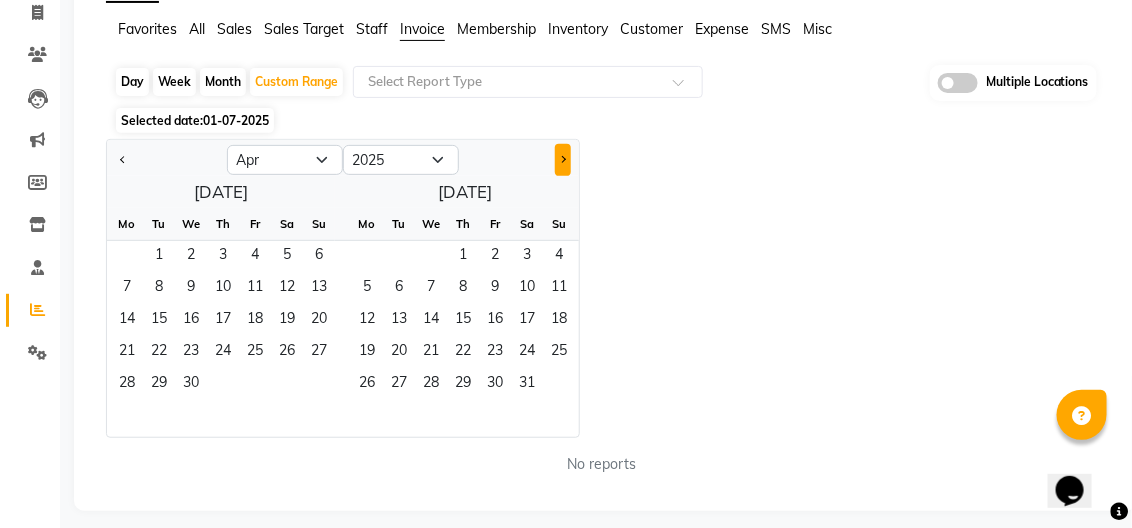 click 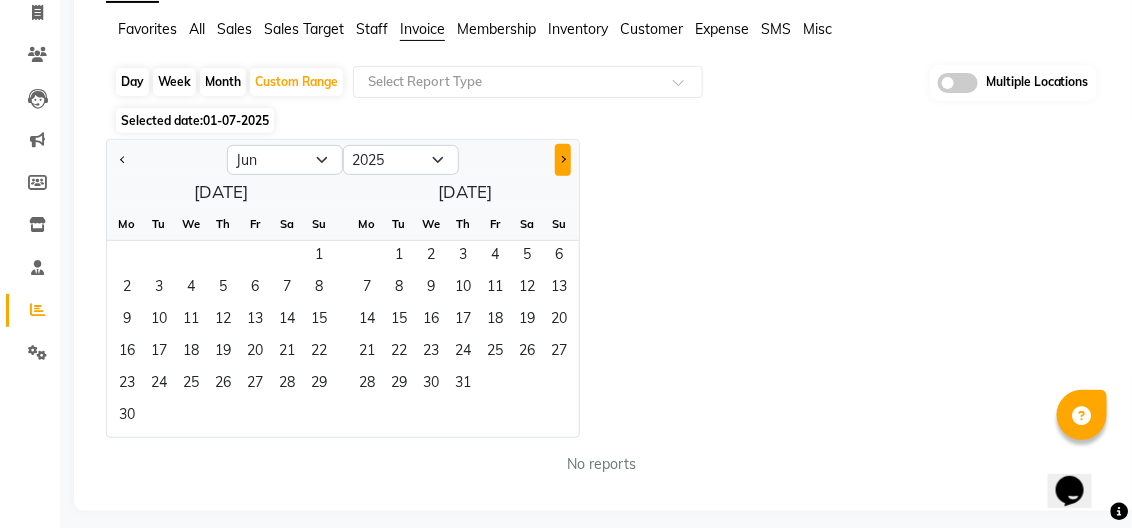 click 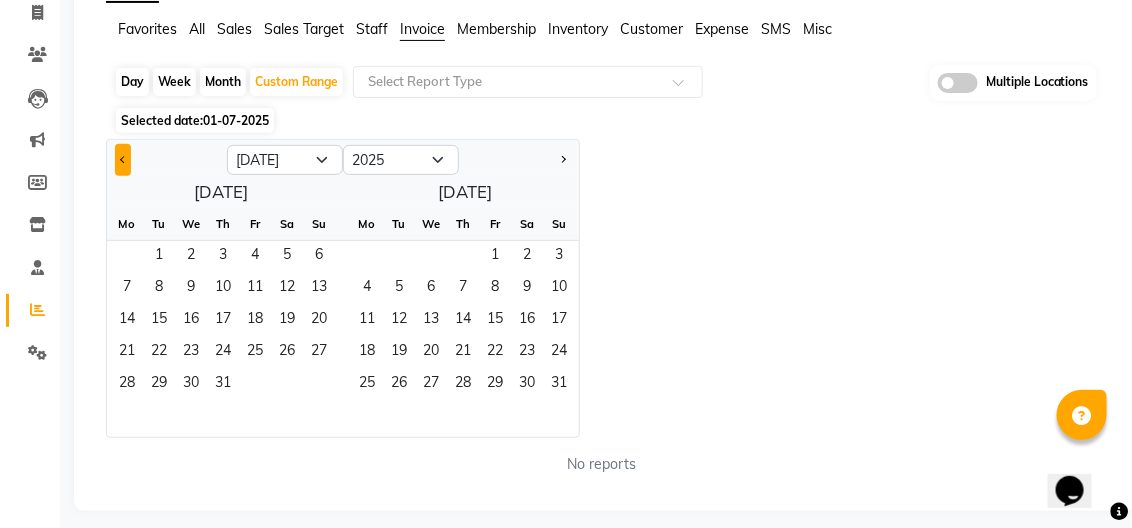click 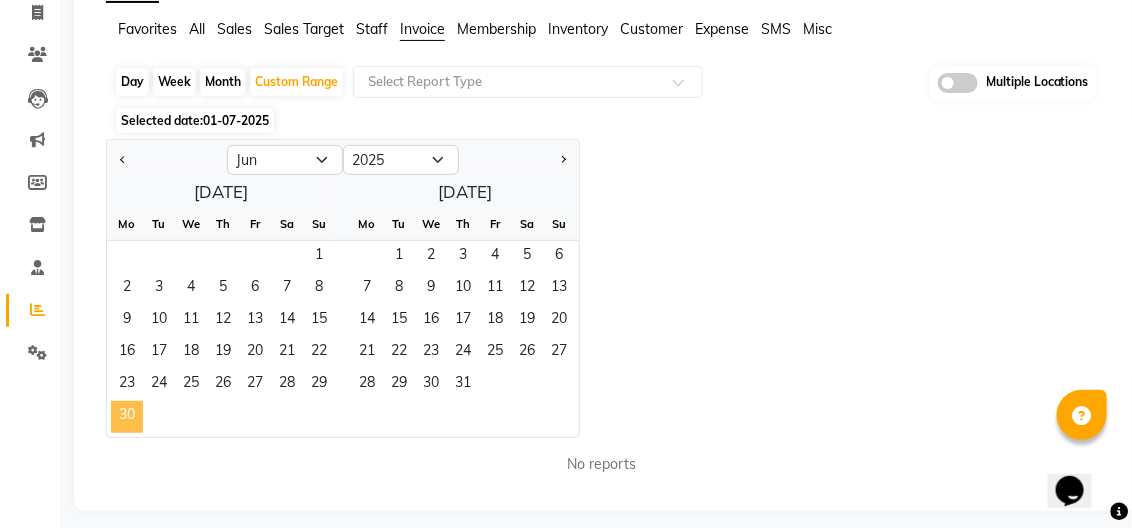 click on "30" 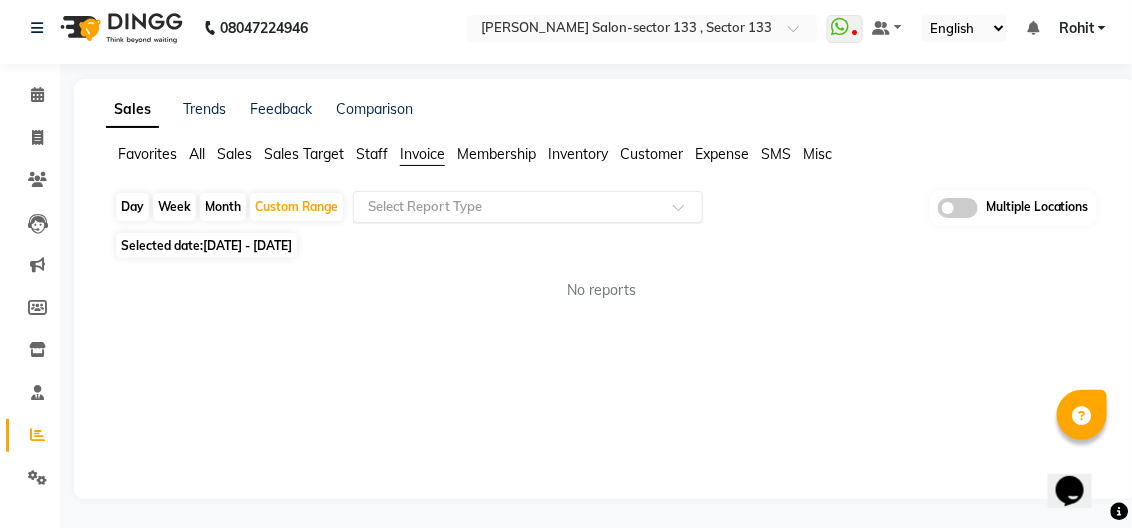 click on "Select Report Type" 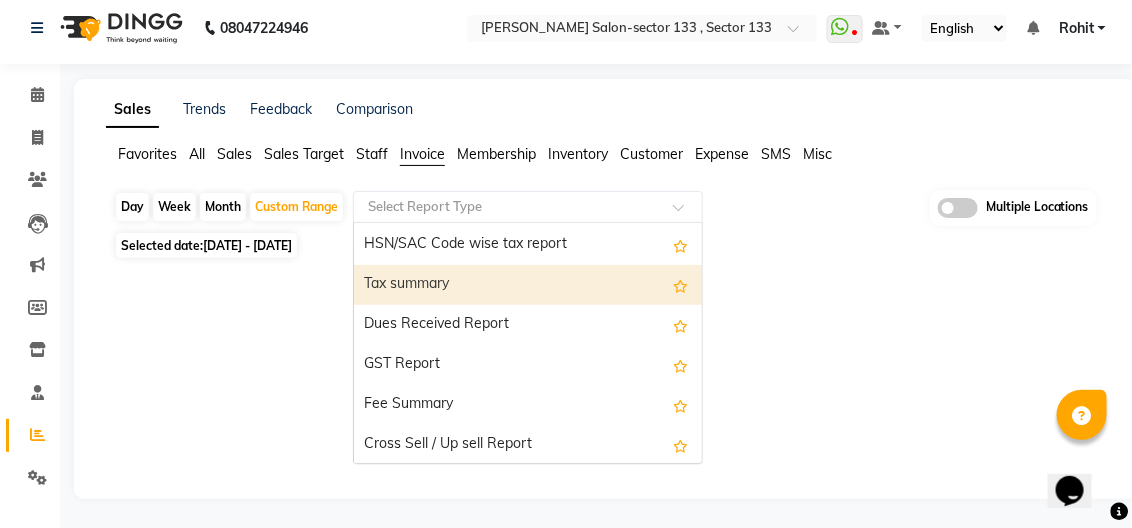 scroll, scrollTop: 279, scrollLeft: 0, axis: vertical 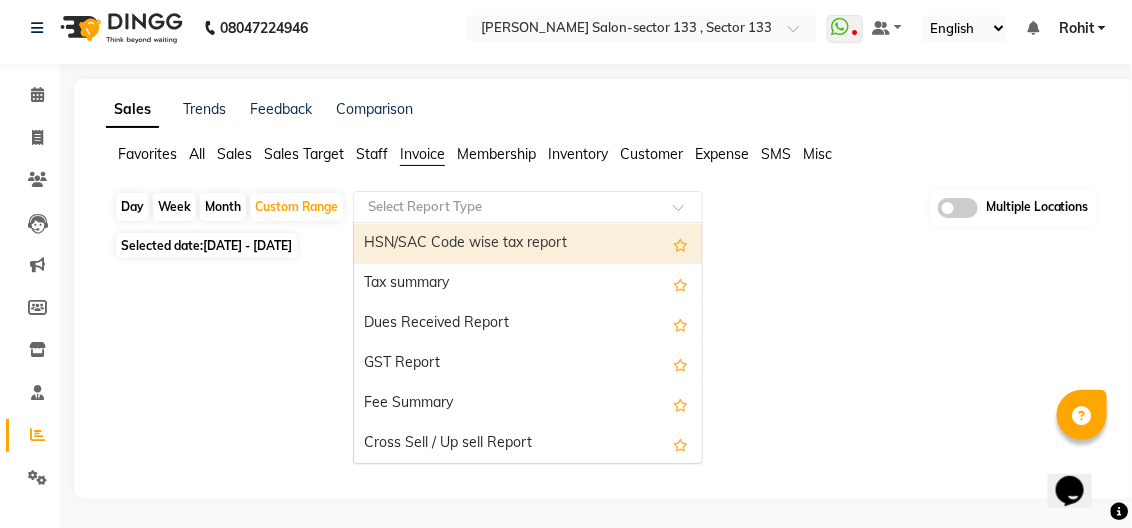 click on "Sales" 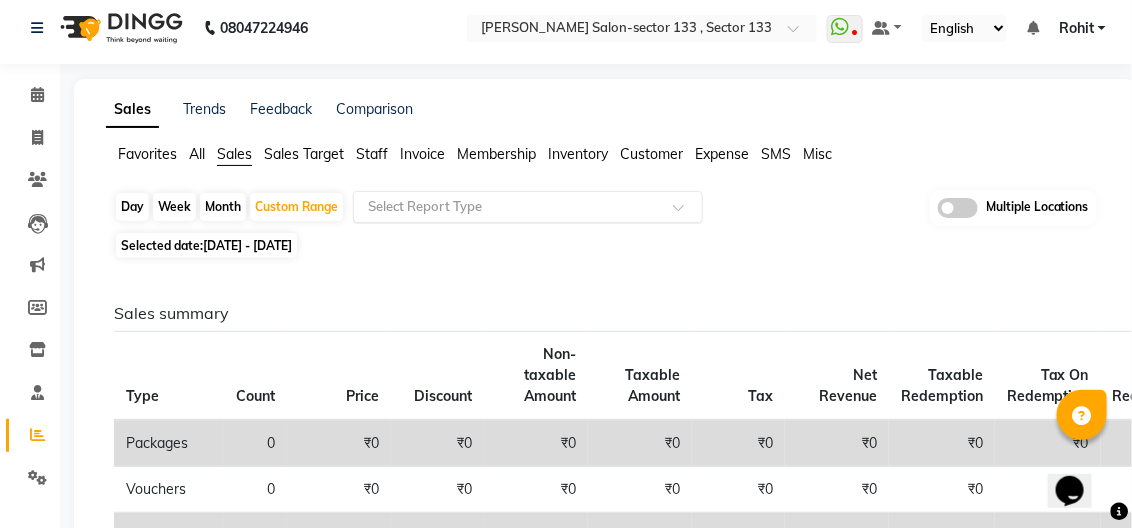click 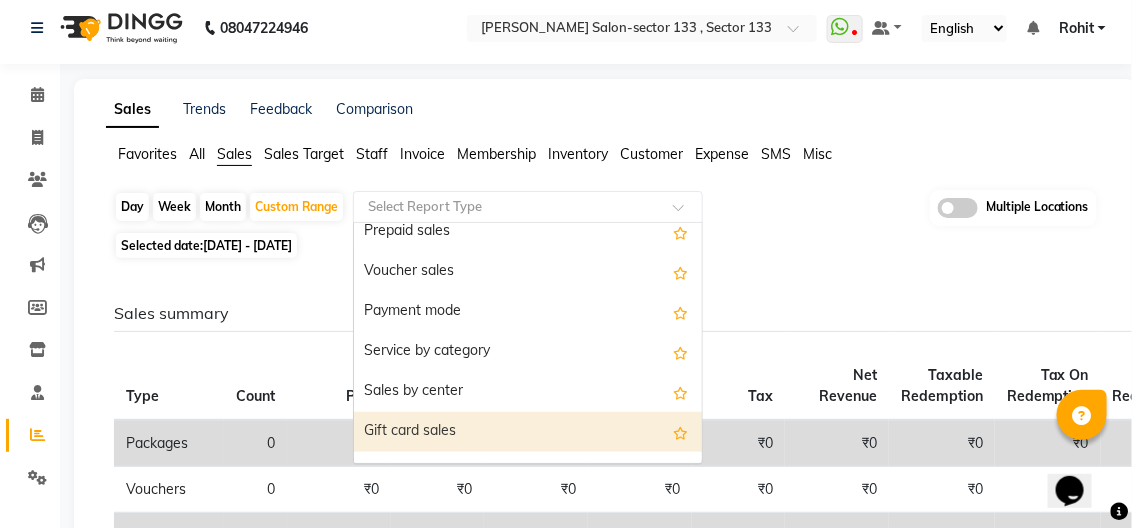 scroll, scrollTop: 282, scrollLeft: 0, axis: vertical 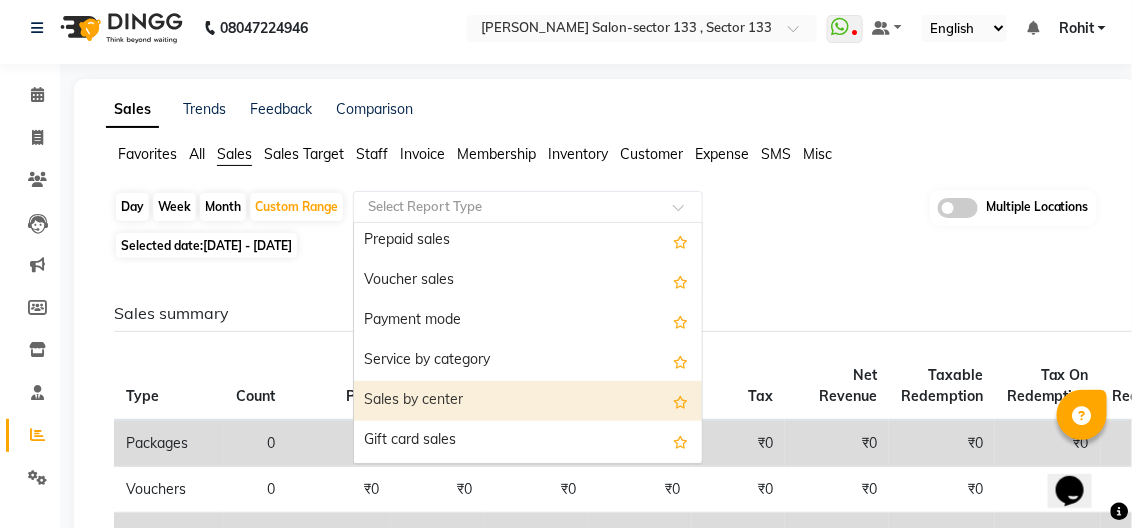 click on "Sales by center" at bounding box center (528, 401) 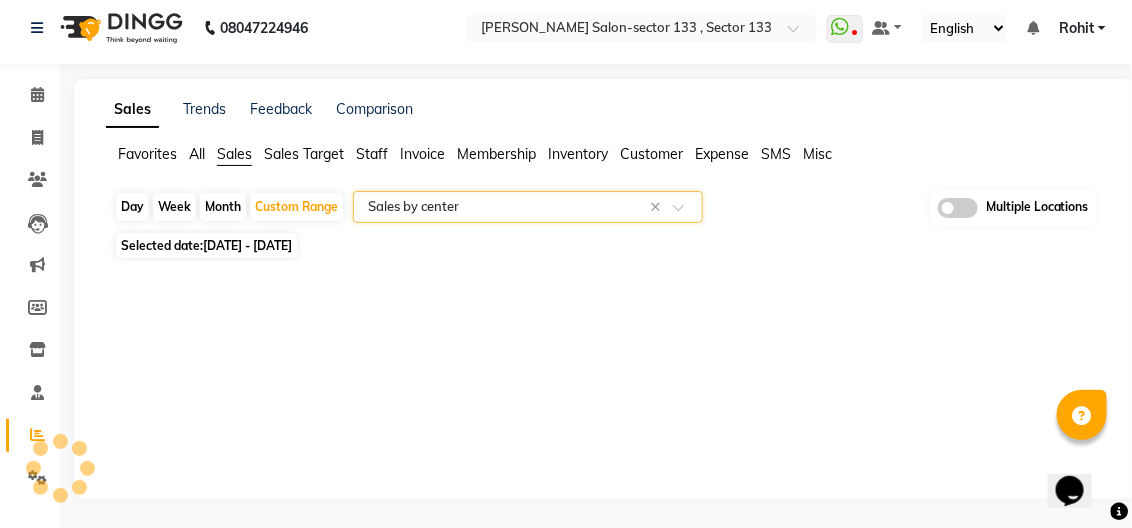 select on "csv" 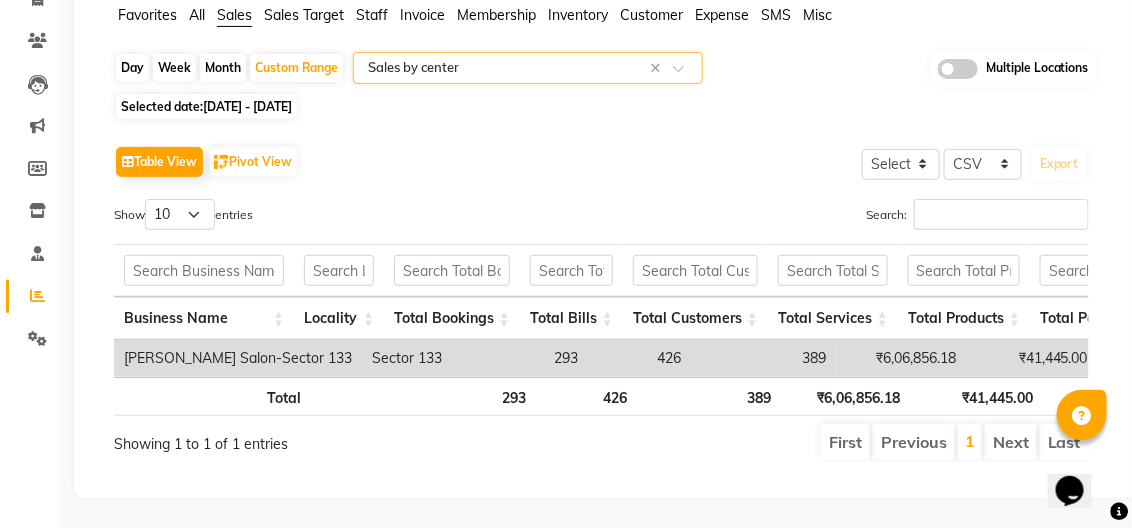 scroll, scrollTop: 0, scrollLeft: 0, axis: both 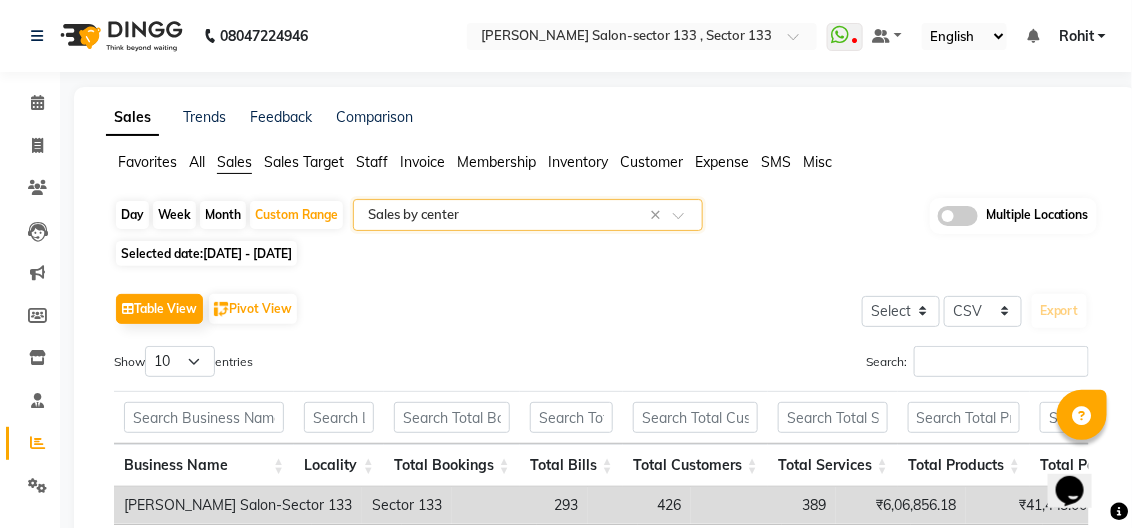 click on "Invoice" 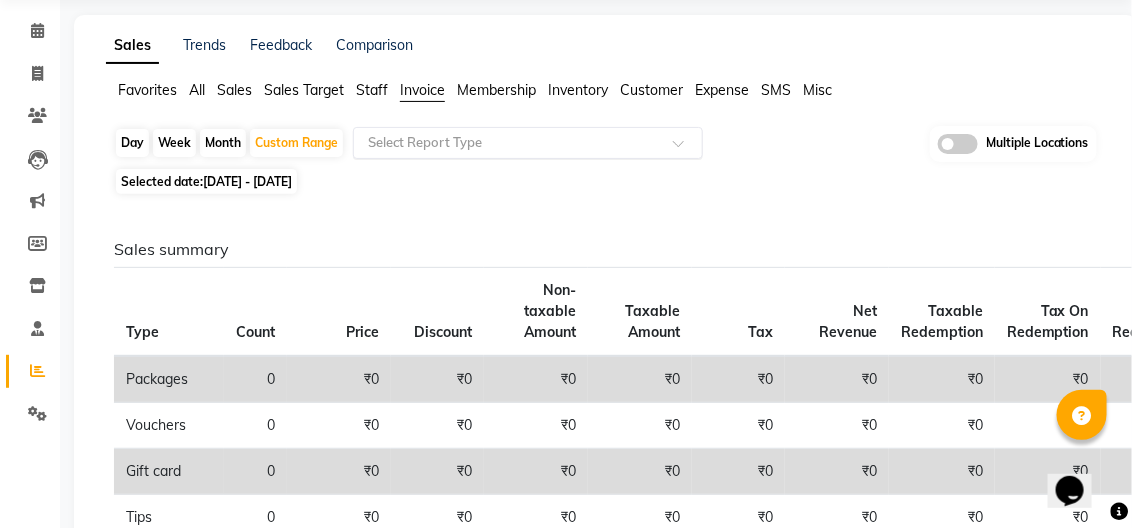 scroll, scrollTop: 58, scrollLeft: 0, axis: vertical 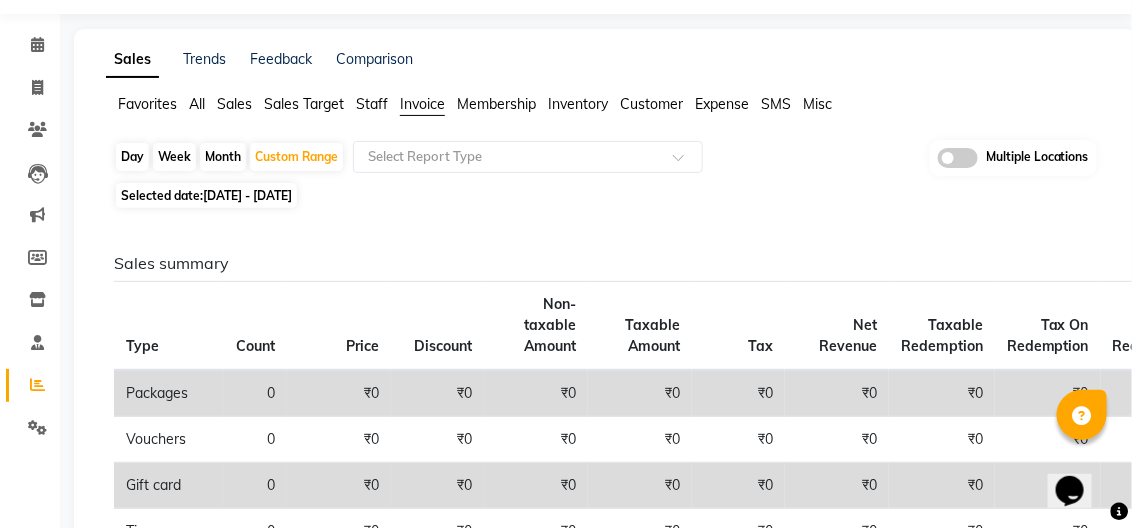click on "Customer" 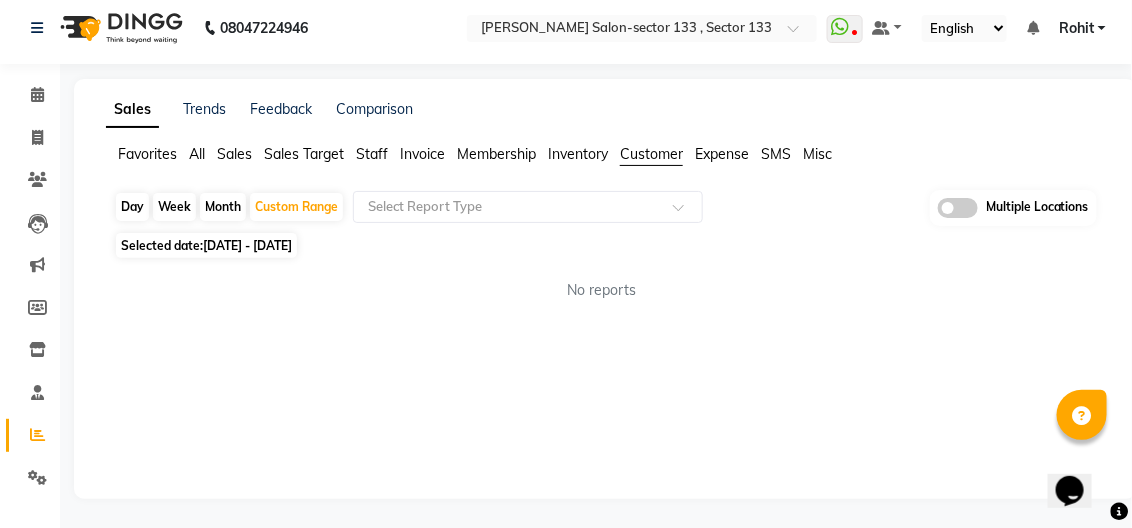 click on "Favorites All Sales Sales Target Staff Invoice Membership Inventory Customer Expense SMS Misc" 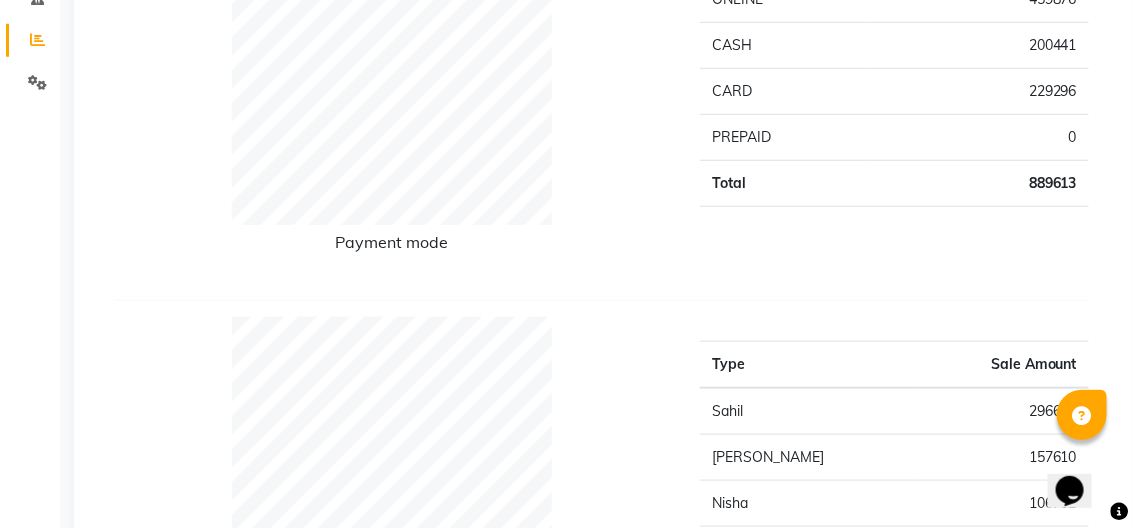scroll, scrollTop: 45, scrollLeft: 0, axis: vertical 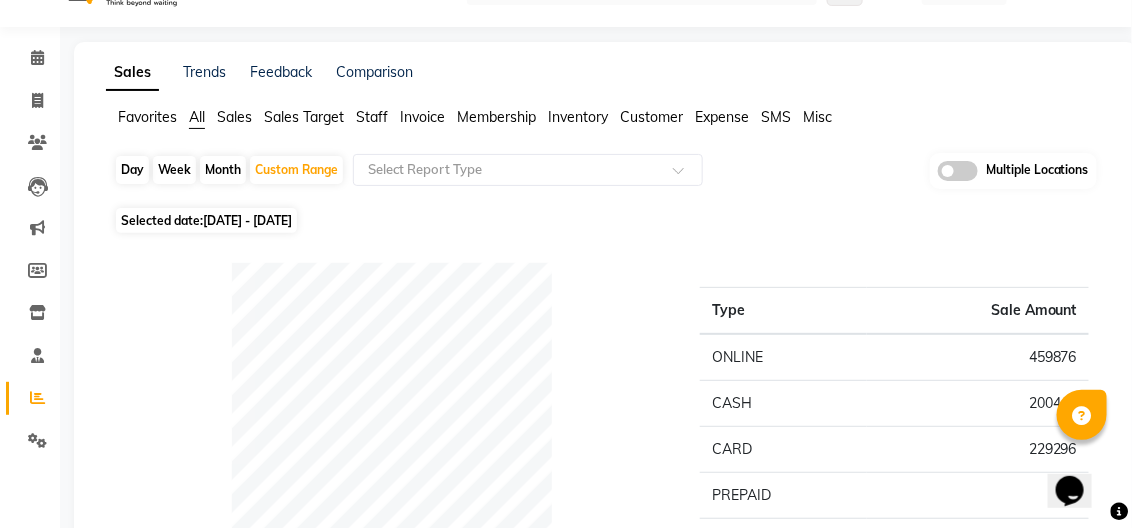 click on "Sales Target" 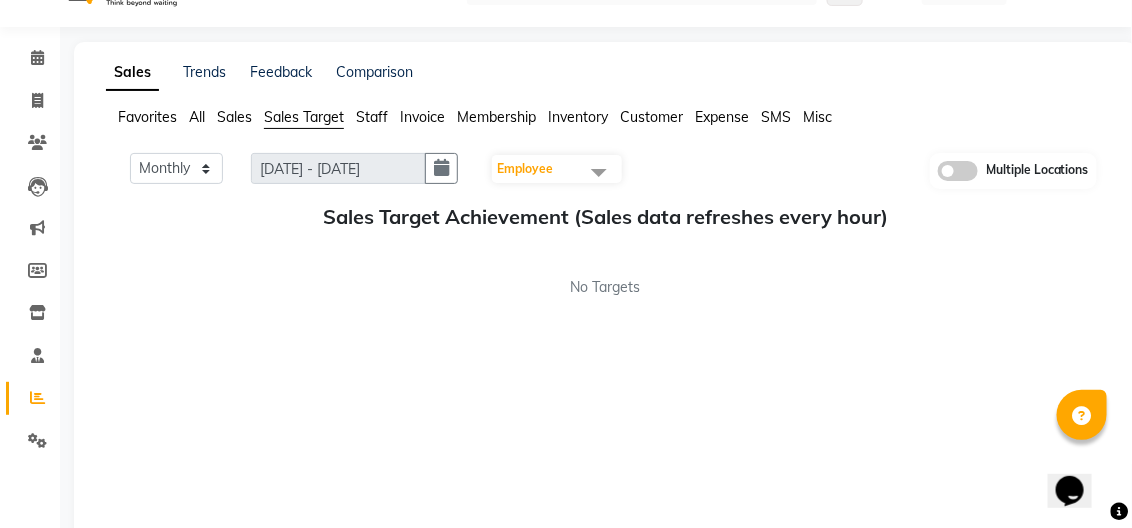 click on "Staff" 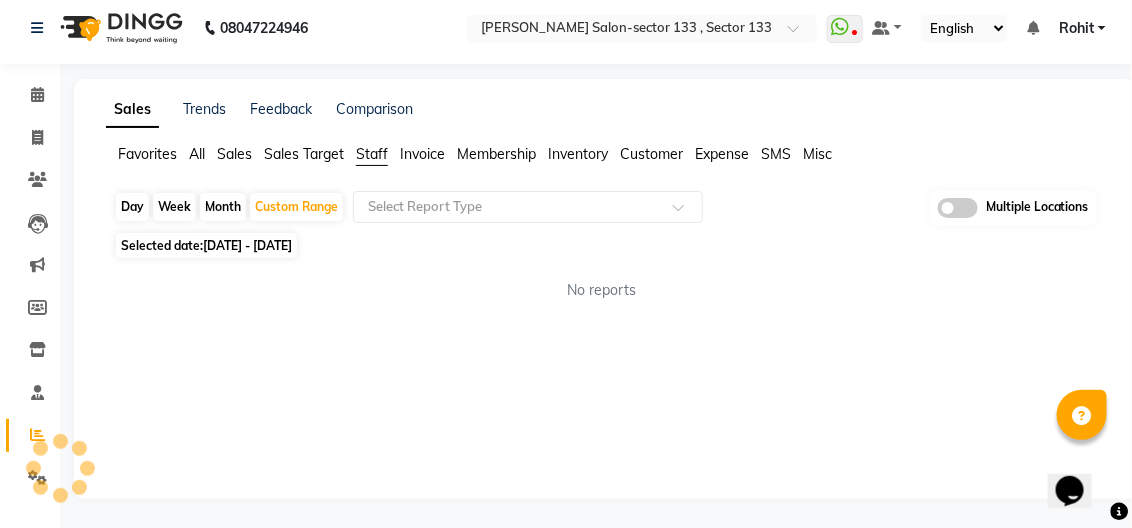 scroll, scrollTop: 45, scrollLeft: 0, axis: vertical 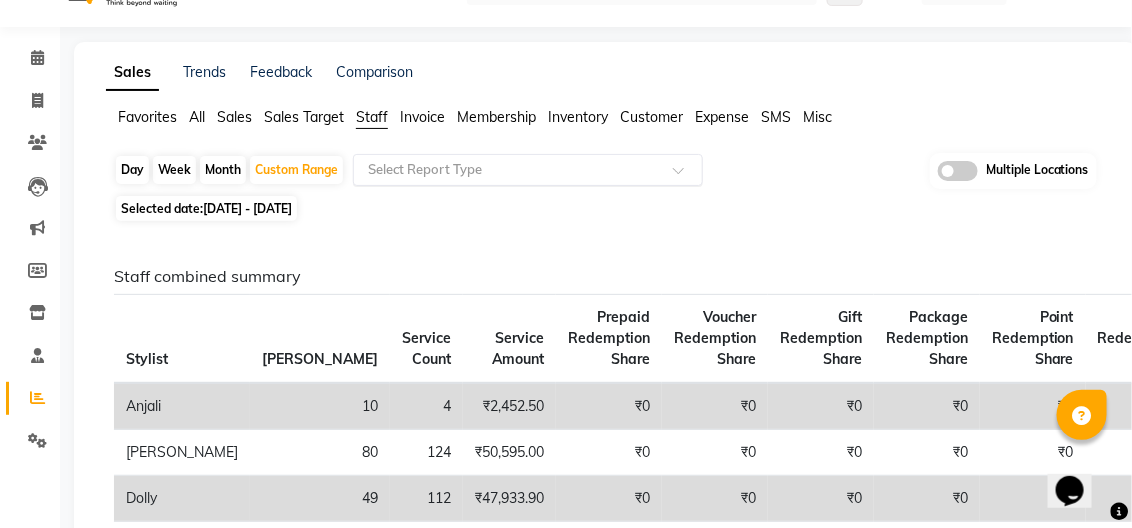 click 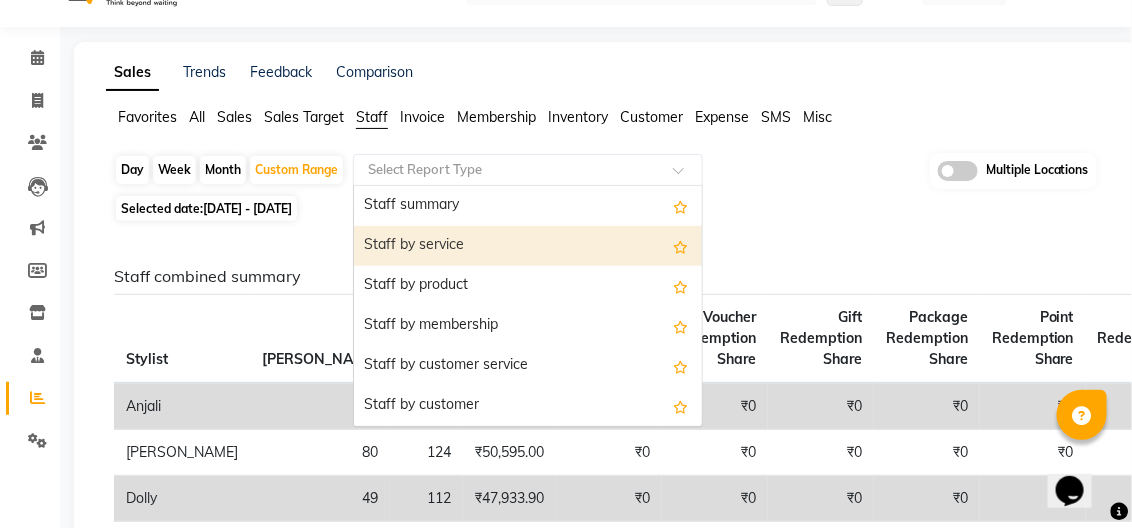click on "Staff by service" at bounding box center [528, 246] 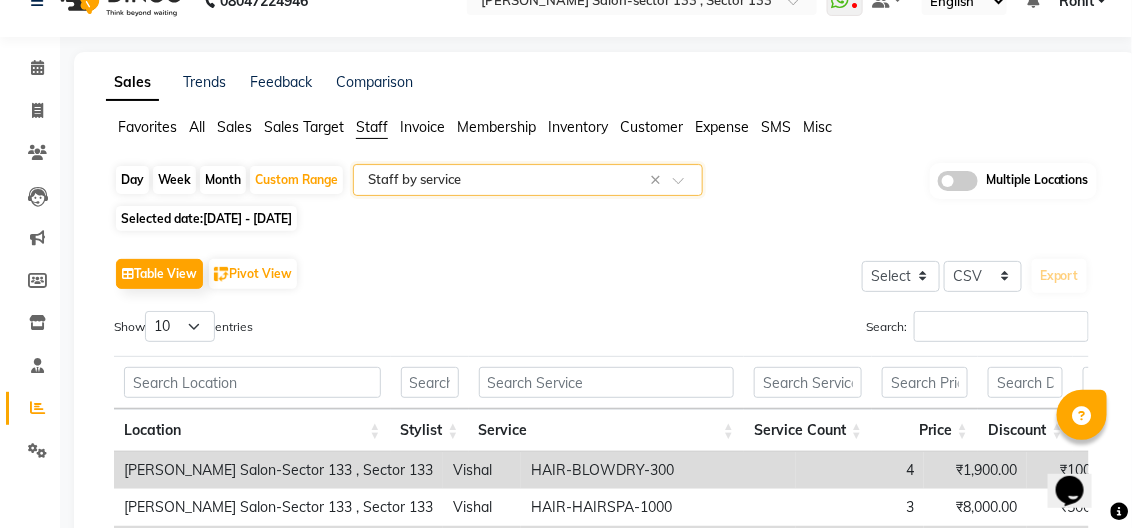 scroll, scrollTop: 0, scrollLeft: 0, axis: both 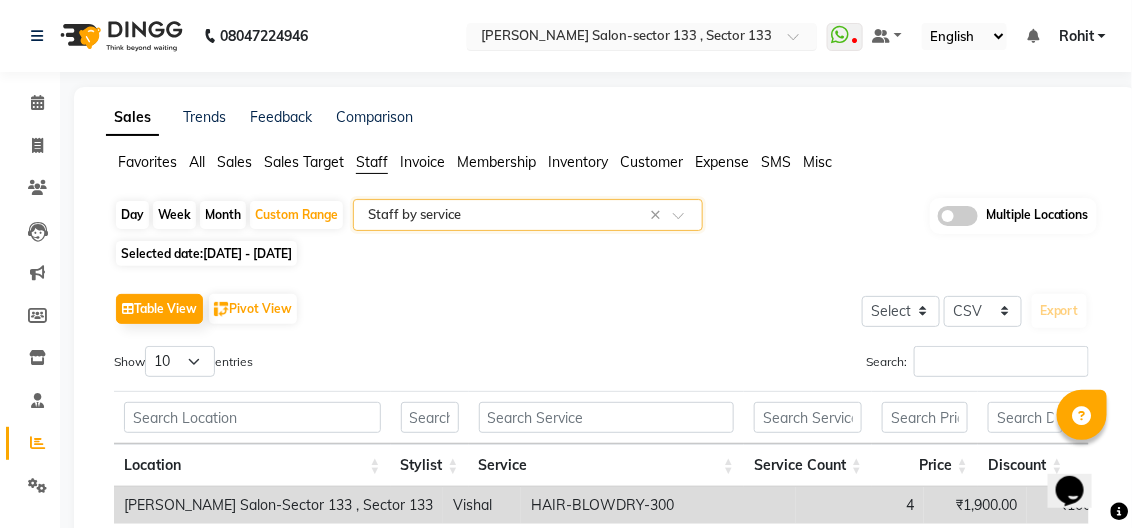 click at bounding box center (622, 38) 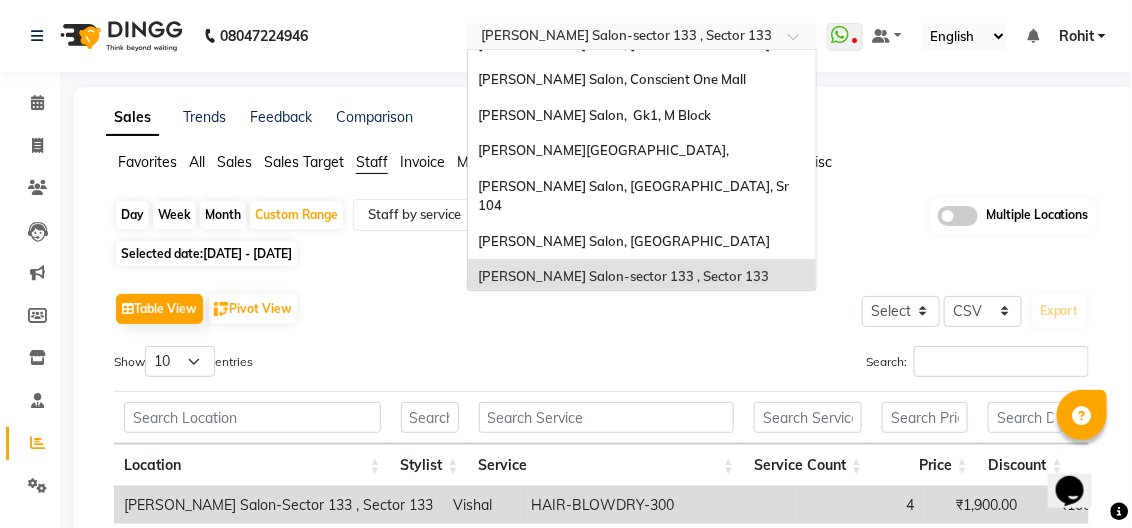 scroll, scrollTop: 221, scrollLeft: 0, axis: vertical 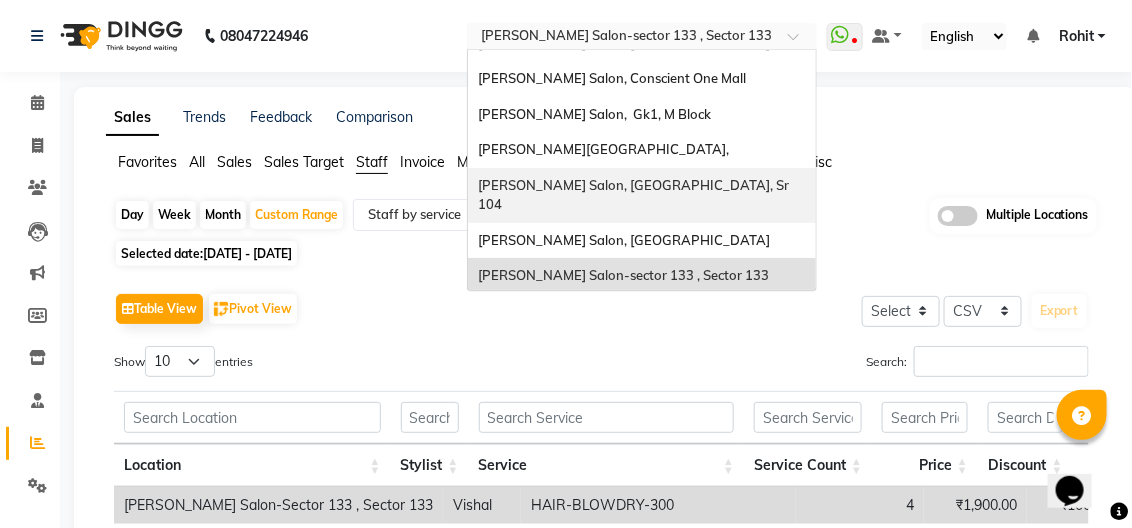 click on "[PERSON_NAME] Salon, [GEOGRAPHIC_DATA], Sr 104" at bounding box center [642, 195] 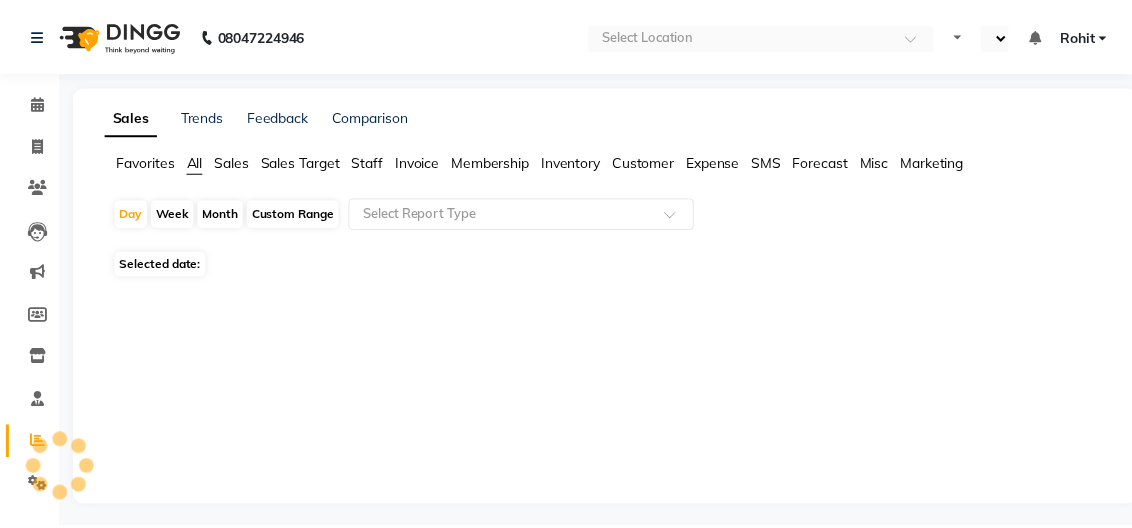 scroll, scrollTop: 0, scrollLeft: 0, axis: both 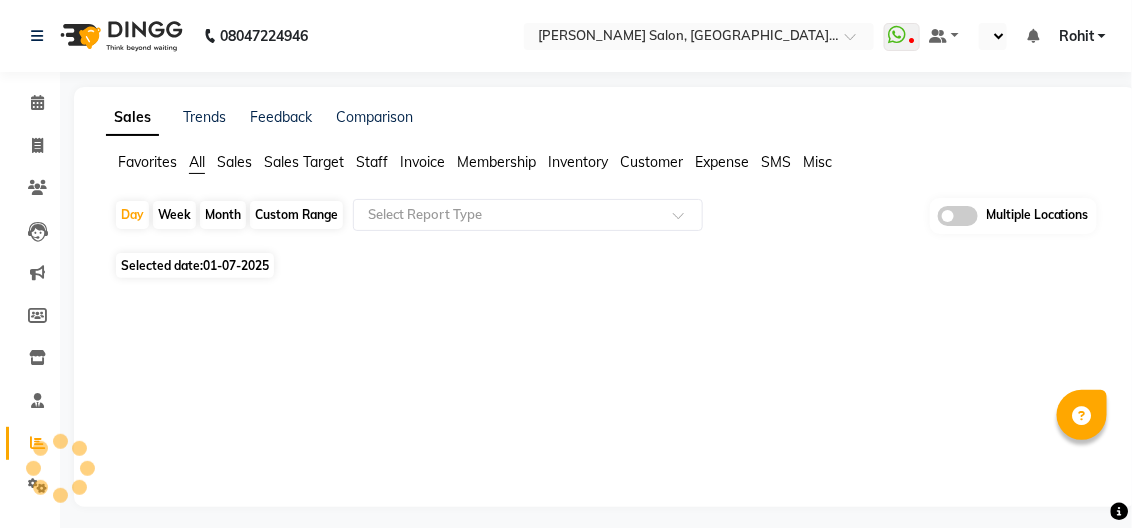 select on "en" 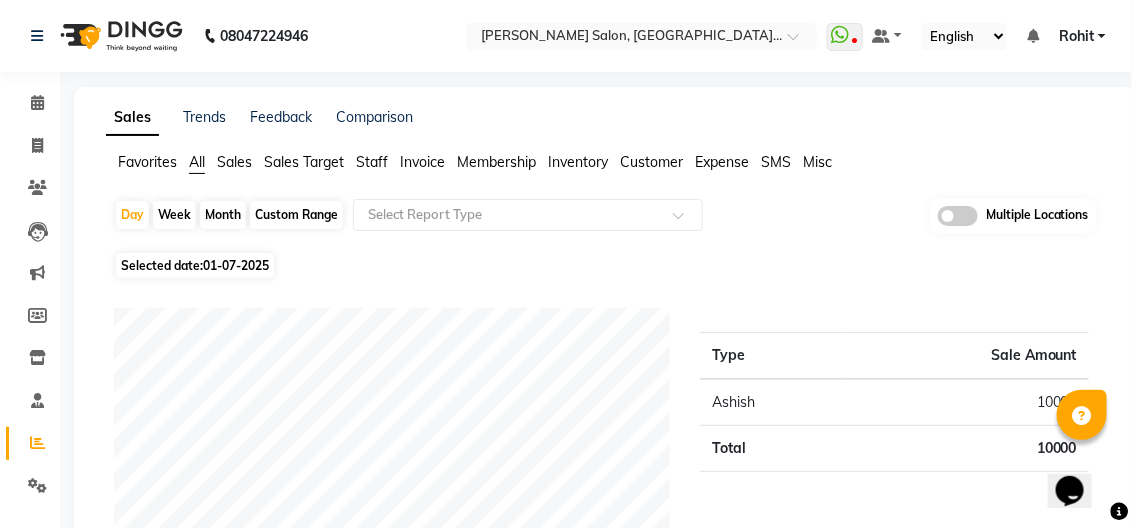 scroll, scrollTop: 0, scrollLeft: 0, axis: both 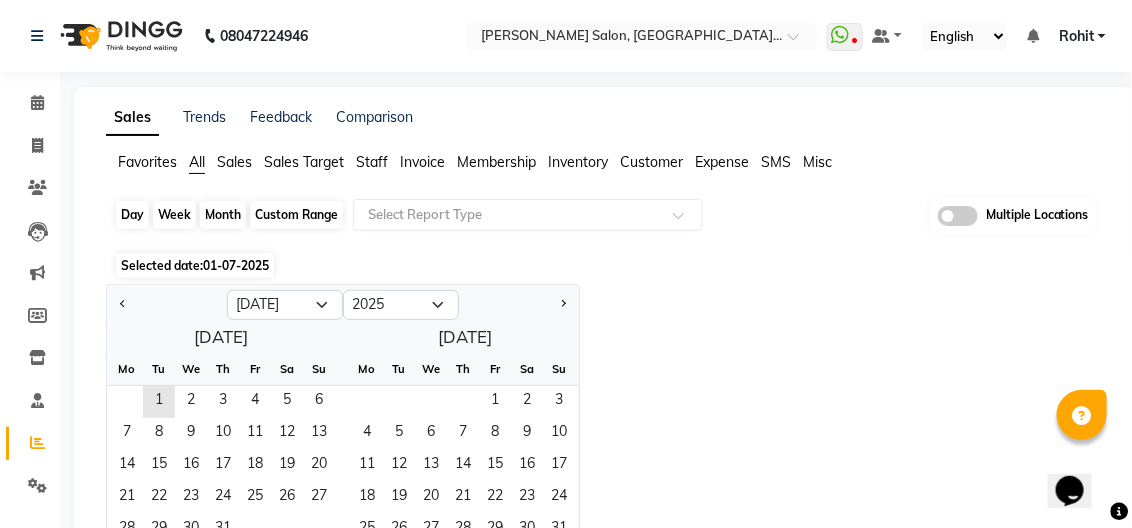 click on "Custom Range" 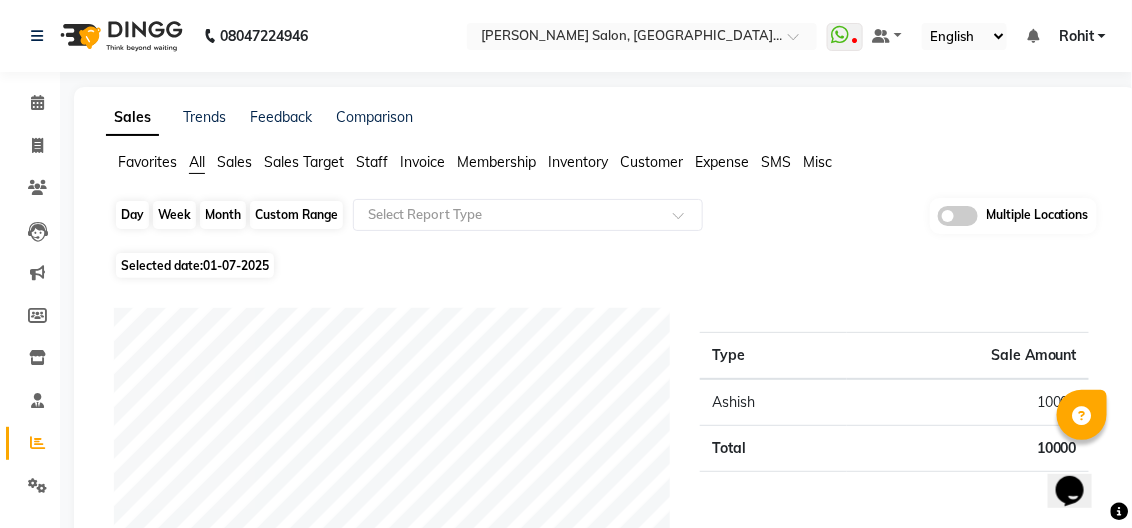 click on "Custom Range" 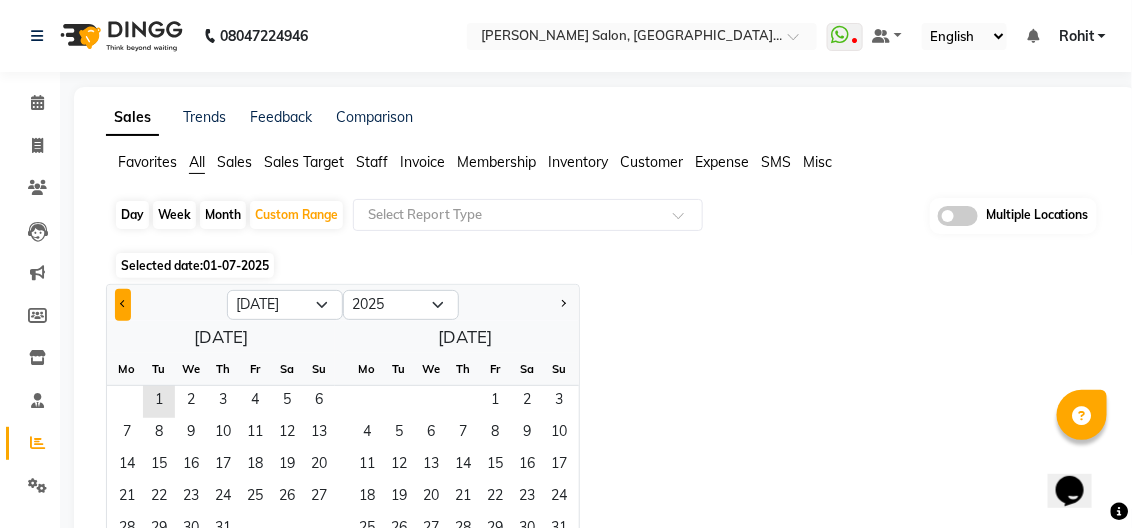 click 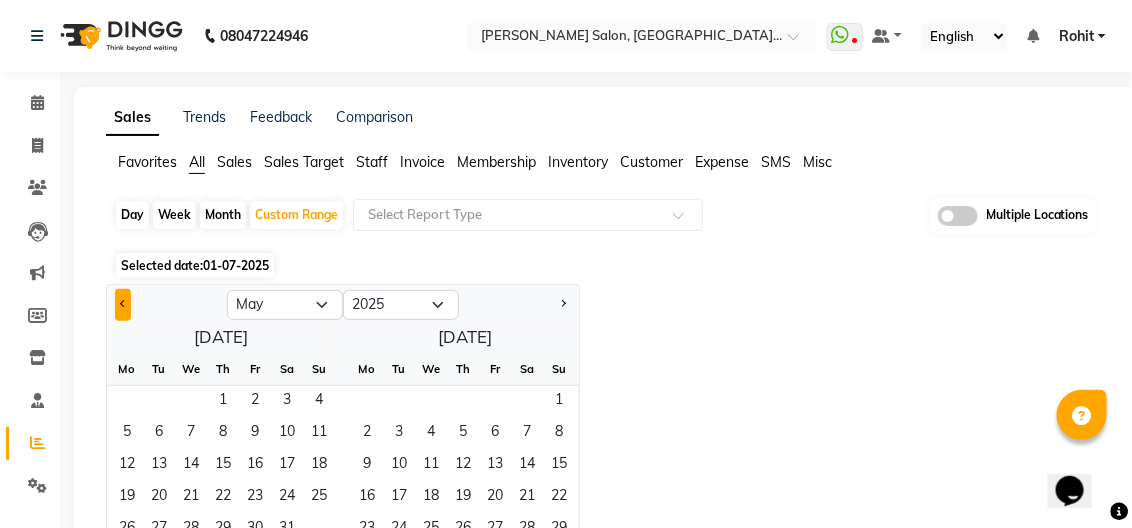 click 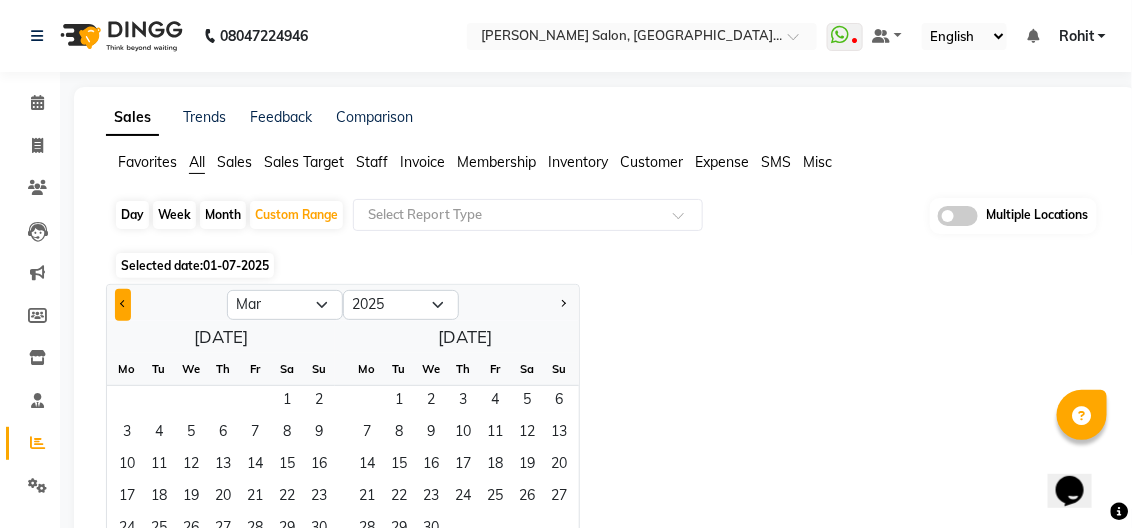 click 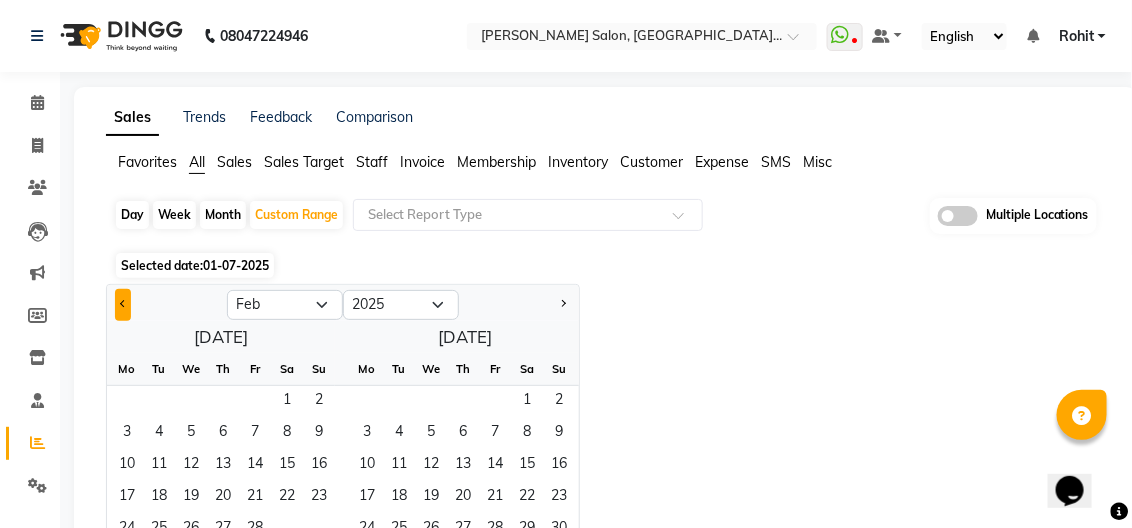 click 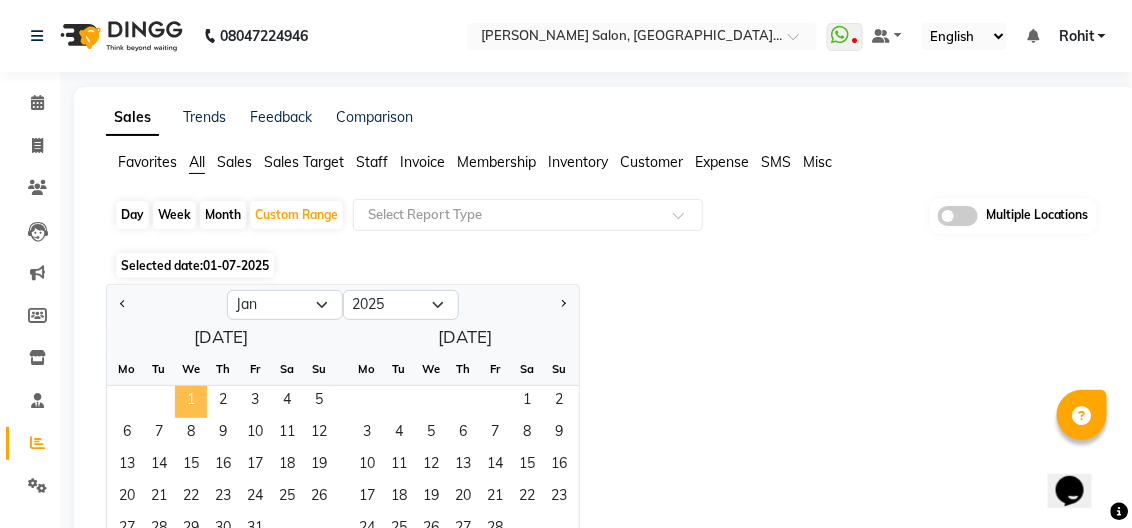 click on "1" 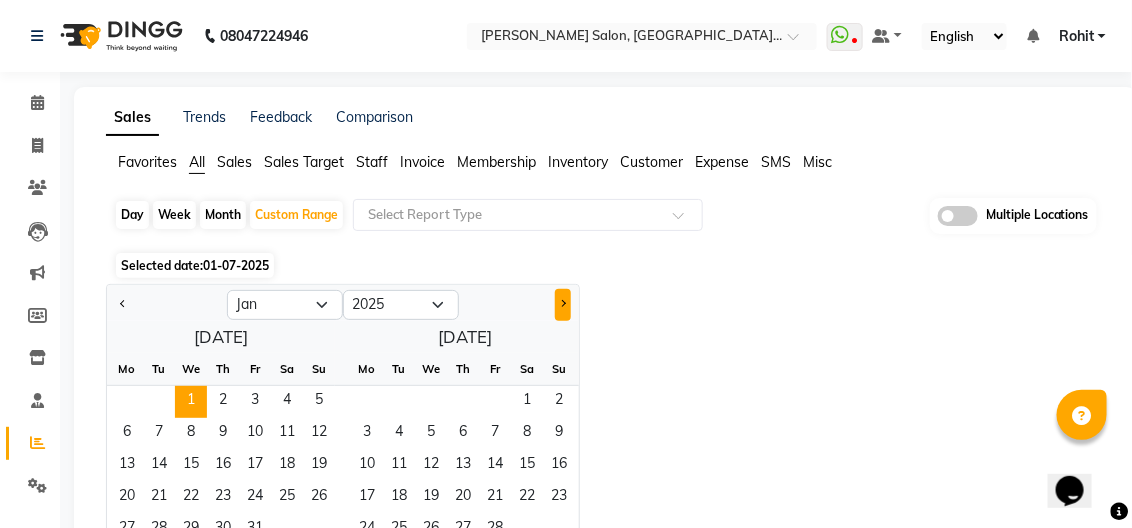 click 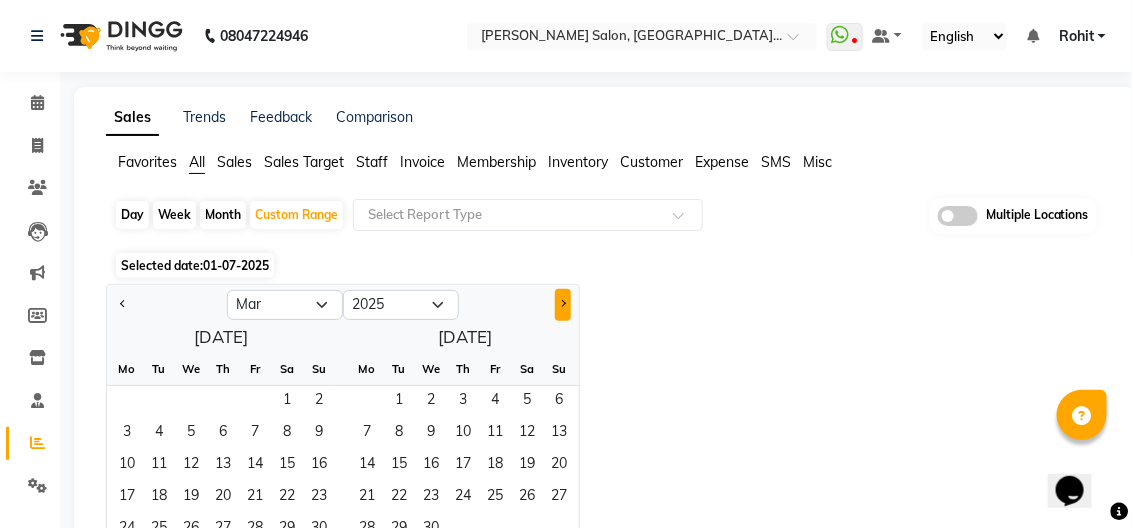 click 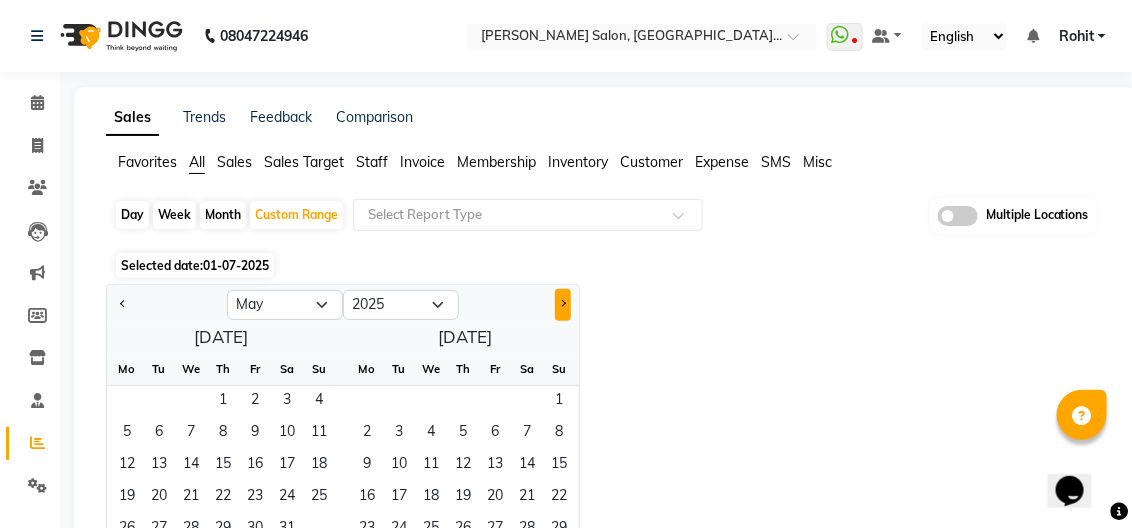 click 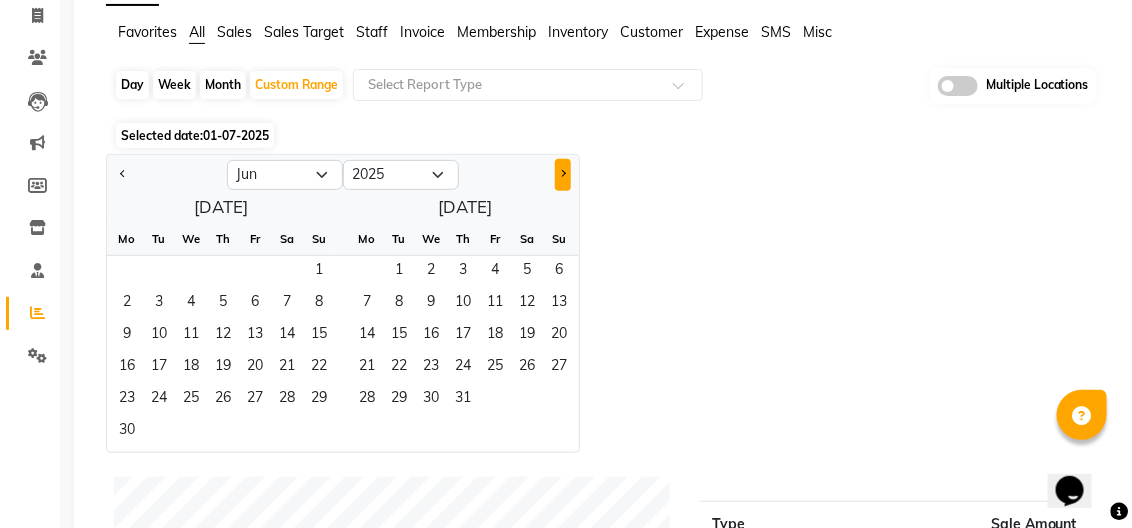 scroll, scrollTop: 149, scrollLeft: 0, axis: vertical 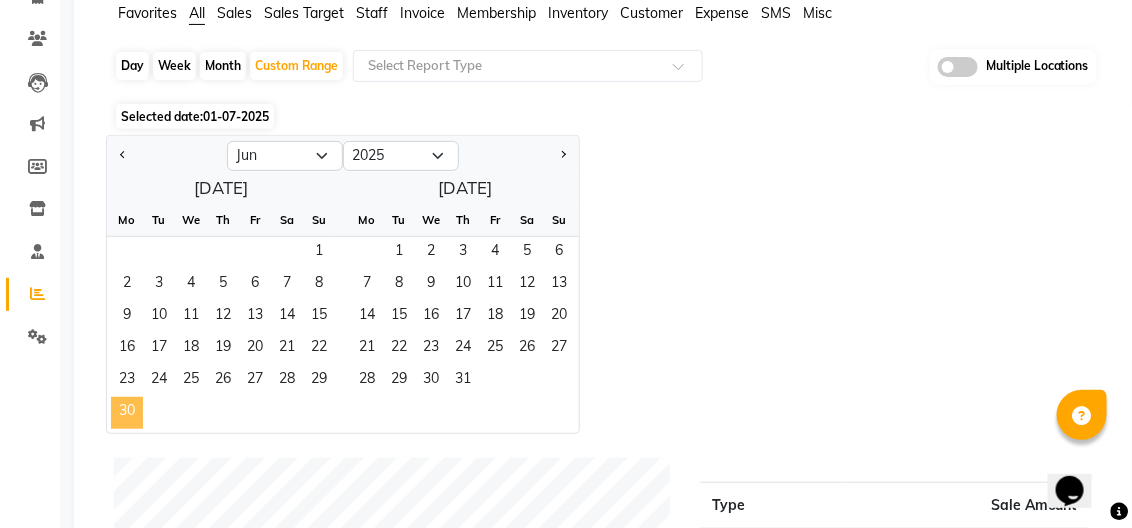 click on "30" 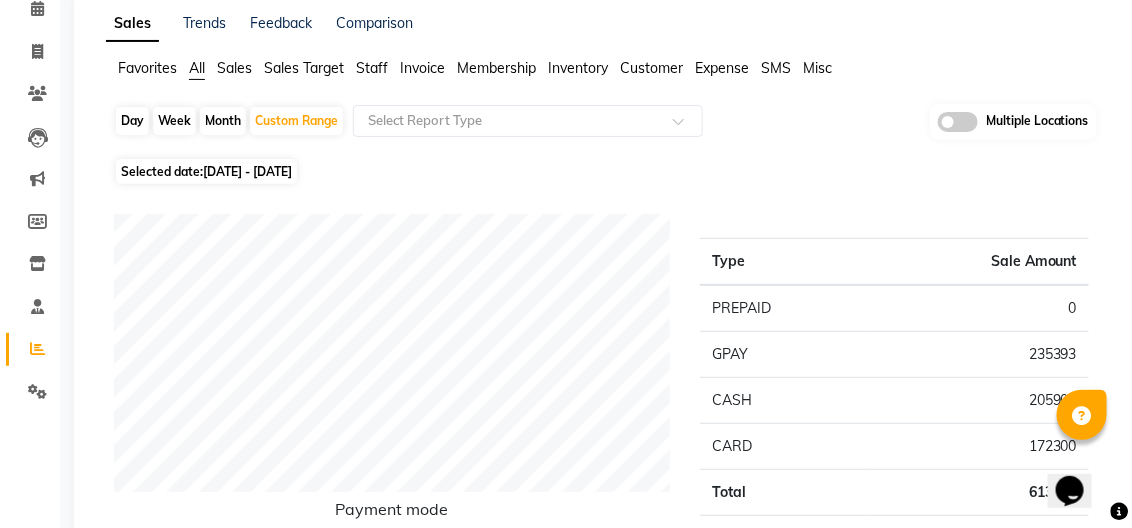 scroll, scrollTop: 0, scrollLeft: 0, axis: both 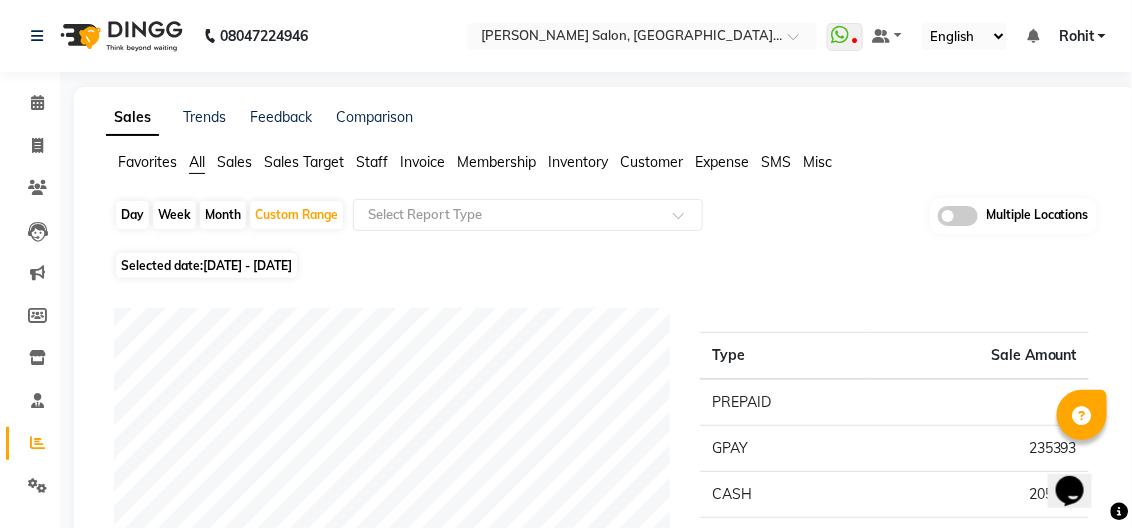 click on "Sales Target" 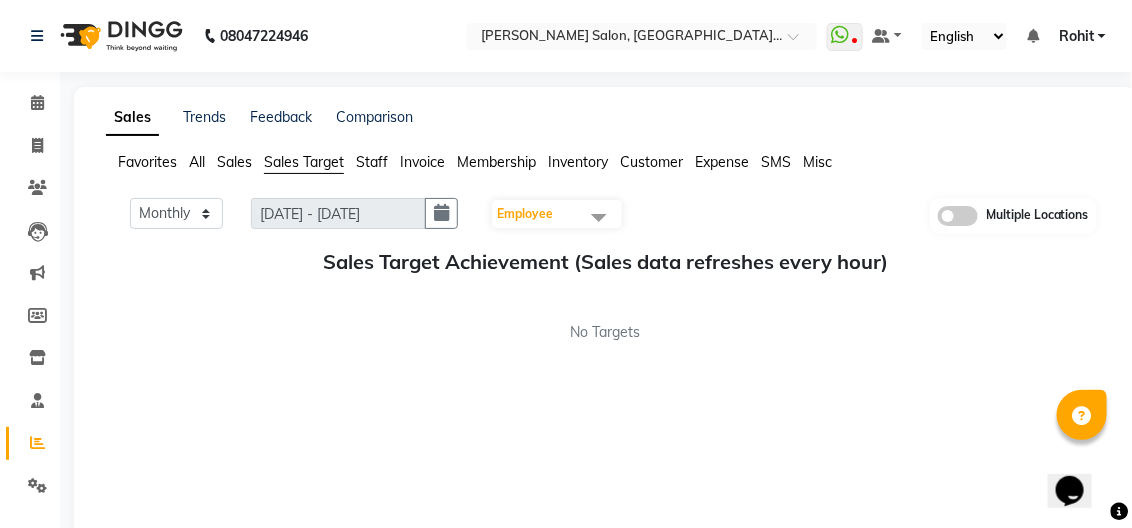 click on "Sales" 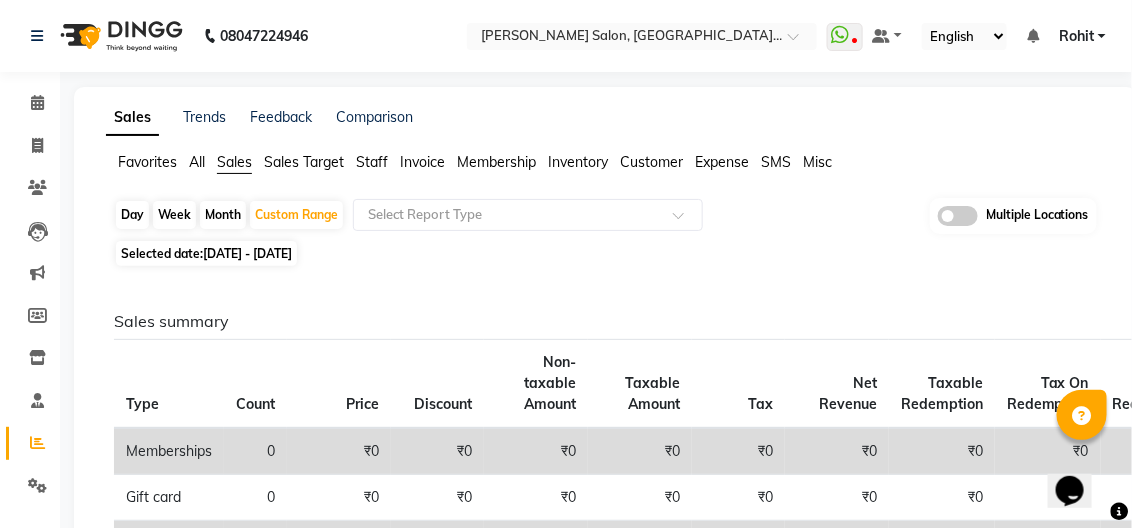 scroll, scrollTop: 0, scrollLeft: 0, axis: both 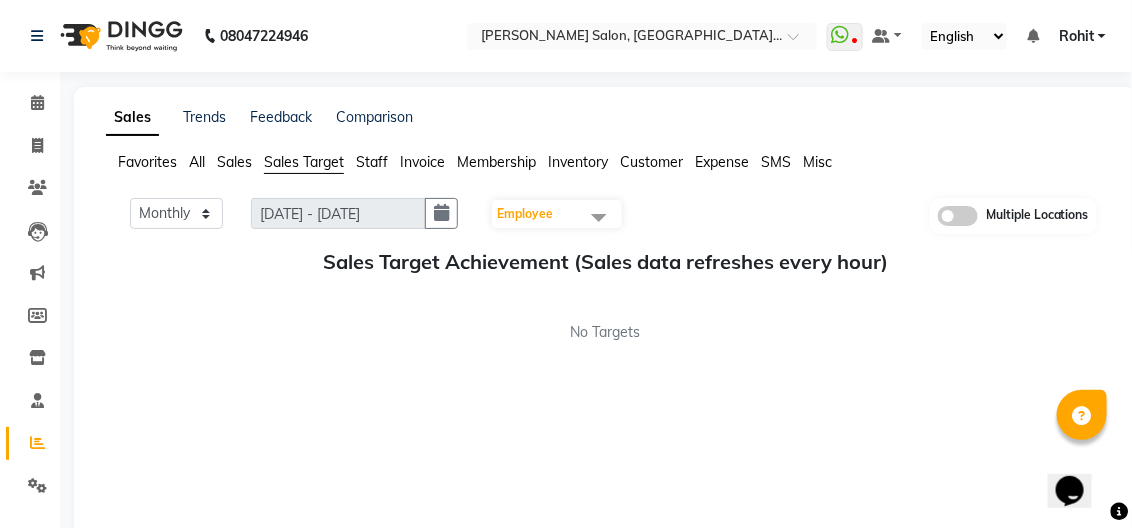 click on "Staff" 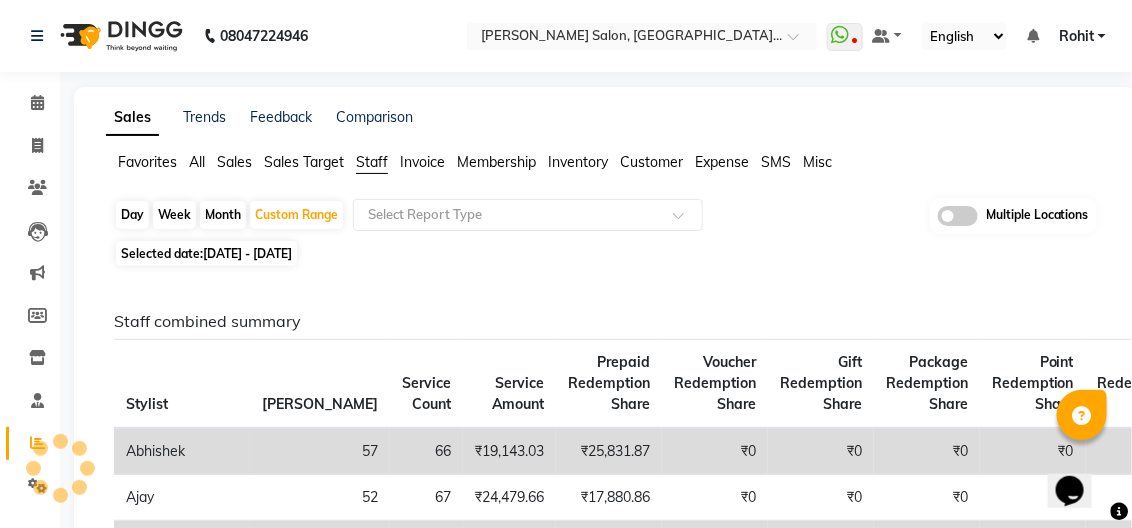 click on "Invoice" 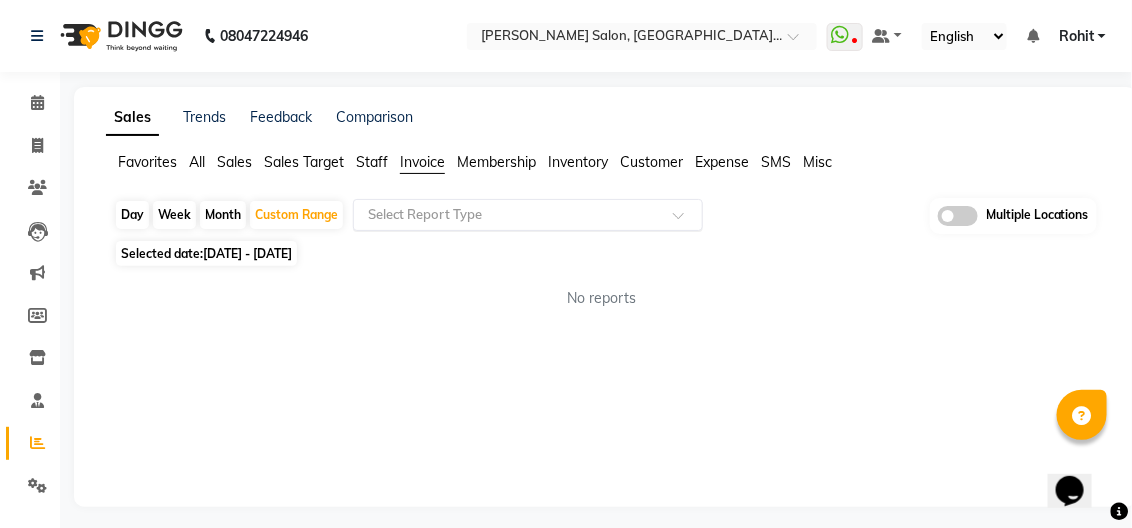 click 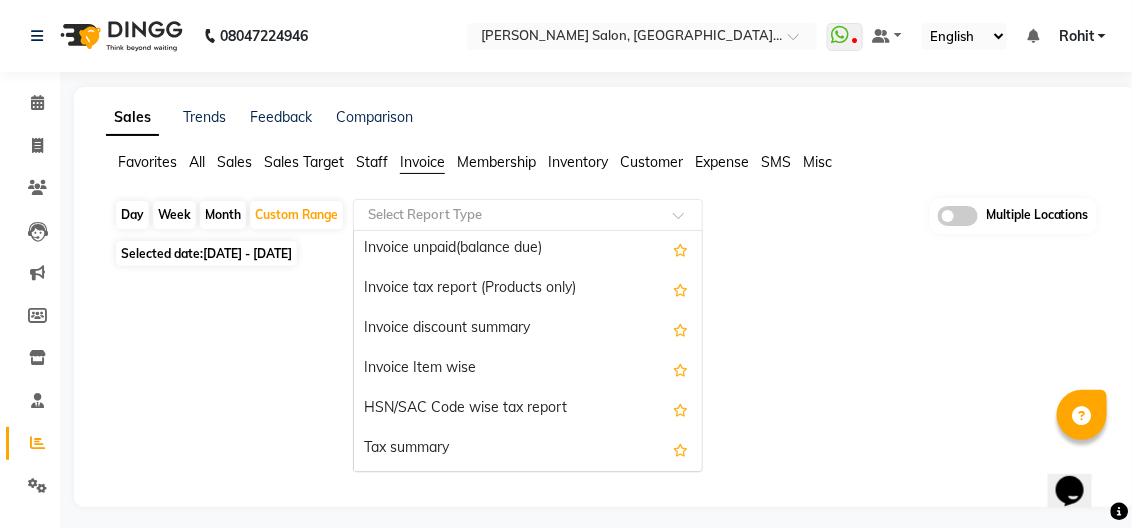 scroll, scrollTop: 0, scrollLeft: 0, axis: both 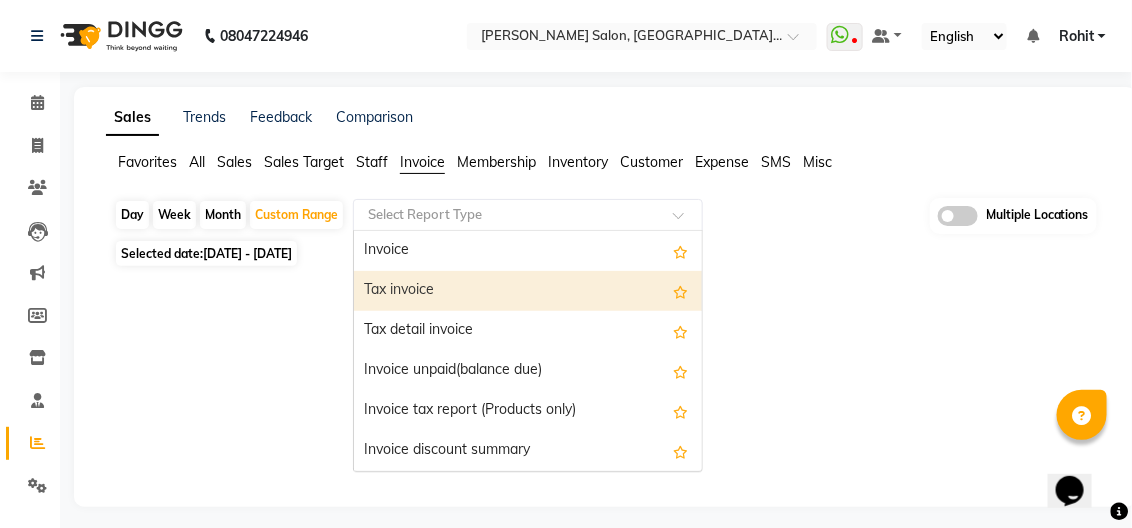 click on "Tax invoice" at bounding box center (528, 291) 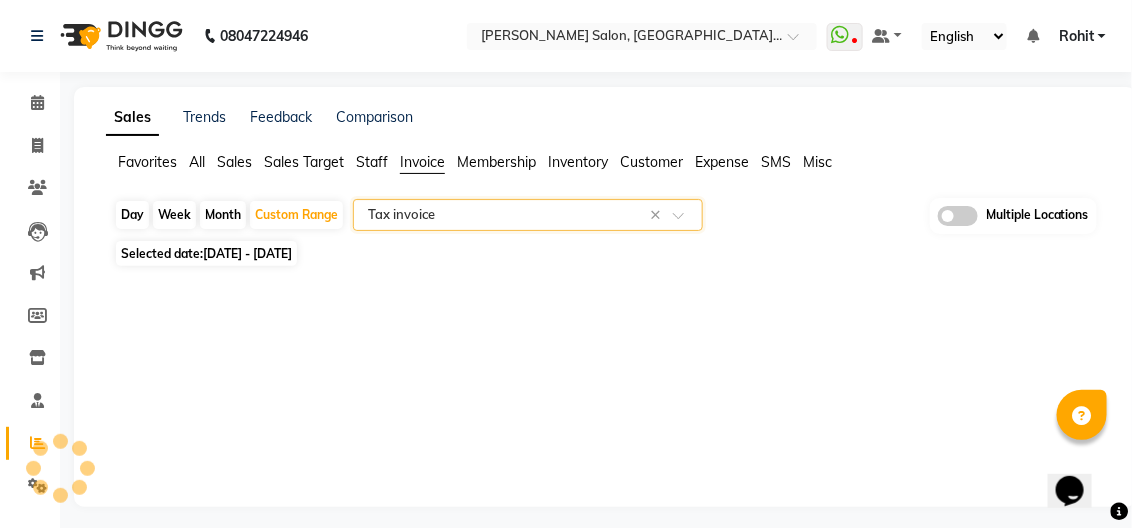 select on "csv" 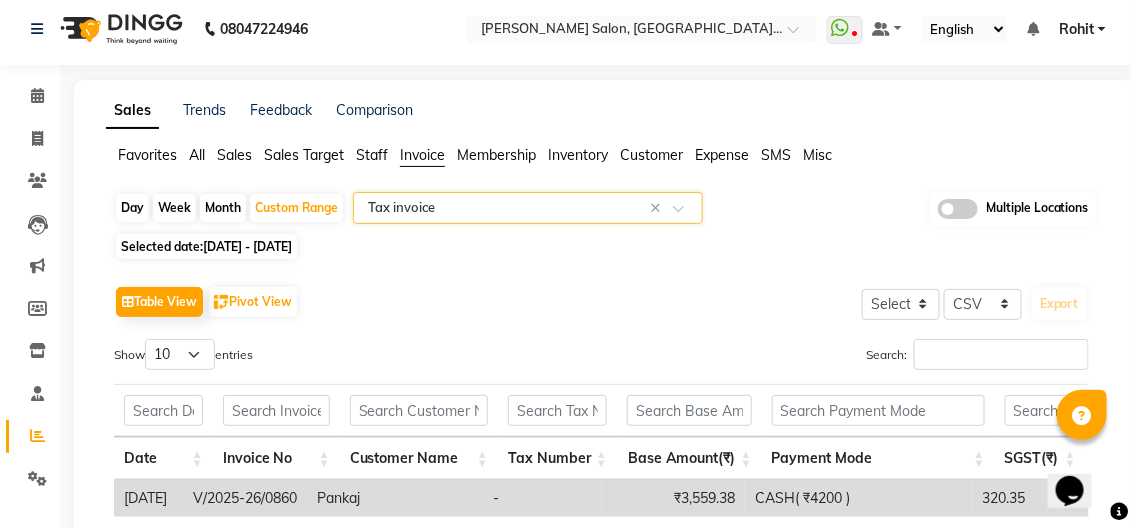 scroll, scrollTop: 0, scrollLeft: 0, axis: both 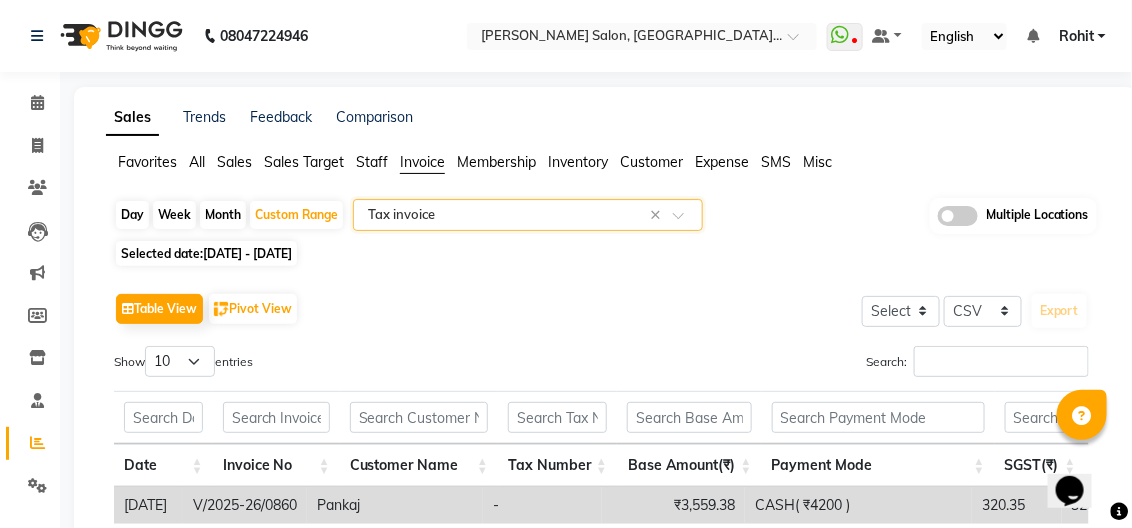 click on "Membership" 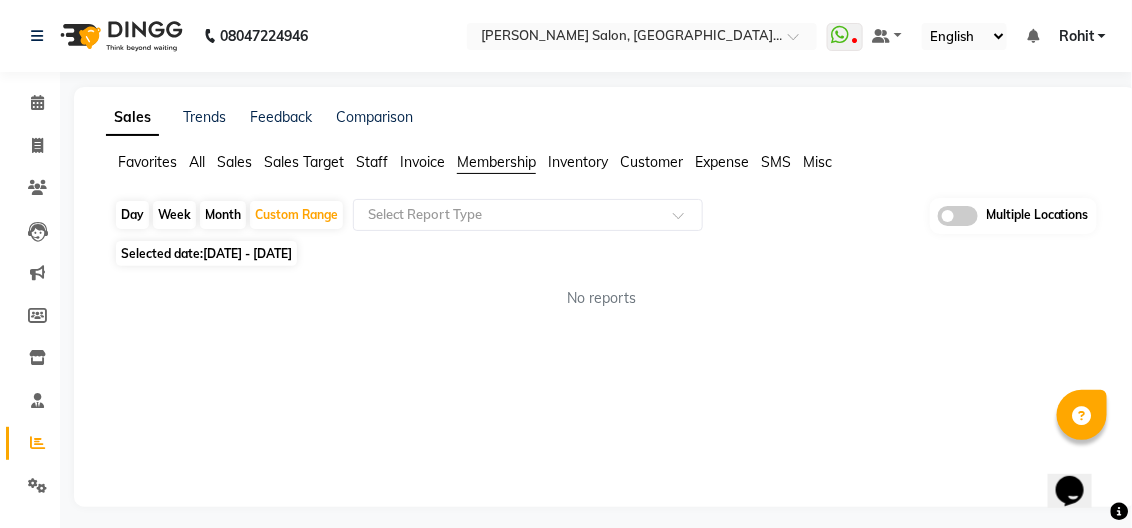 click on "Inventory" 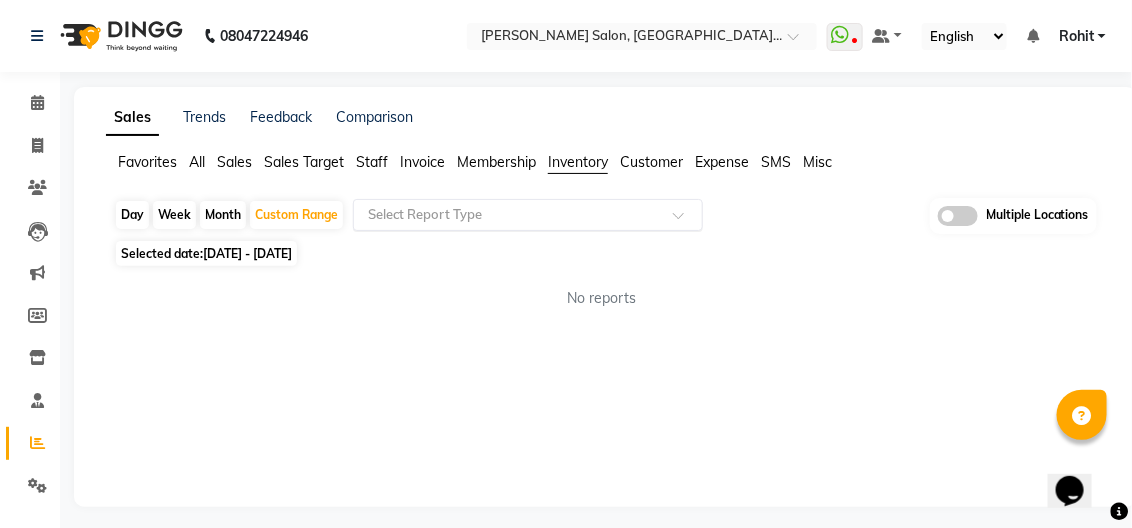 click 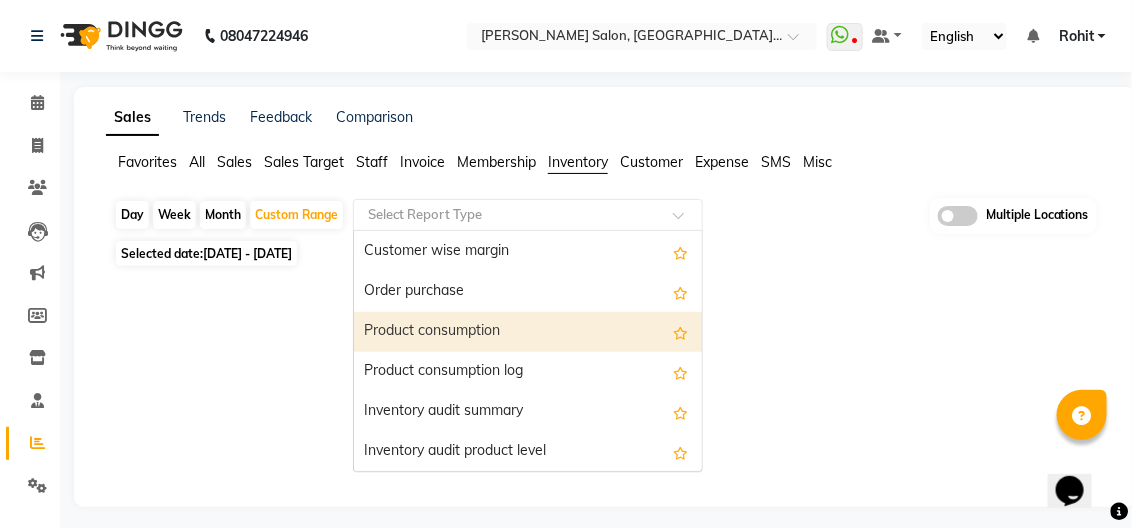 scroll, scrollTop: 0, scrollLeft: 0, axis: both 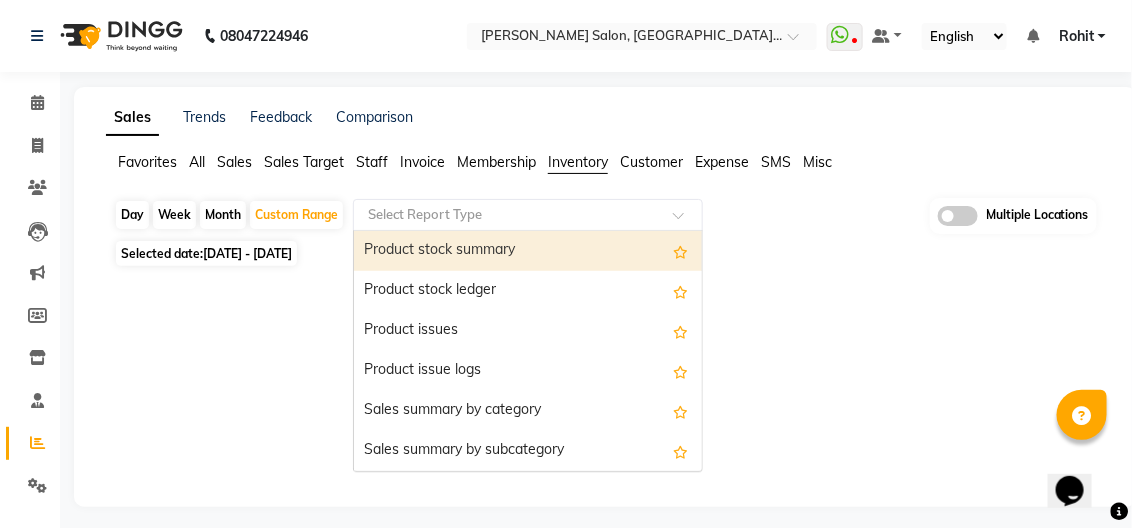 click on "Customer" 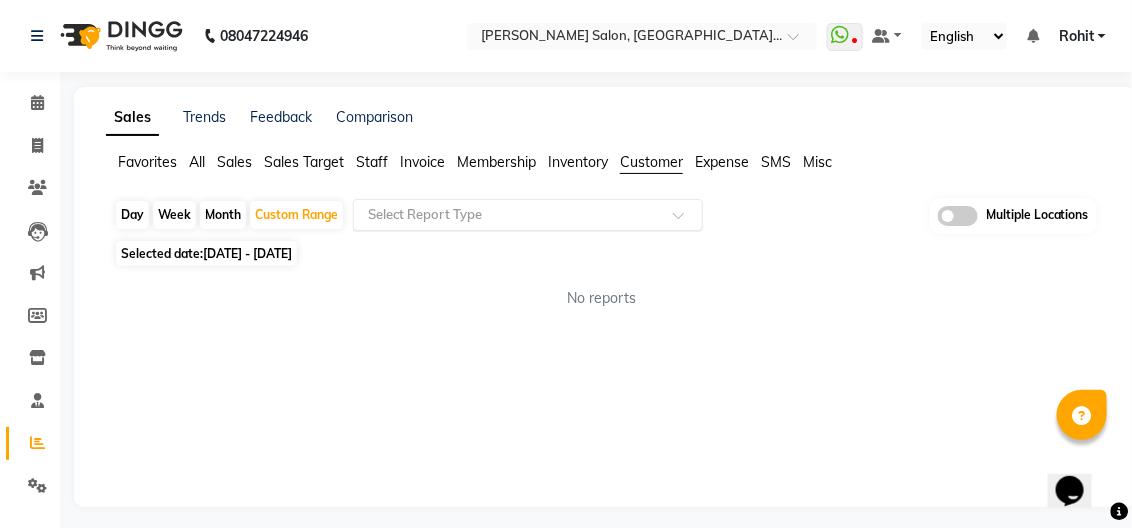click 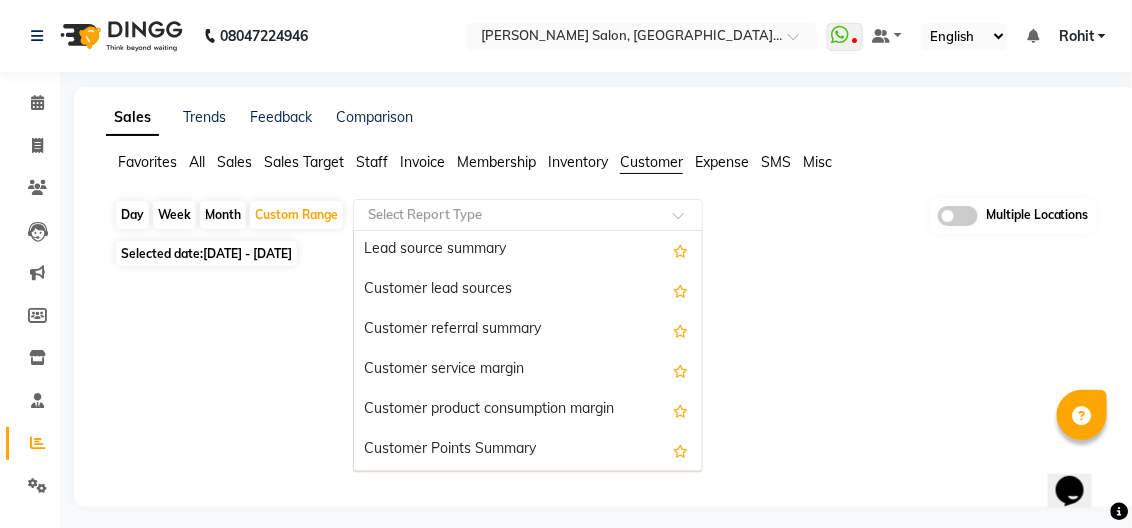 scroll, scrollTop: 0, scrollLeft: 0, axis: both 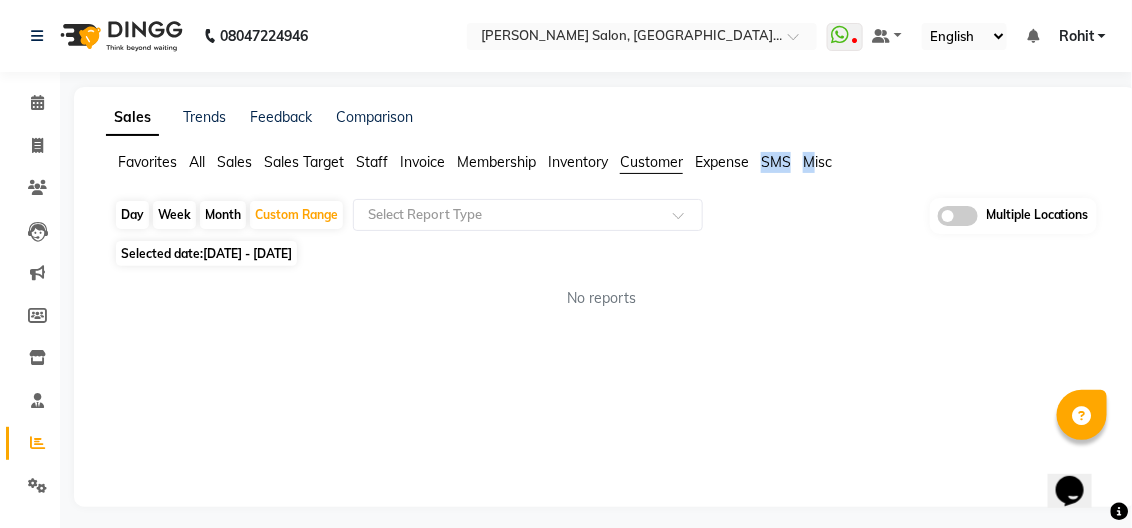 drag, startPoint x: 765, startPoint y: 158, endPoint x: 815, endPoint y: 155, distance: 50.08992 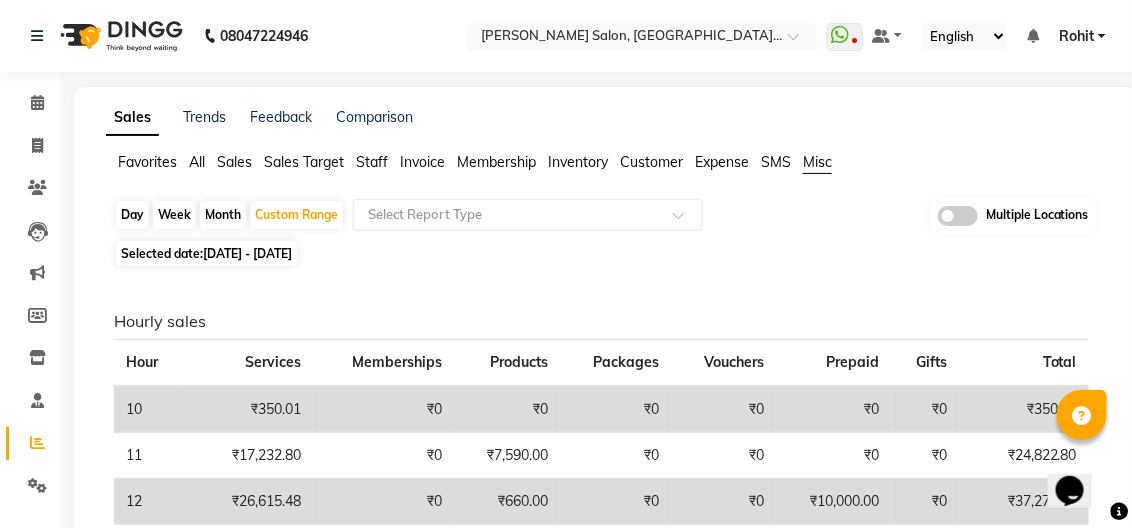 click on "Sales" 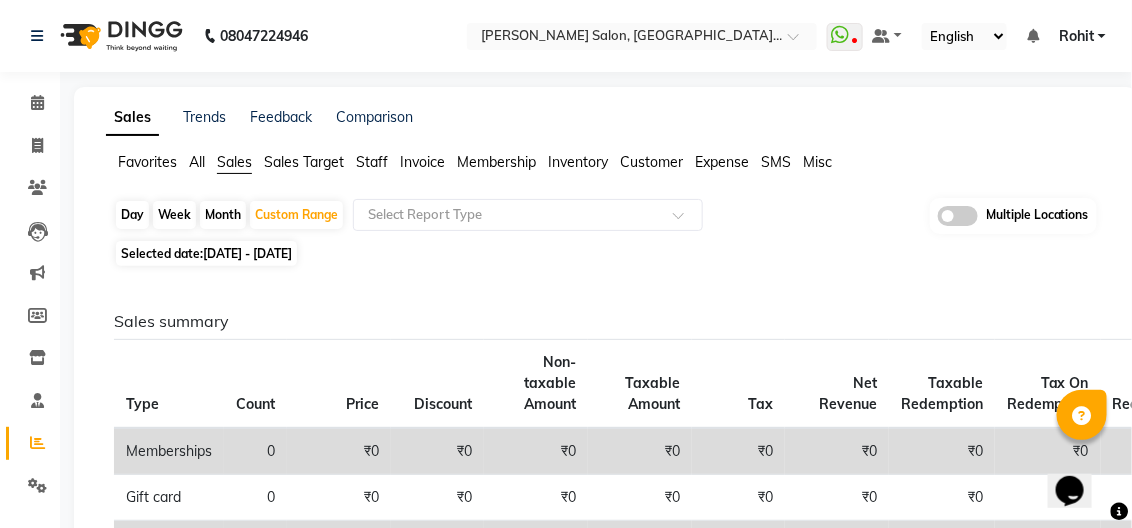 click on "All" 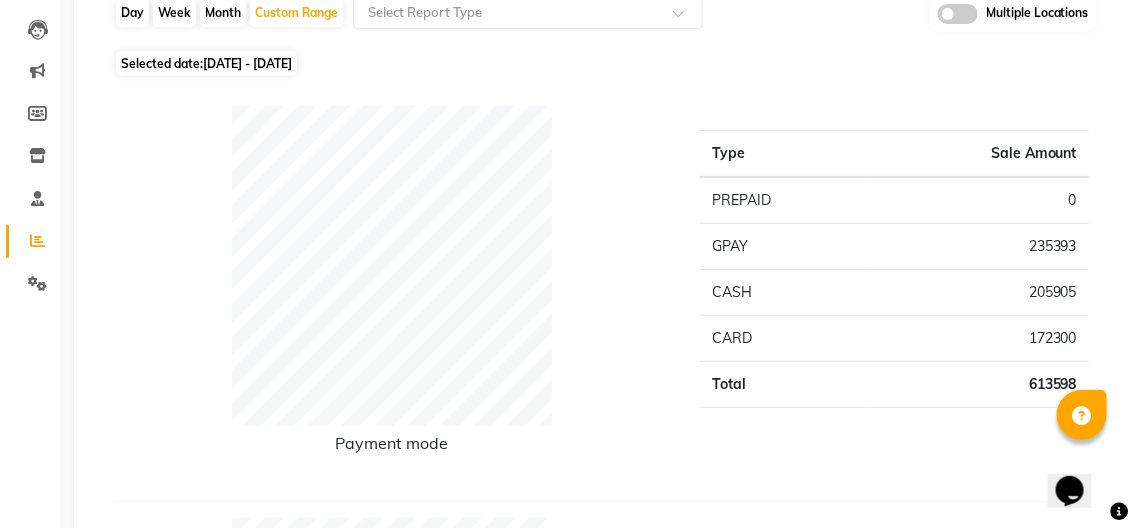 scroll, scrollTop: 0, scrollLeft: 0, axis: both 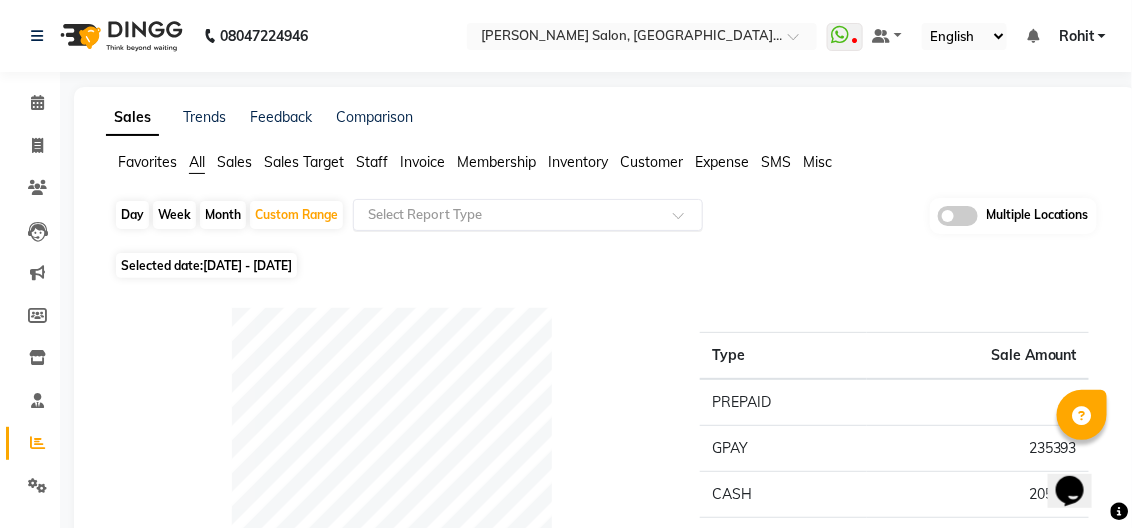 click on "Select Report Type" 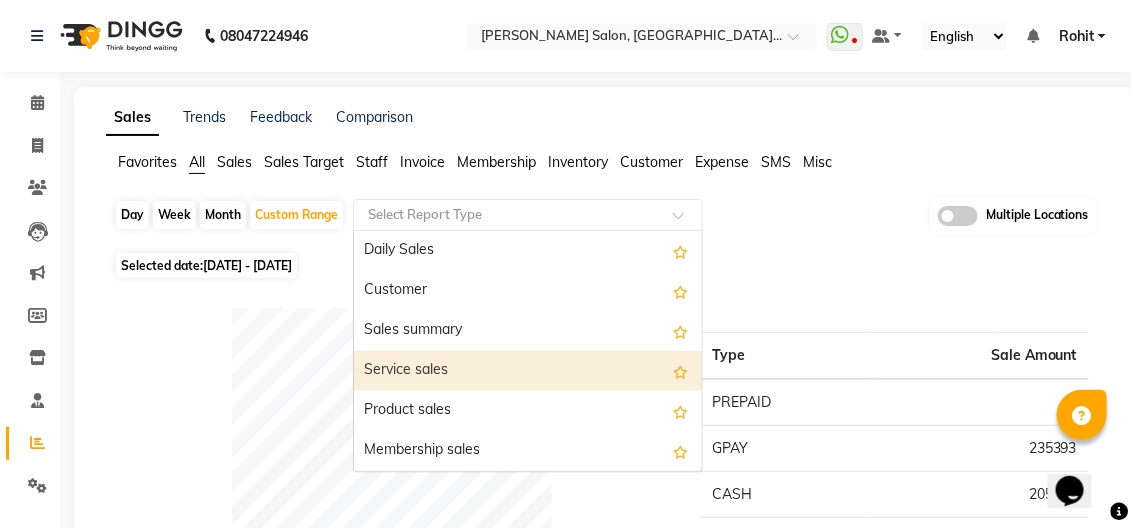 click on "Service sales" at bounding box center [528, 371] 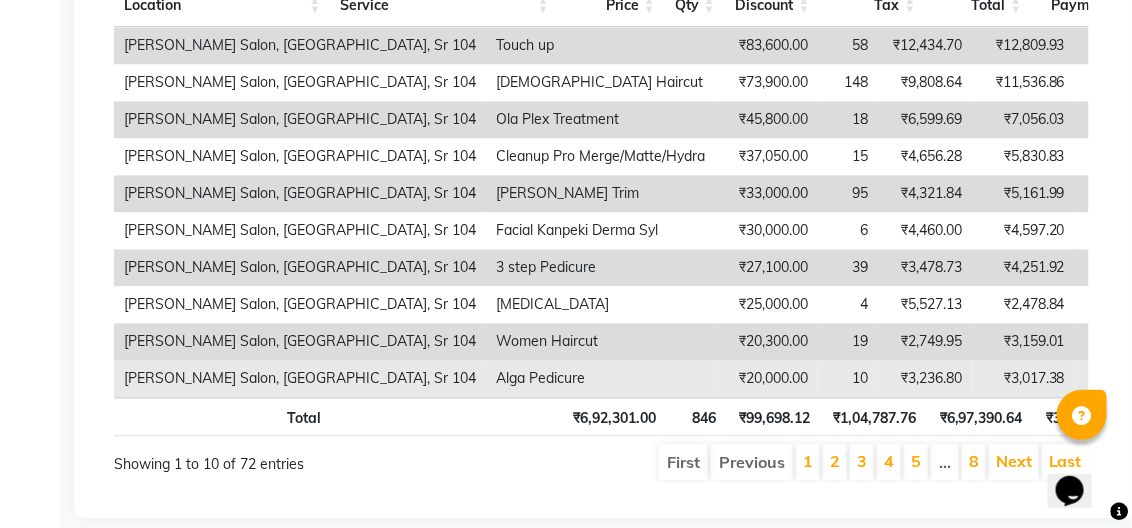 scroll, scrollTop: 1125, scrollLeft: 0, axis: vertical 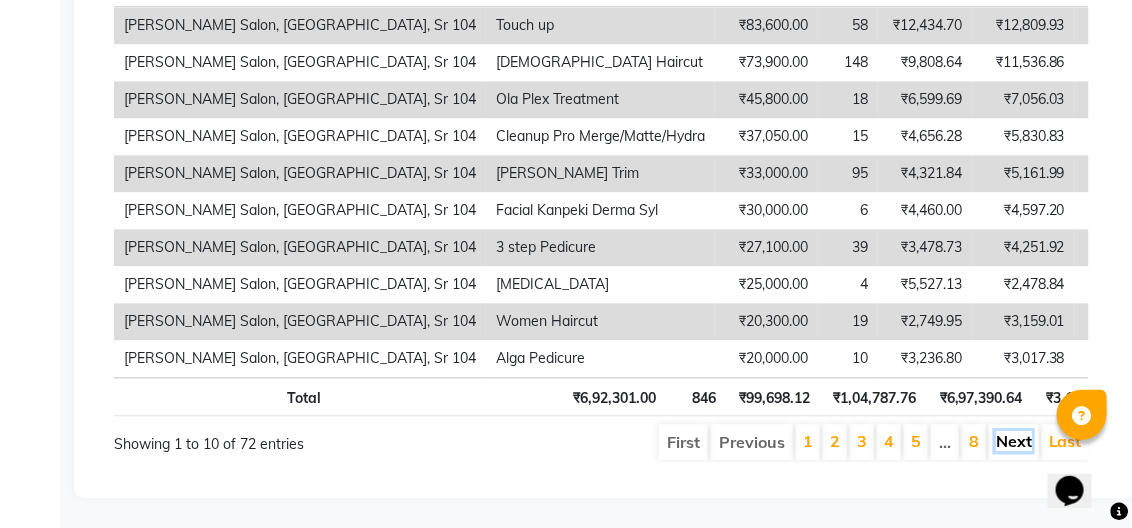 click on "Next" at bounding box center [1014, 441] 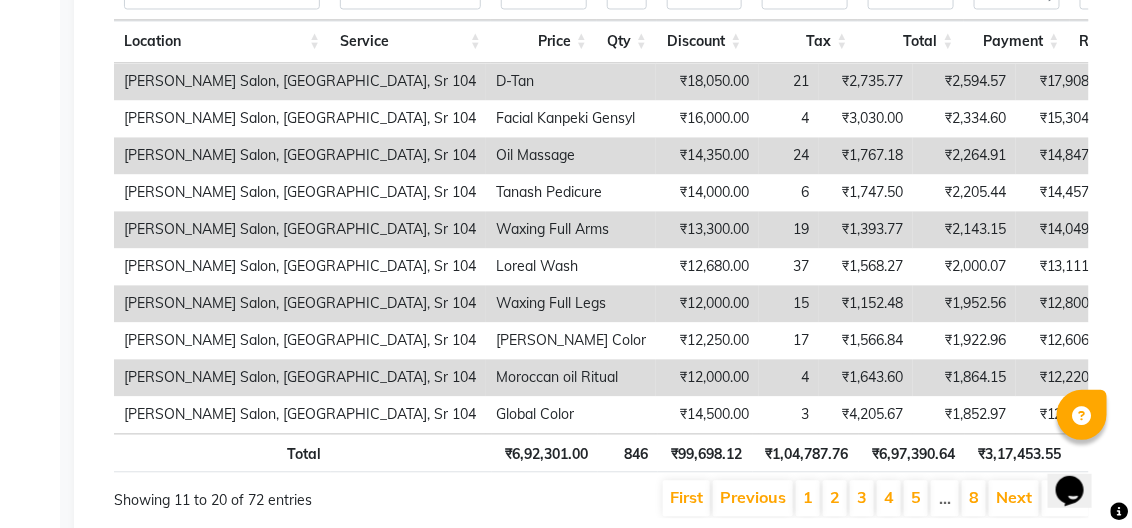 scroll, scrollTop: 1125, scrollLeft: 0, axis: vertical 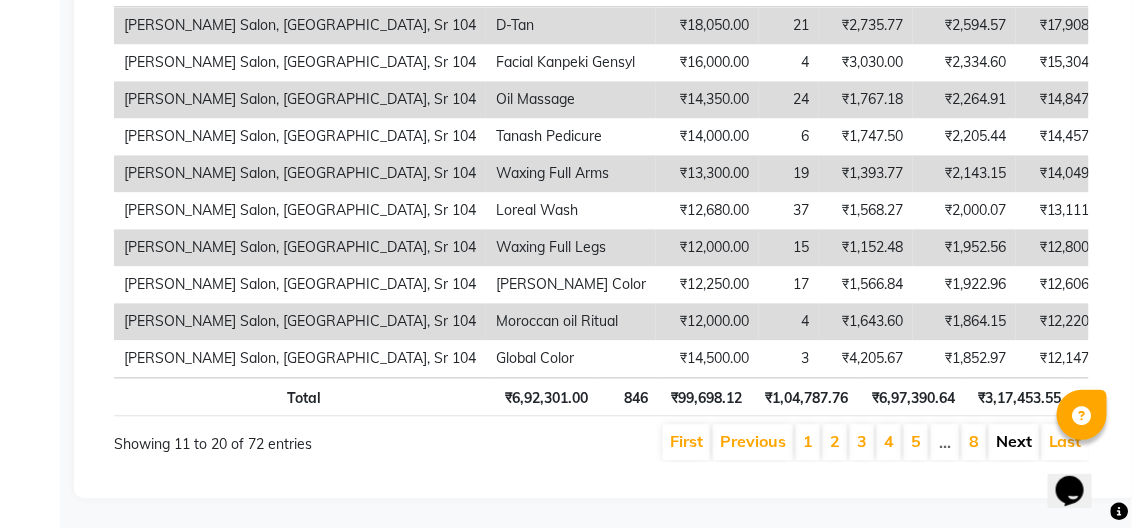 click on "Next" at bounding box center (1014, 441) 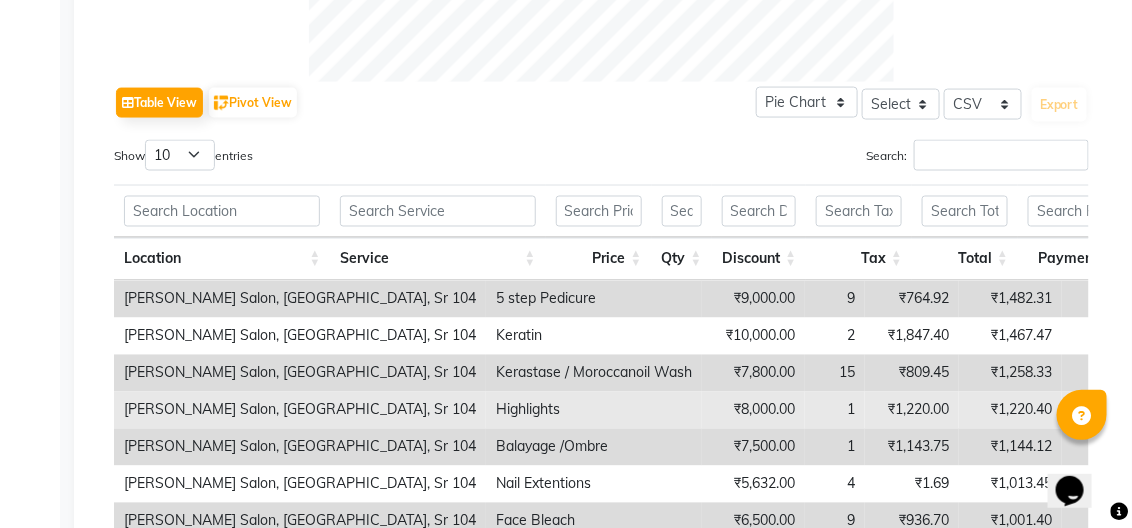 scroll, scrollTop: 608, scrollLeft: 0, axis: vertical 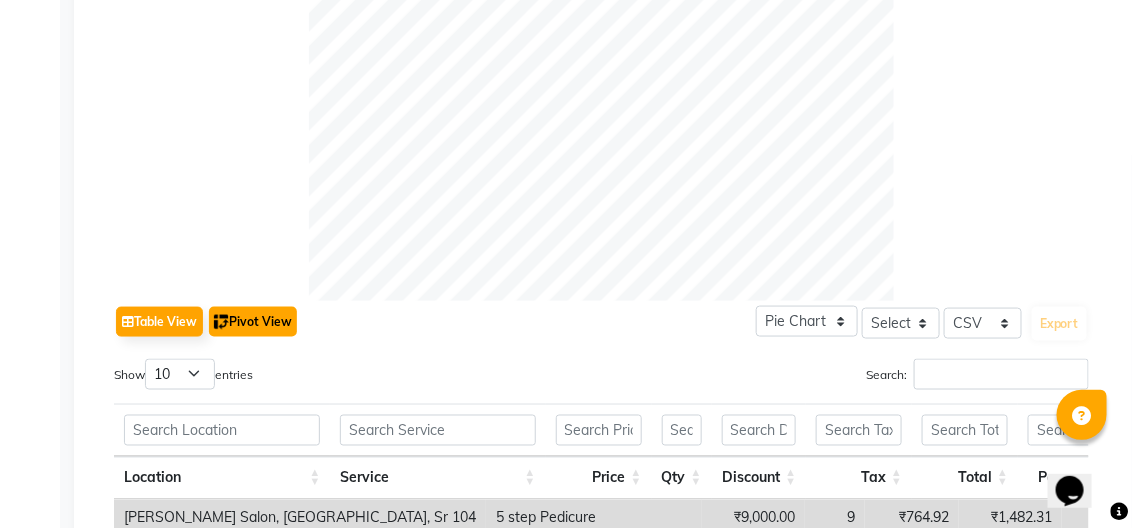 click on "Pivot View" 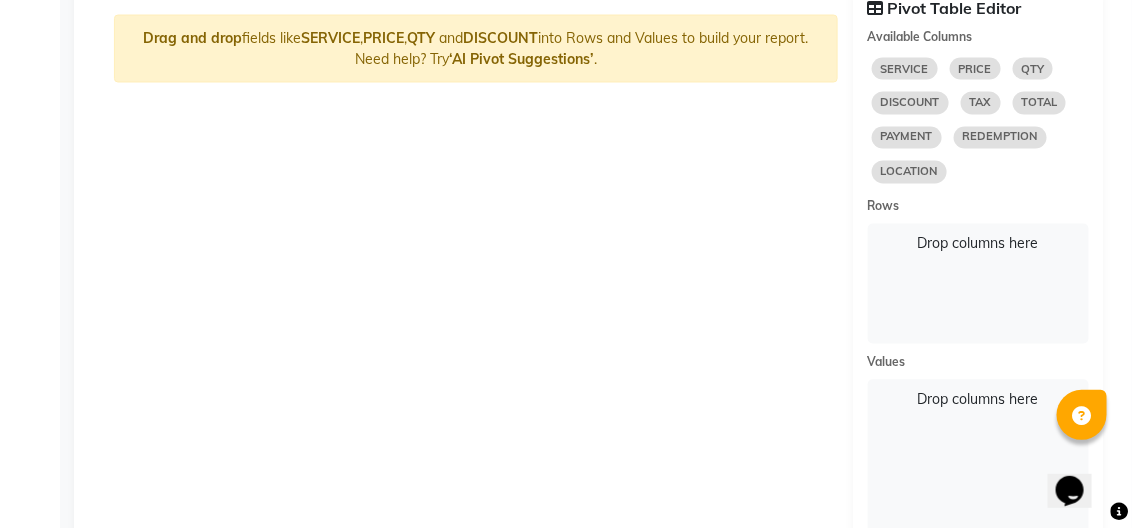 scroll, scrollTop: 942, scrollLeft: 0, axis: vertical 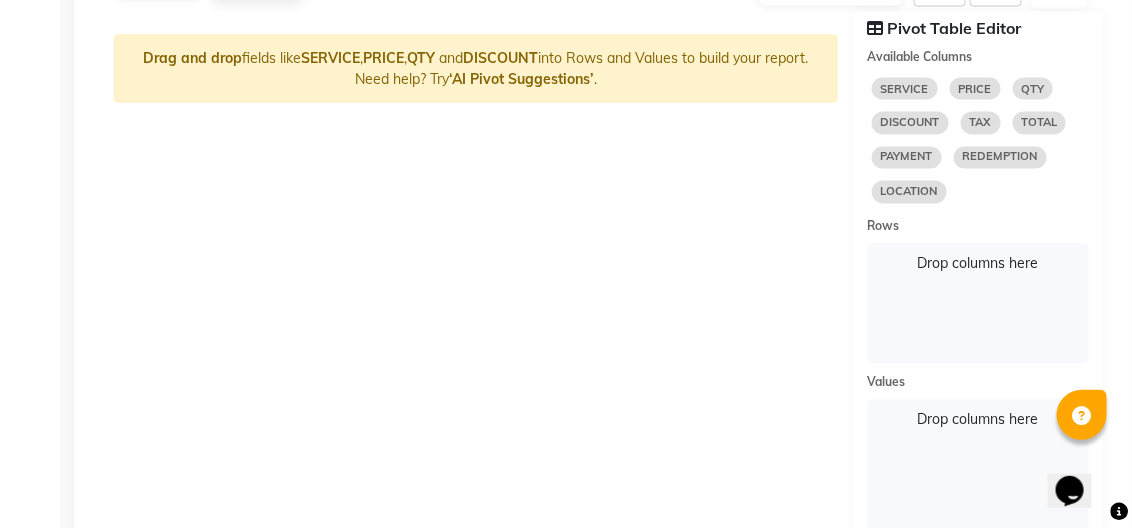 select on "10" 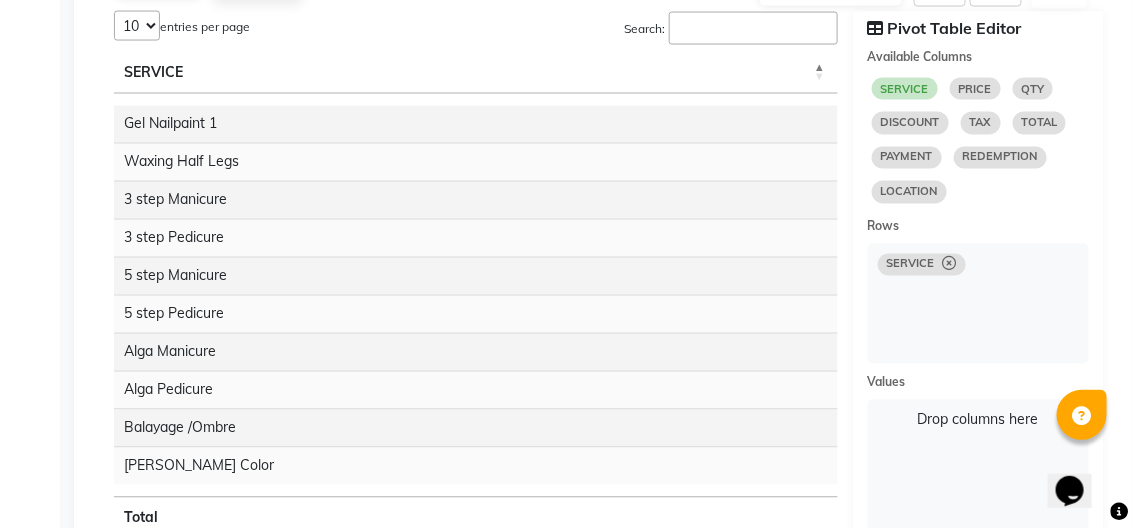 select on "10" 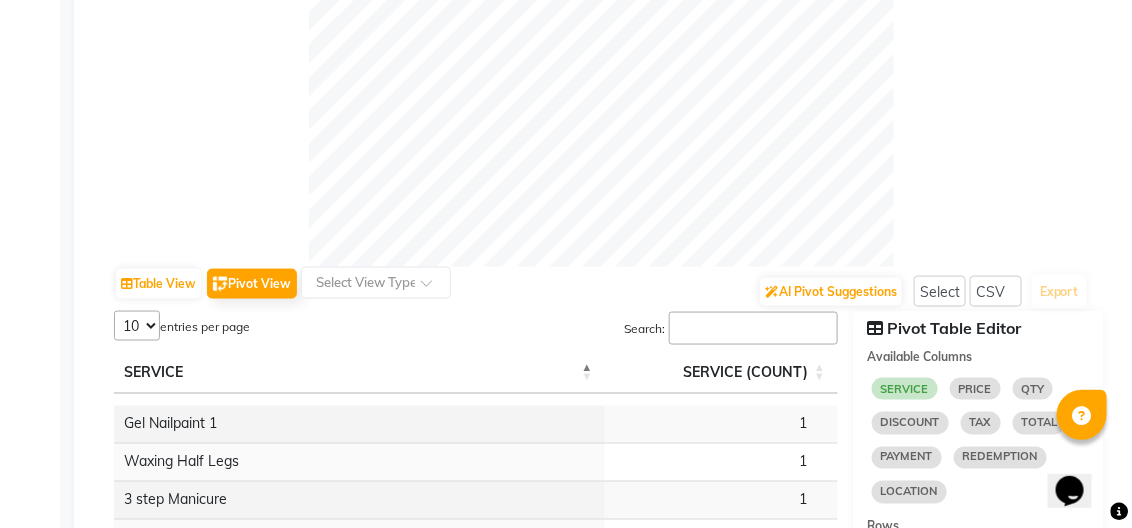 scroll, scrollTop: 641, scrollLeft: 0, axis: vertical 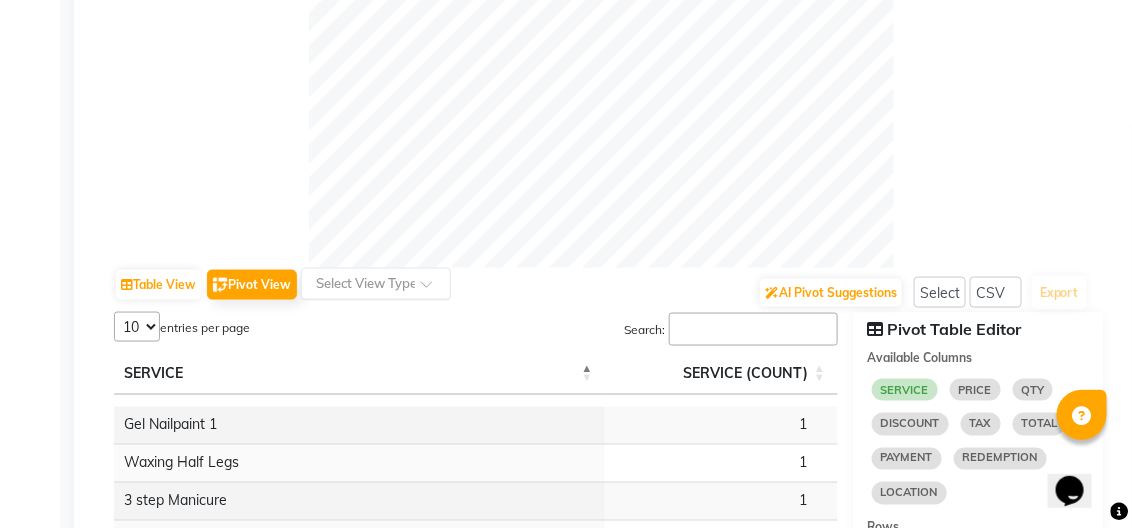 click on "Select View Type" 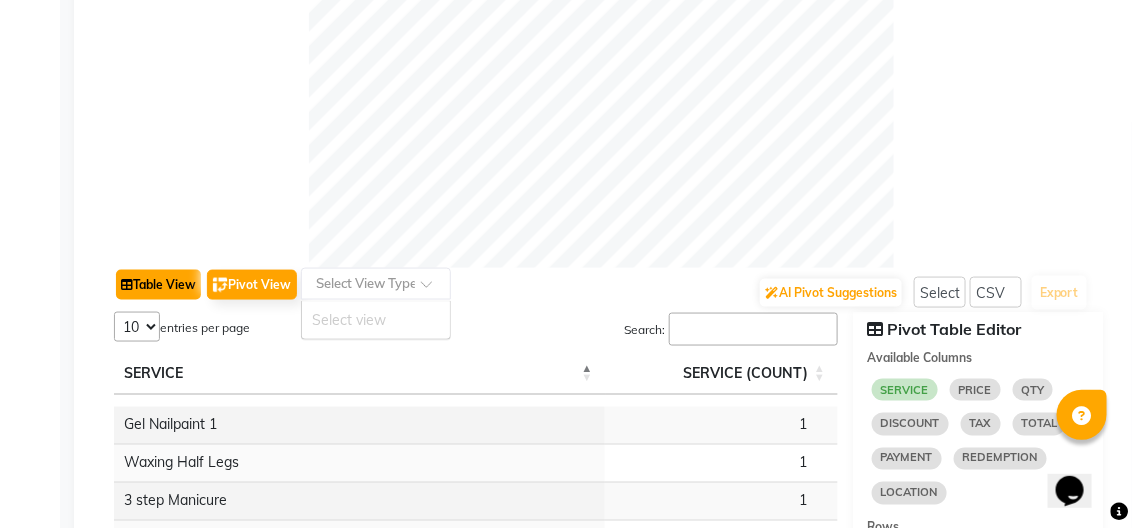 click on "Table View" 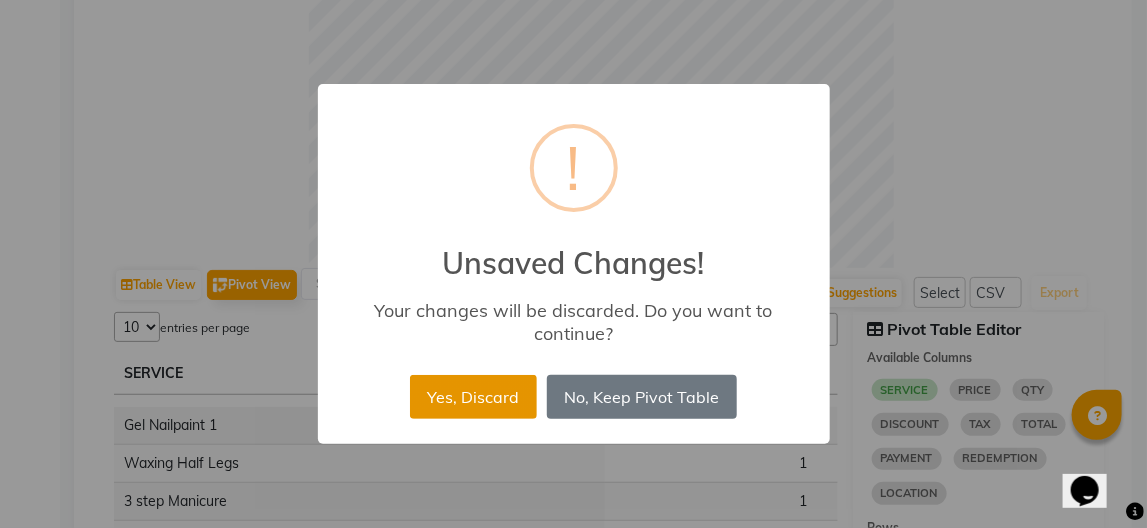 click on "Yes, Discard" at bounding box center [473, 397] 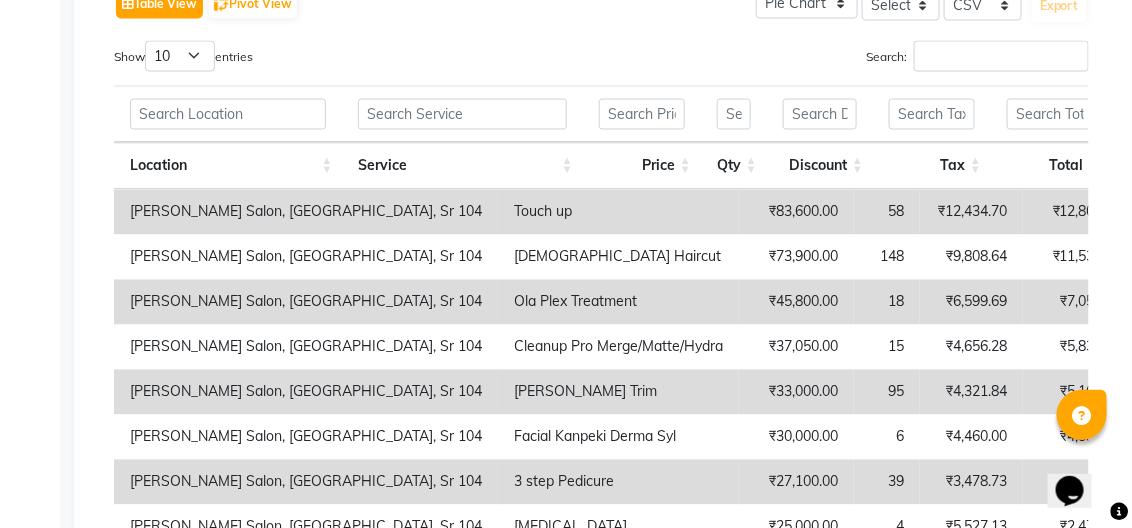 scroll, scrollTop: 942, scrollLeft: 0, axis: vertical 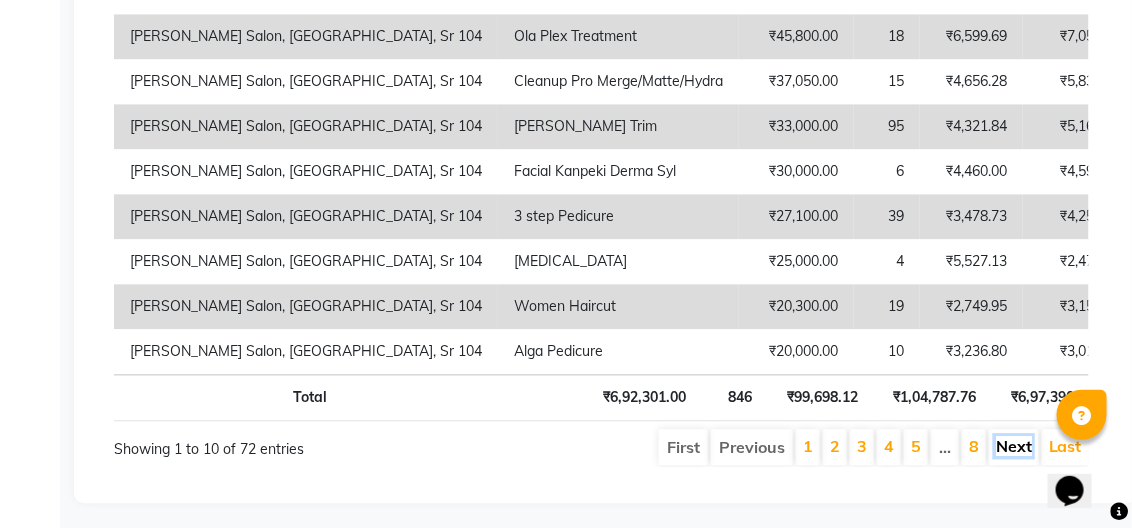 click on "Next" at bounding box center [1014, 446] 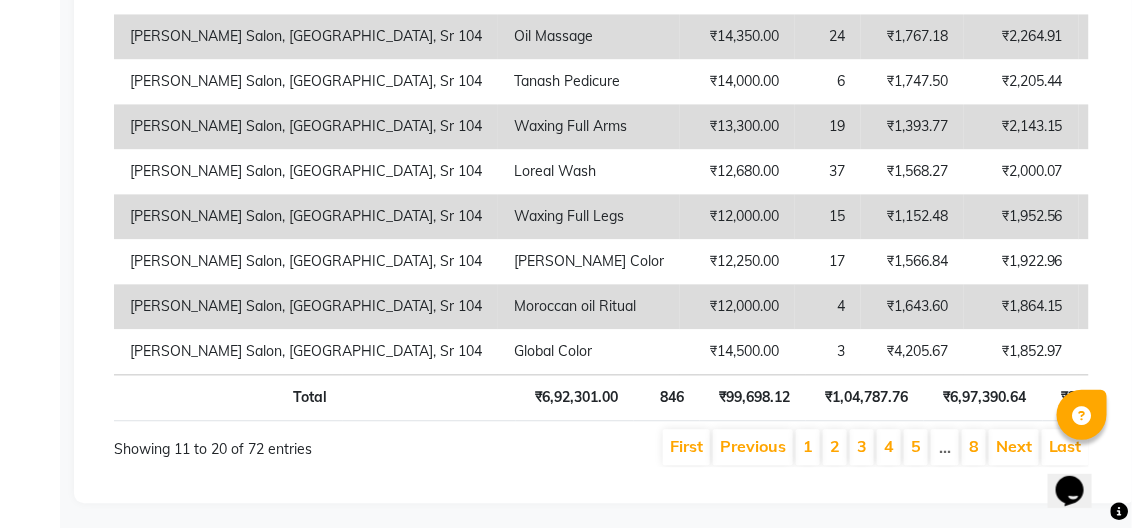 scroll, scrollTop: 0, scrollLeft: 0, axis: both 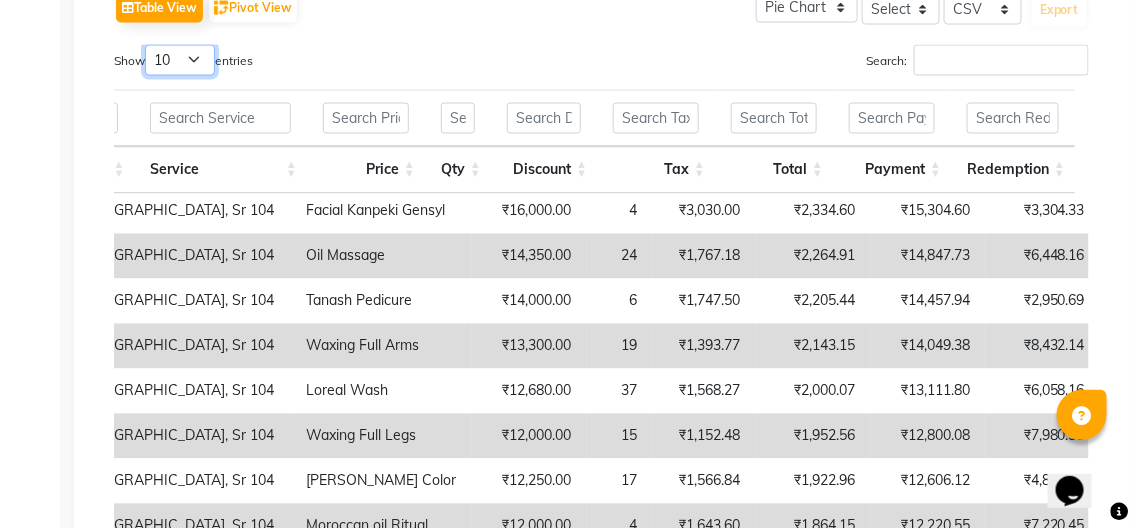 click on "10 25 50 100" at bounding box center [180, 60] 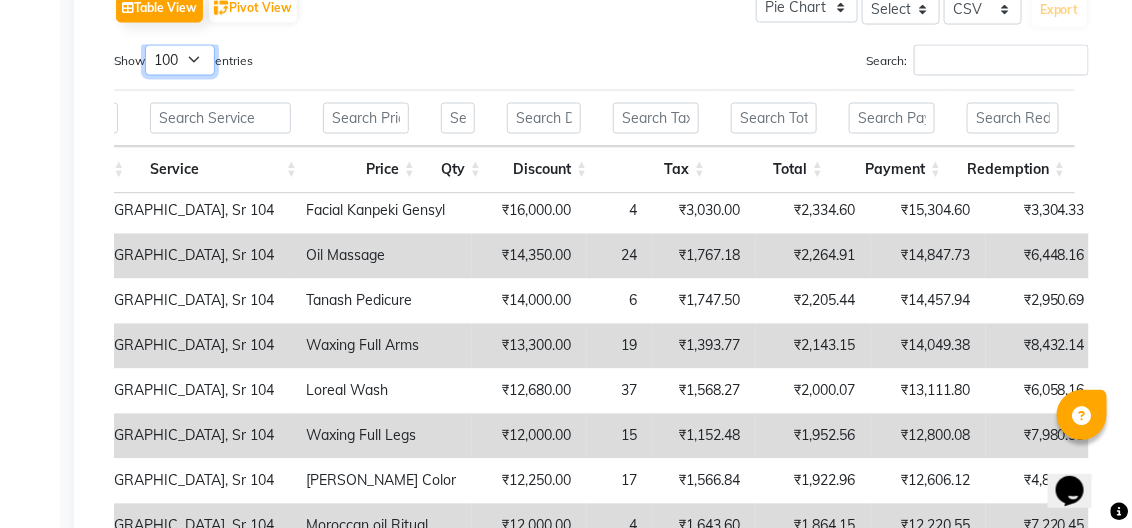 click on "10 25 50 100" at bounding box center [180, 60] 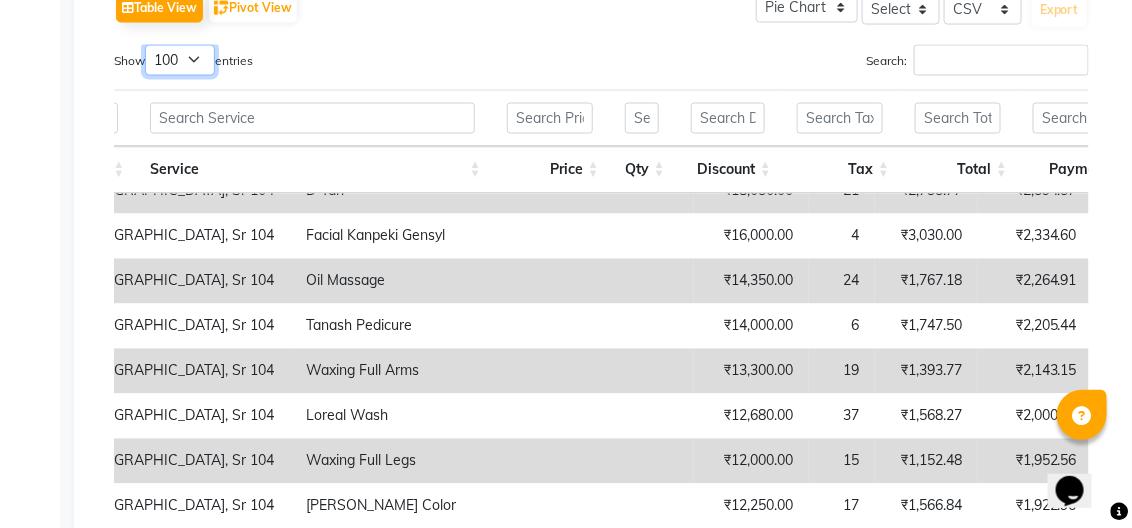 scroll, scrollTop: 481, scrollLeft: 208, axis: both 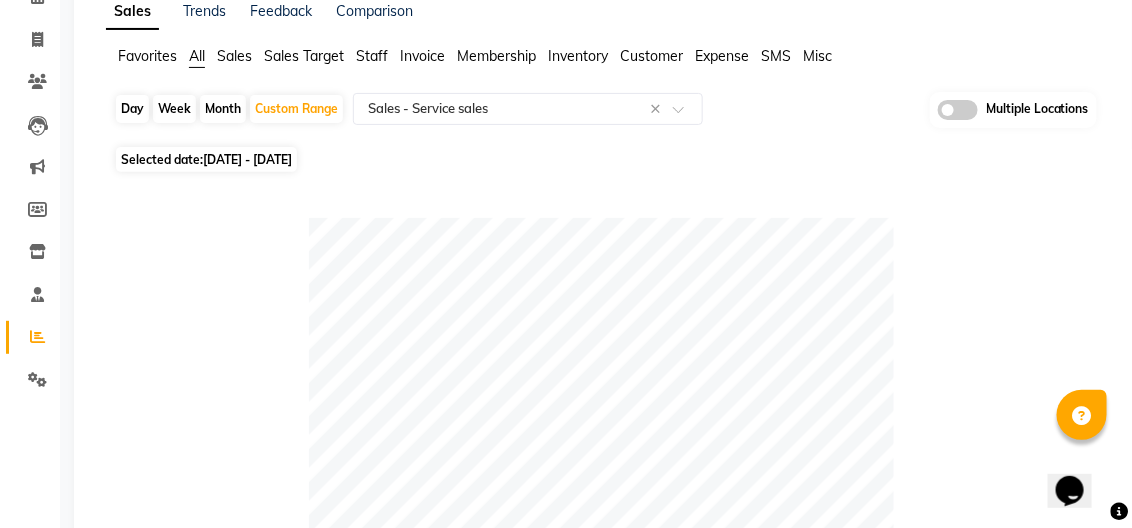 click on "01-01-2025 - 30-06-2025" 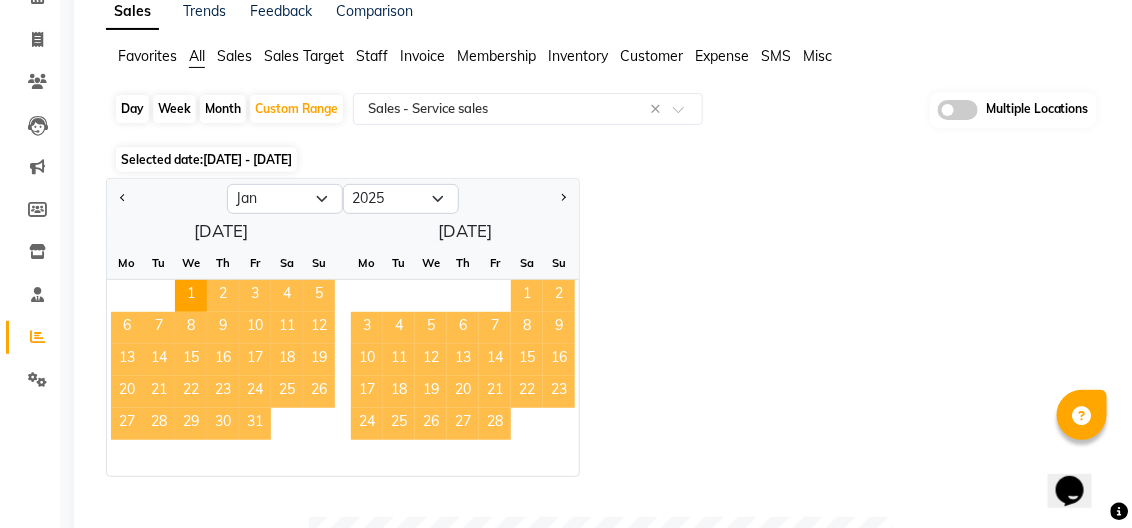 click on "Selected date:  01-01-2025 - 30-06-2025" 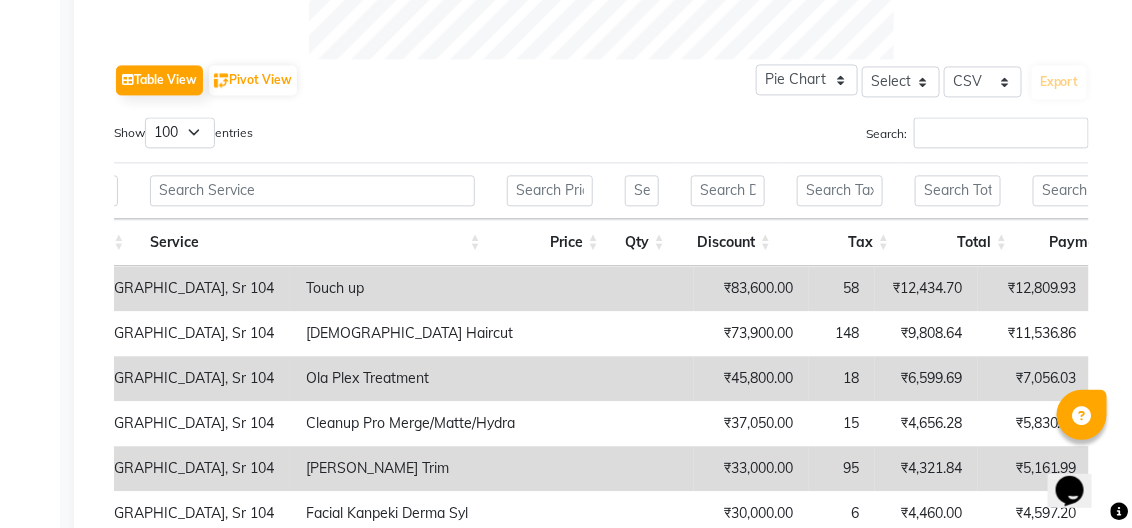 scroll, scrollTop: 1306, scrollLeft: 0, axis: vertical 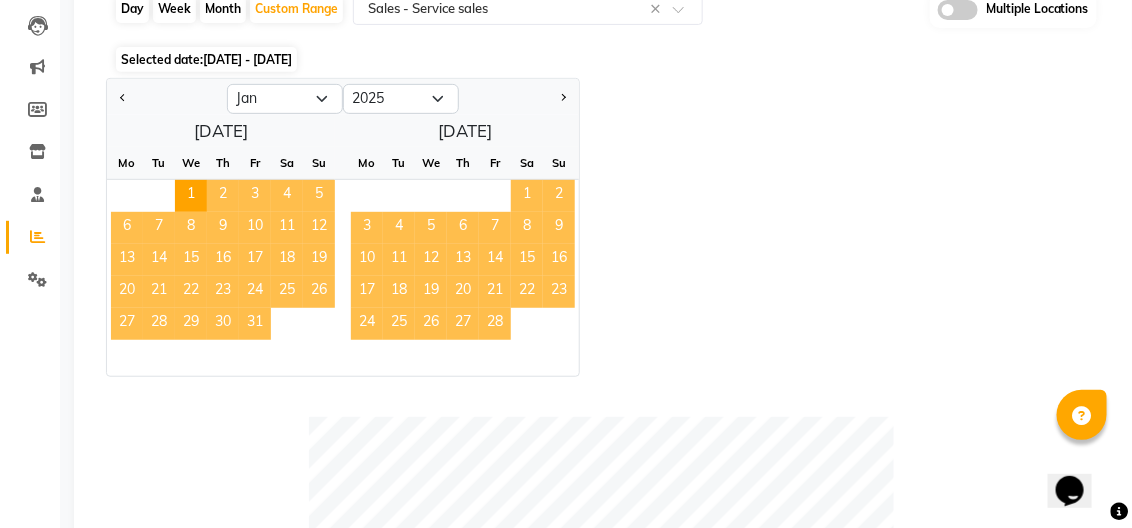 click on "Month" 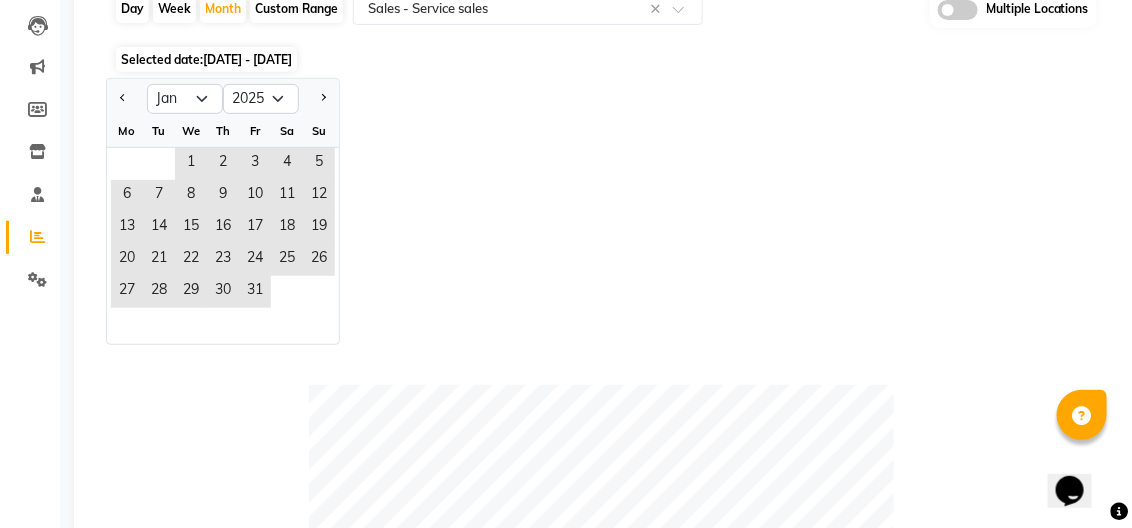 click on "01-01-2025 - 30-06-2025" 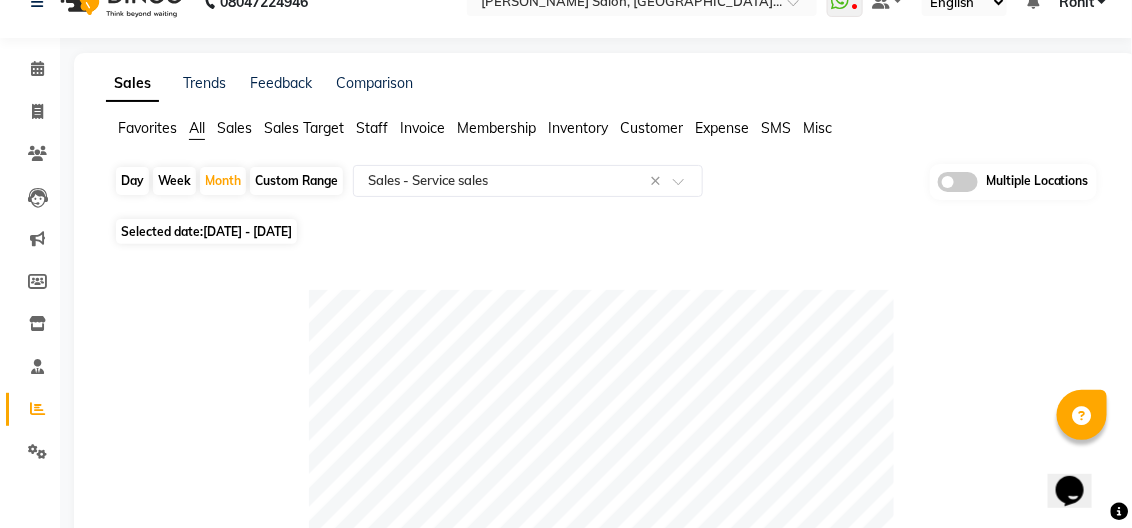 scroll, scrollTop: 23, scrollLeft: 0, axis: vertical 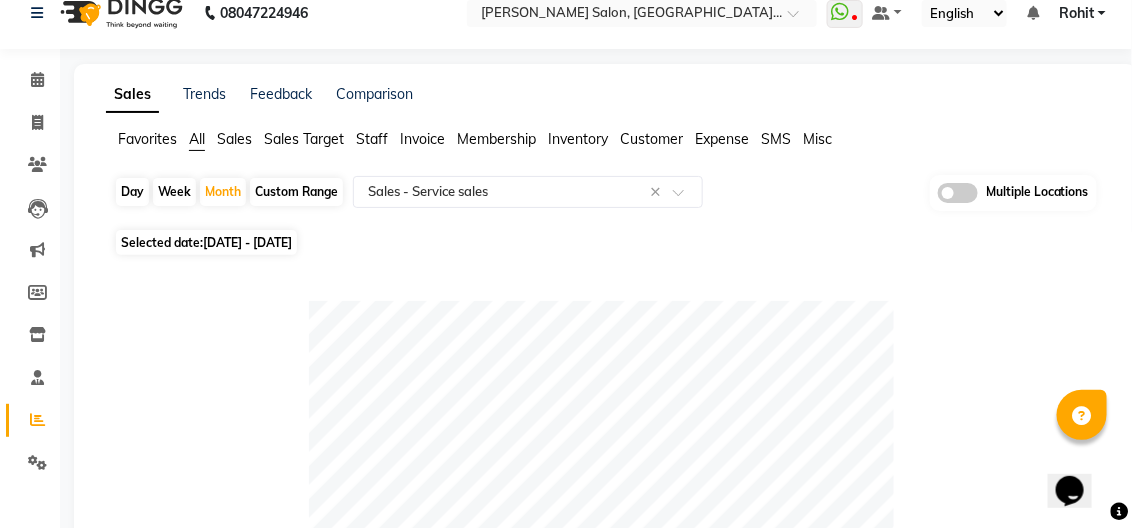 click on "Custom Range" 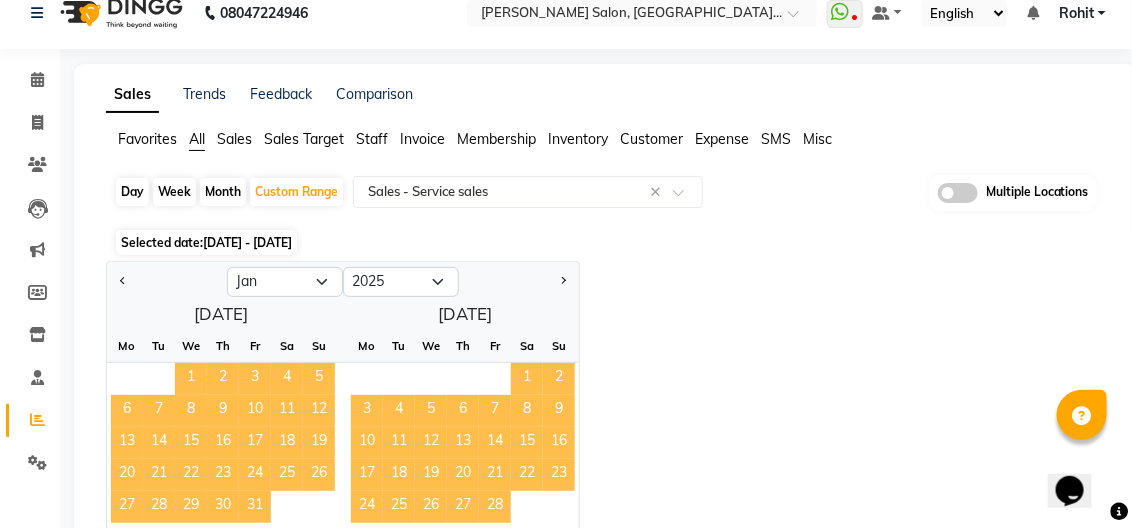 click on "1" 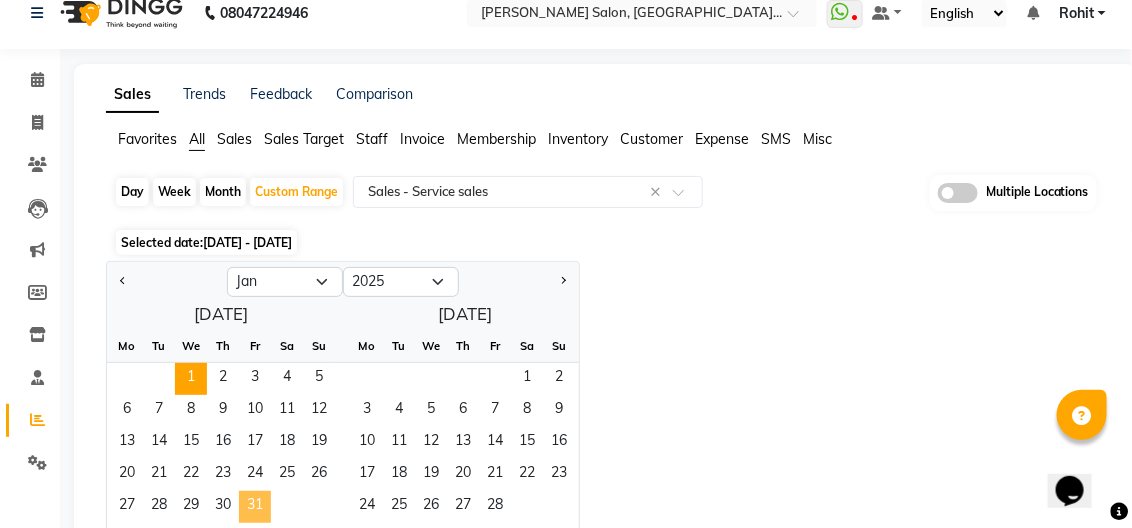 click on "31" 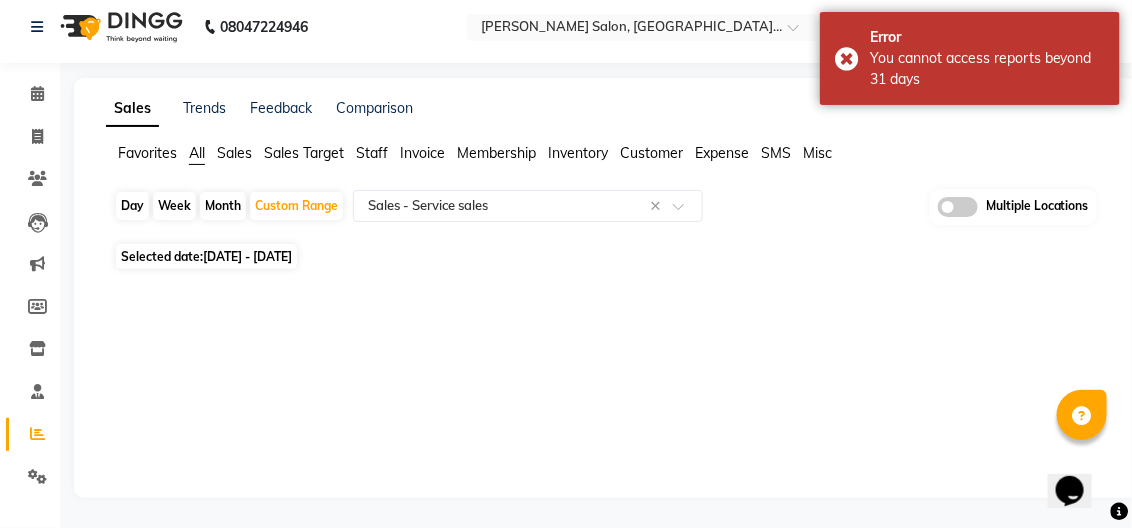 scroll, scrollTop: 8, scrollLeft: 0, axis: vertical 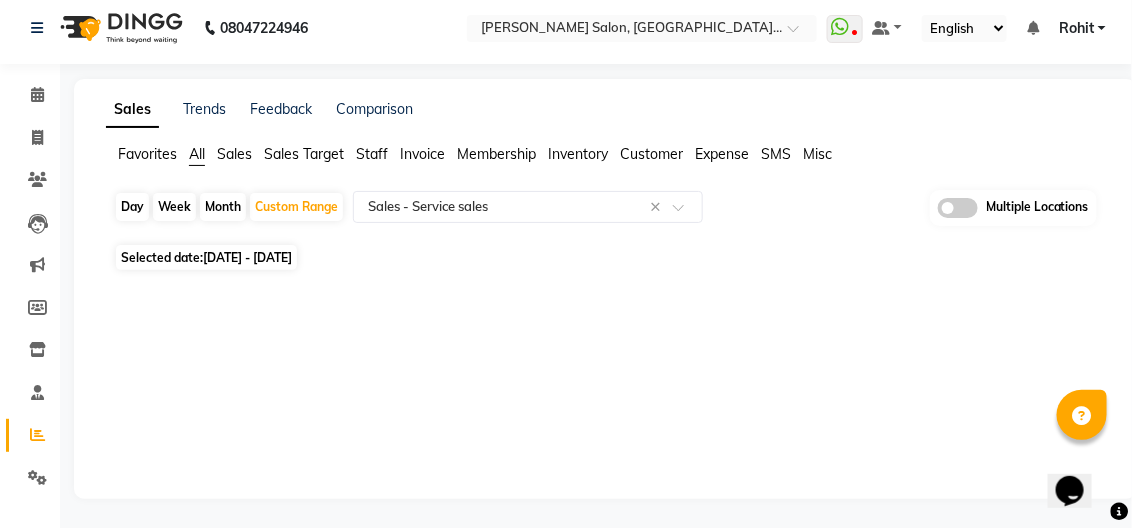 click on "01-01-2025 - 31-01-2025" 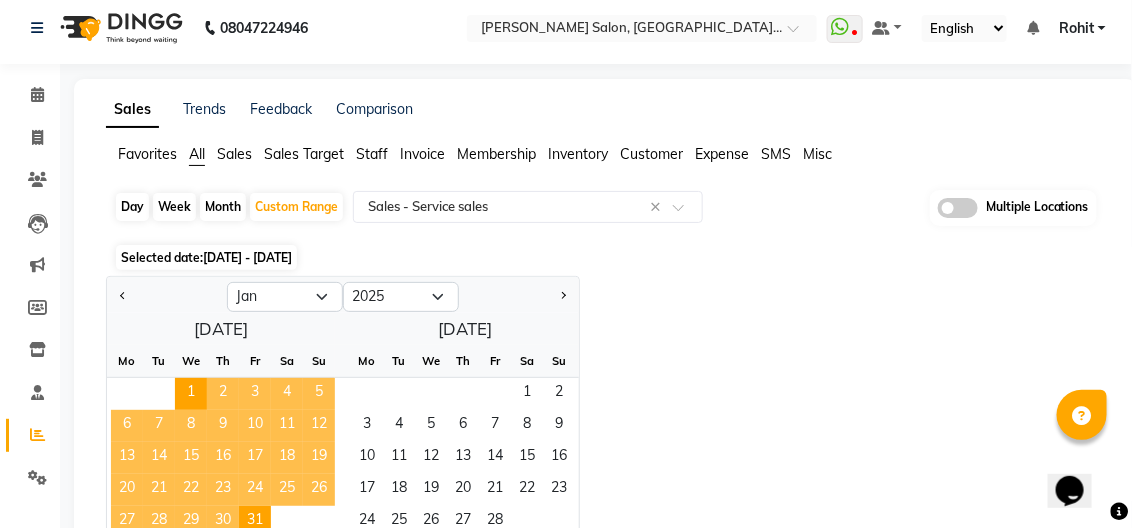 scroll, scrollTop: 23, scrollLeft: 0, axis: vertical 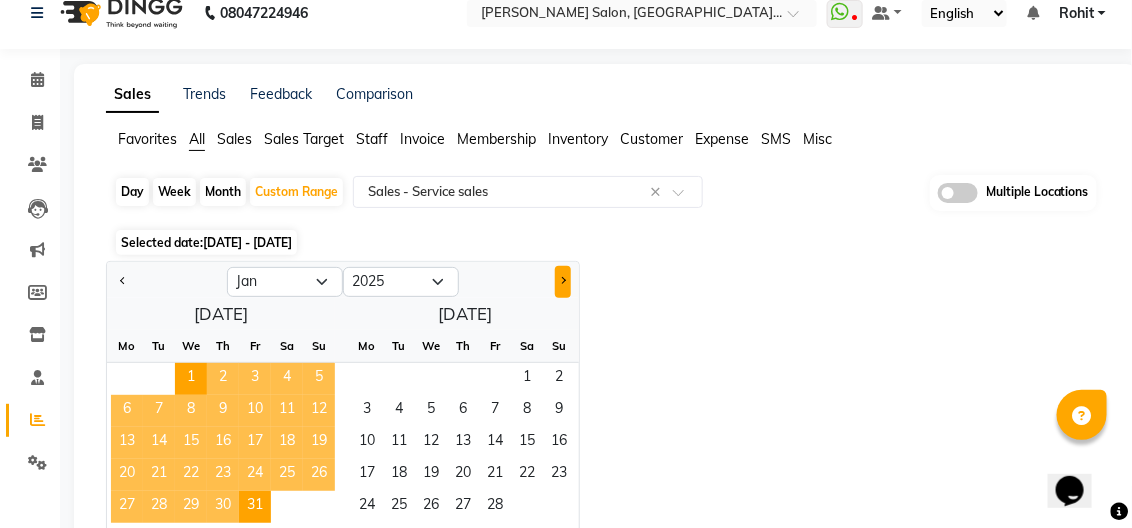 click 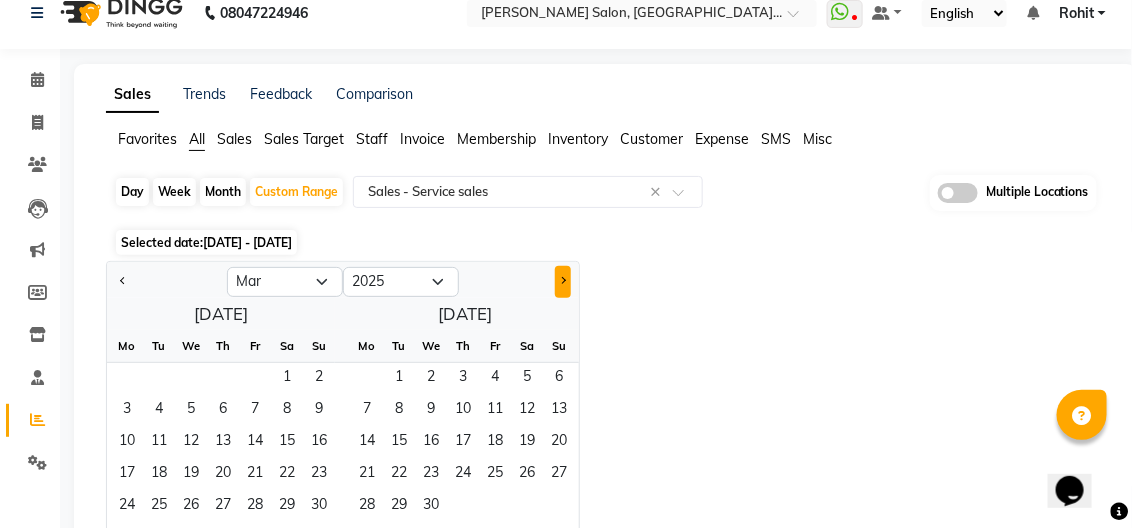 click 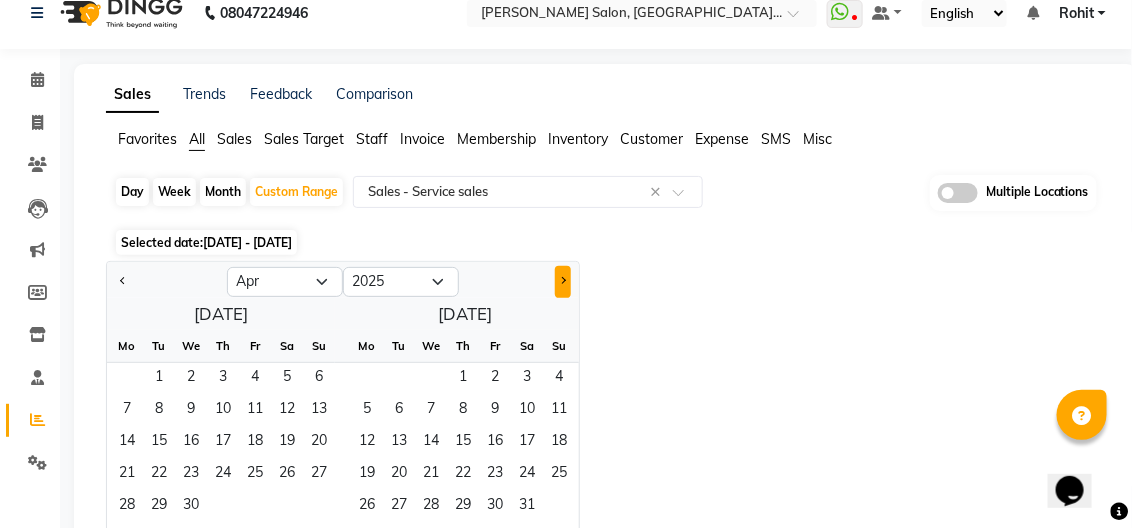 click 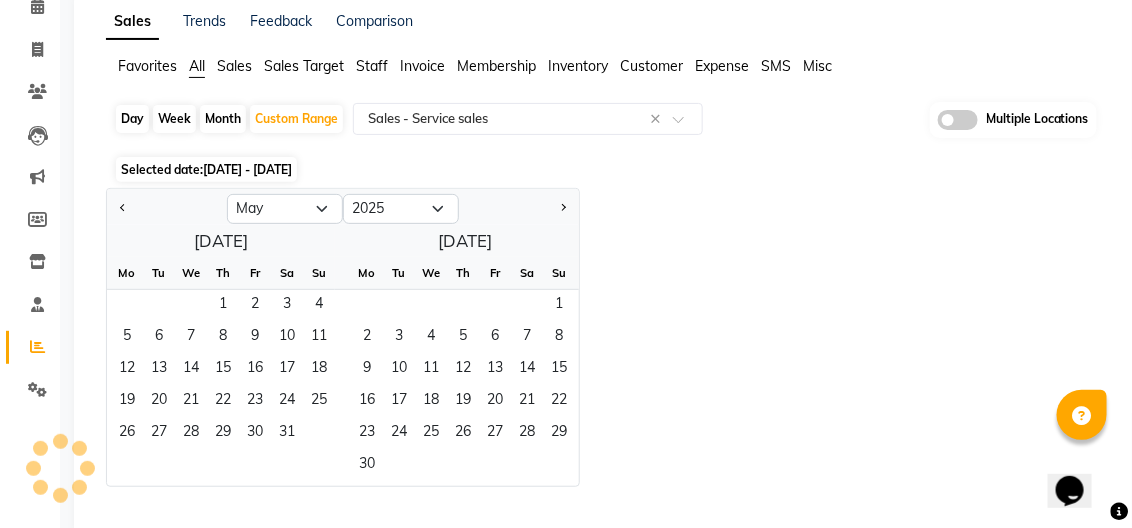 scroll, scrollTop: 134, scrollLeft: 0, axis: vertical 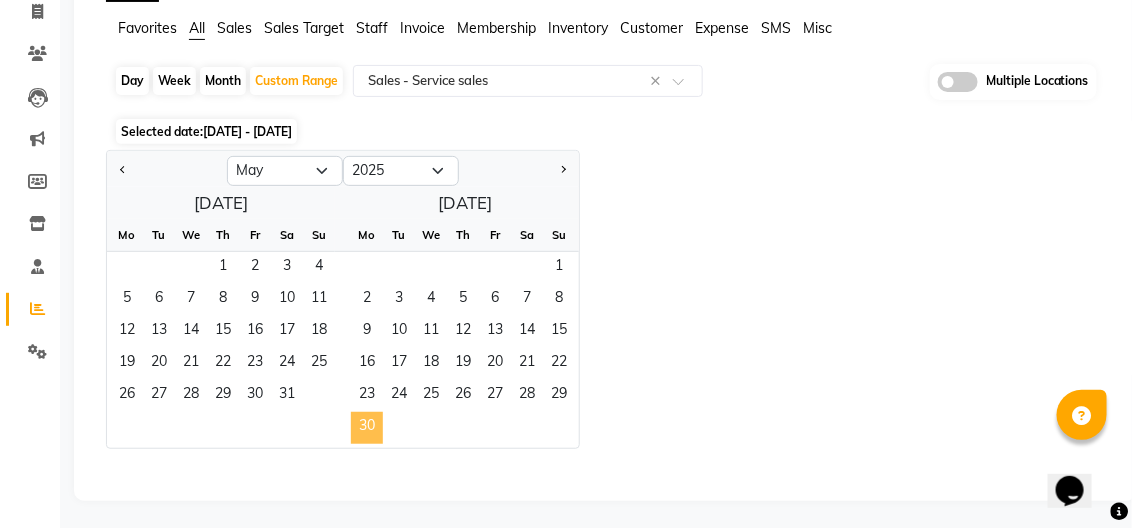 click on "30" 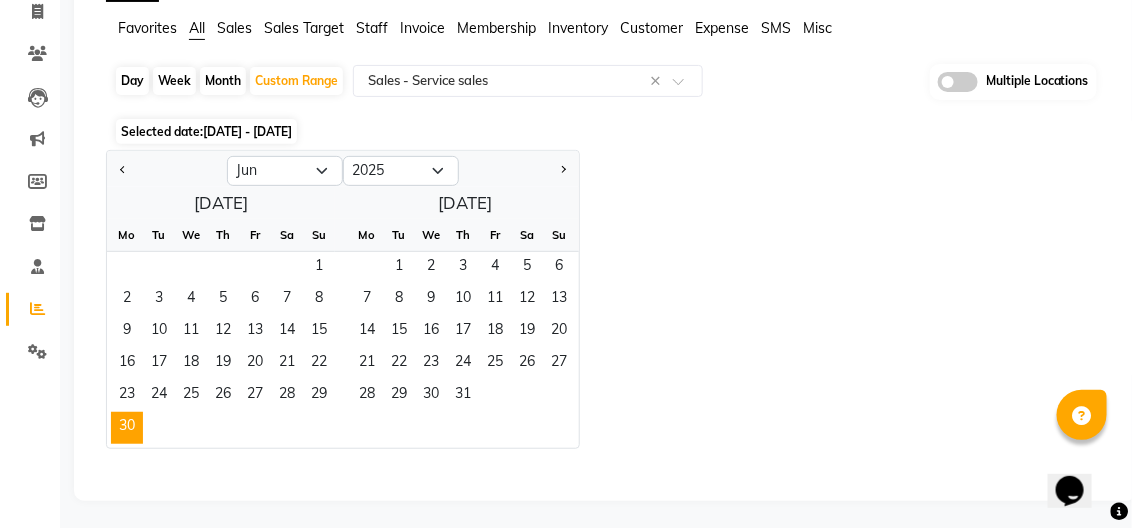 click on "Jan Feb Mar Apr May Jun Jul Aug Sep Oct Nov Dec 2015 2016 2017 2018 2019 2020 2021 2022 2023 2024 2025 2026 2027 2028 2029 2030 2031 2032 2033 2034 2035  June 2025  Mo Tu We Th Fr Sa Su  1   2   3   4   5   6   7   8   9   10   11   12   13   14   15   16   17   18   19   20   21   22   23   24   25   26   27   28   29   30   July 2025  Mo Tu We Th Fr Sa Su  1   2   3   4   5   6   7   8   9   10   11   12   13   14   15   16   17   18   19   20   21   22   23   24   25   26   27   28   29   30   31" 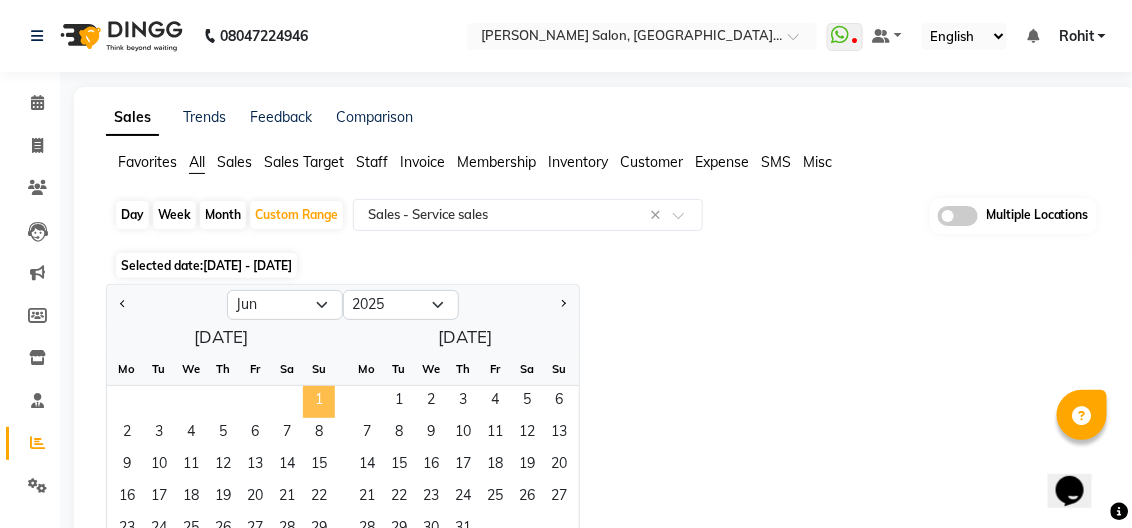 click on "1" 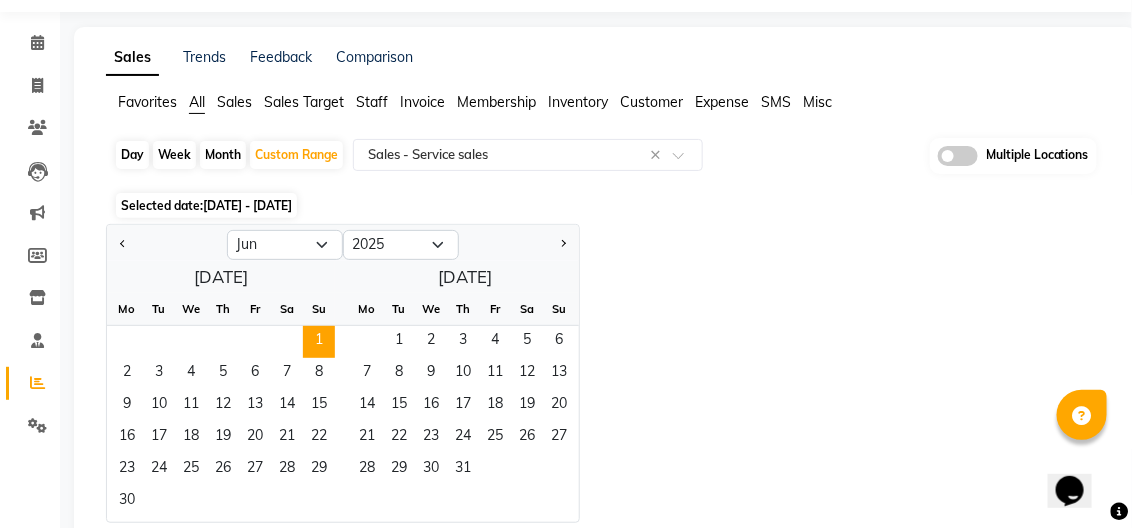 scroll, scrollTop: 134, scrollLeft: 0, axis: vertical 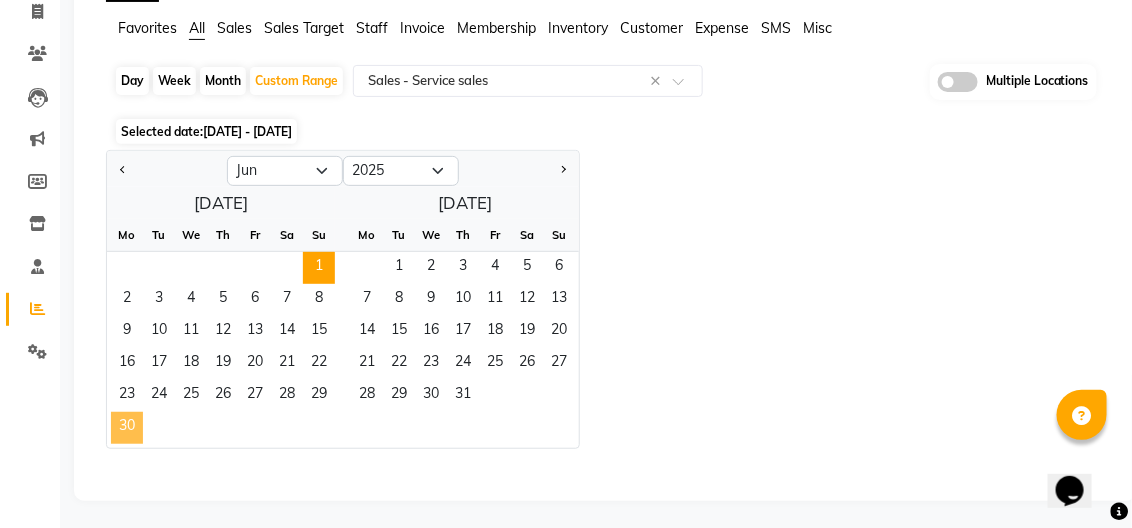 click on "30" 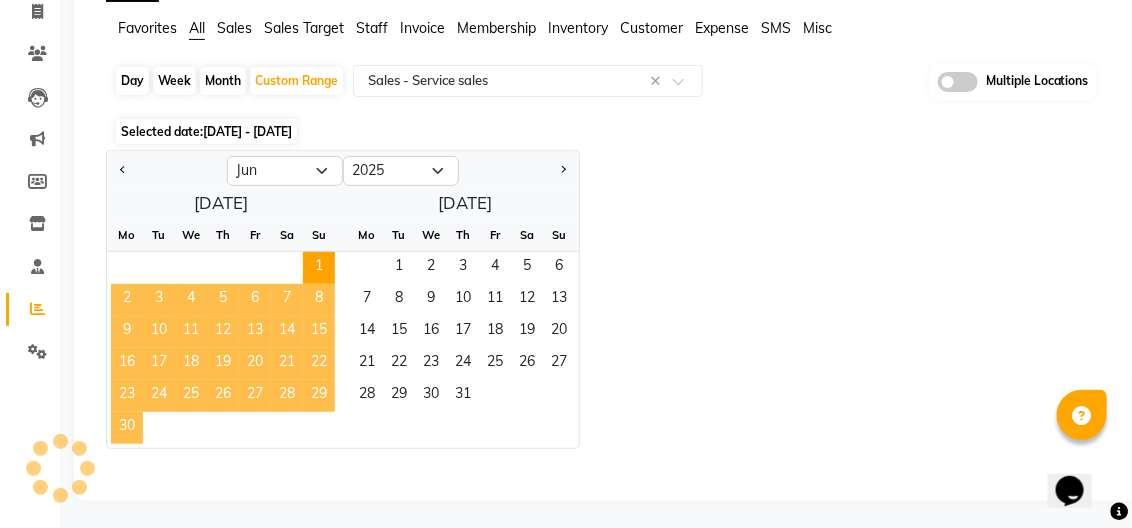 select on "csv" 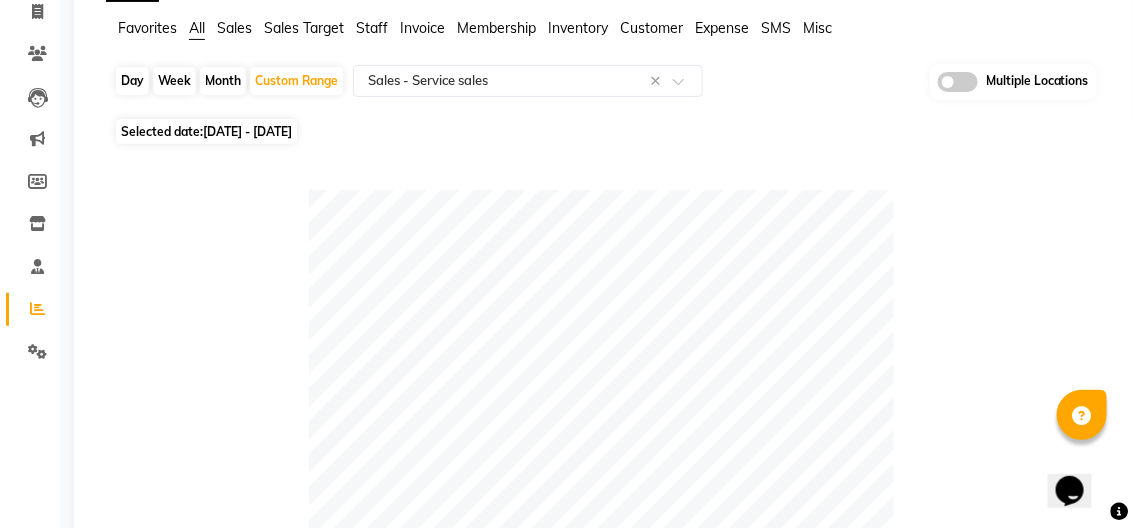 click on "Customer" 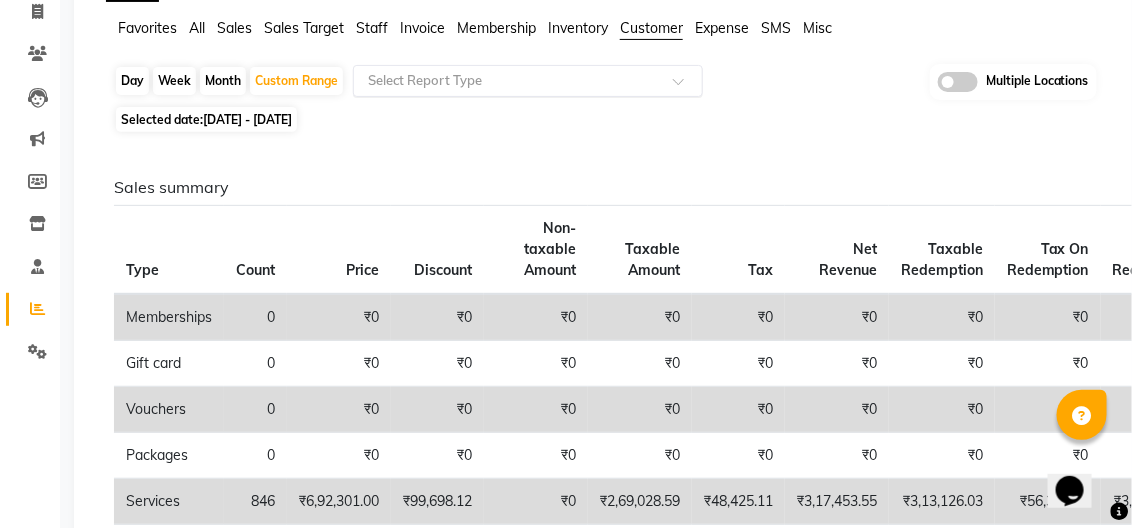 click 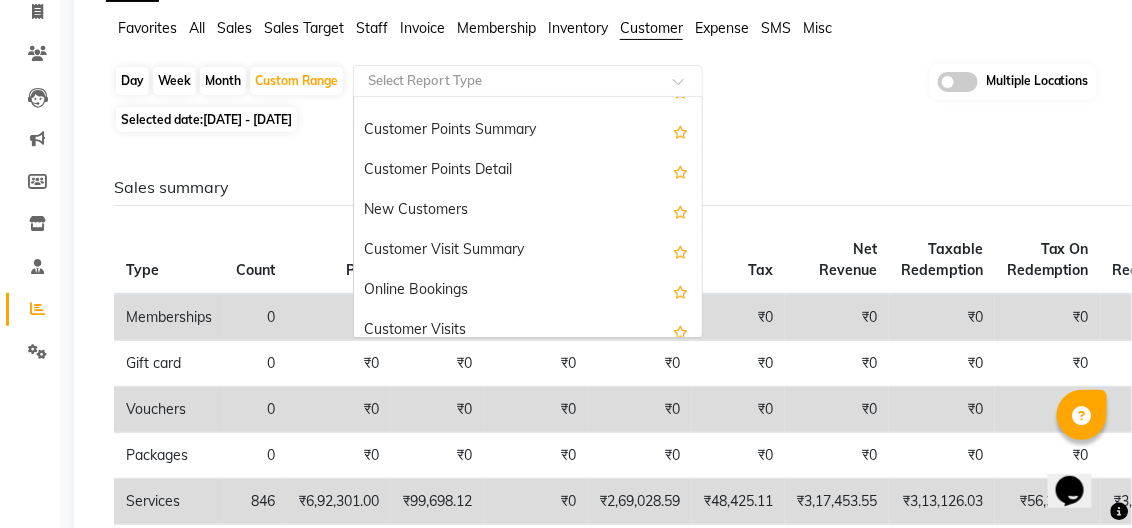 scroll, scrollTop: 266, scrollLeft: 0, axis: vertical 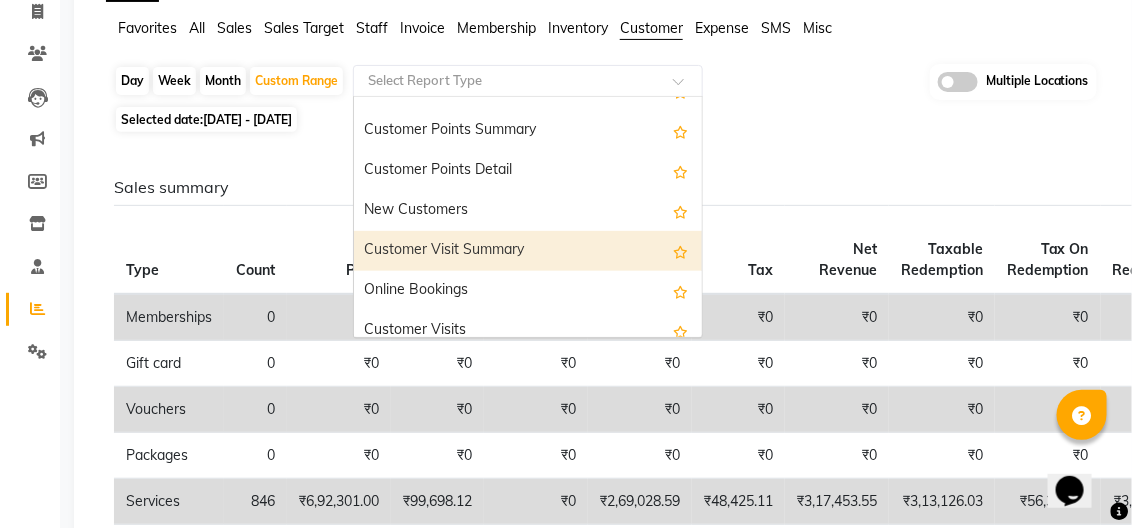 click on "Customer Visit Summary" at bounding box center [528, 251] 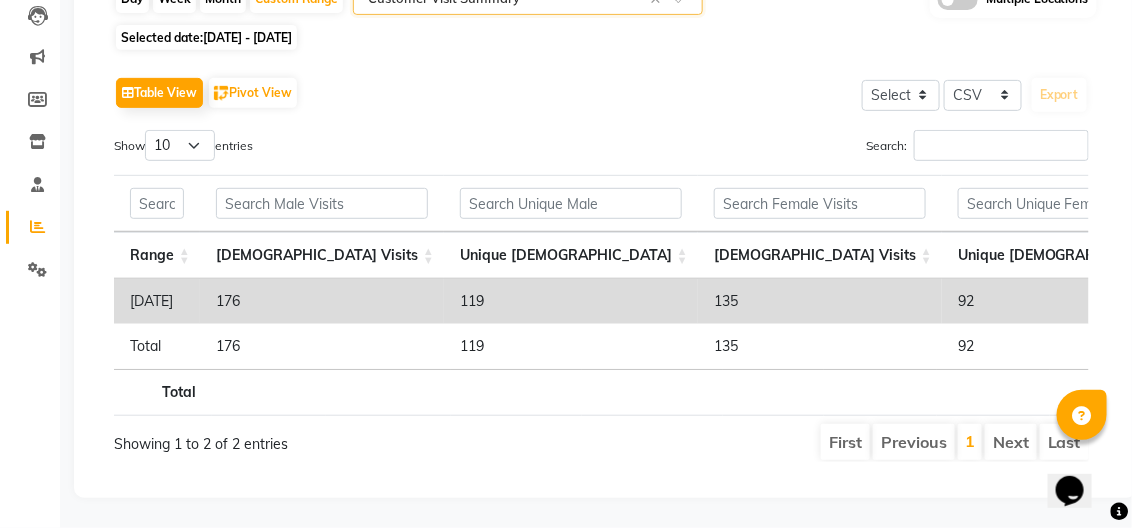 scroll, scrollTop: 241, scrollLeft: 0, axis: vertical 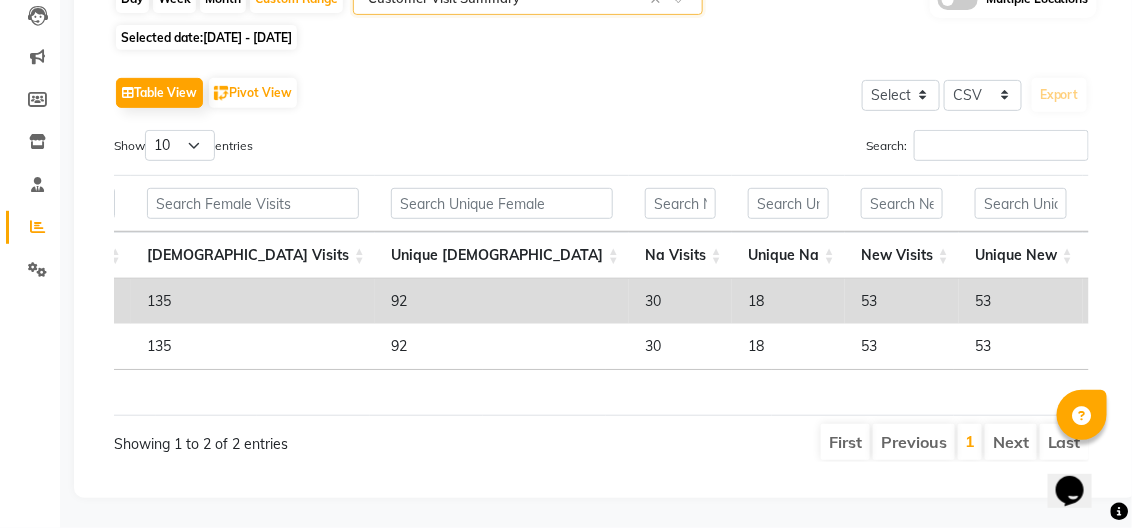 click on "Table View   Pivot View  Select Select CSV PDF  Export" 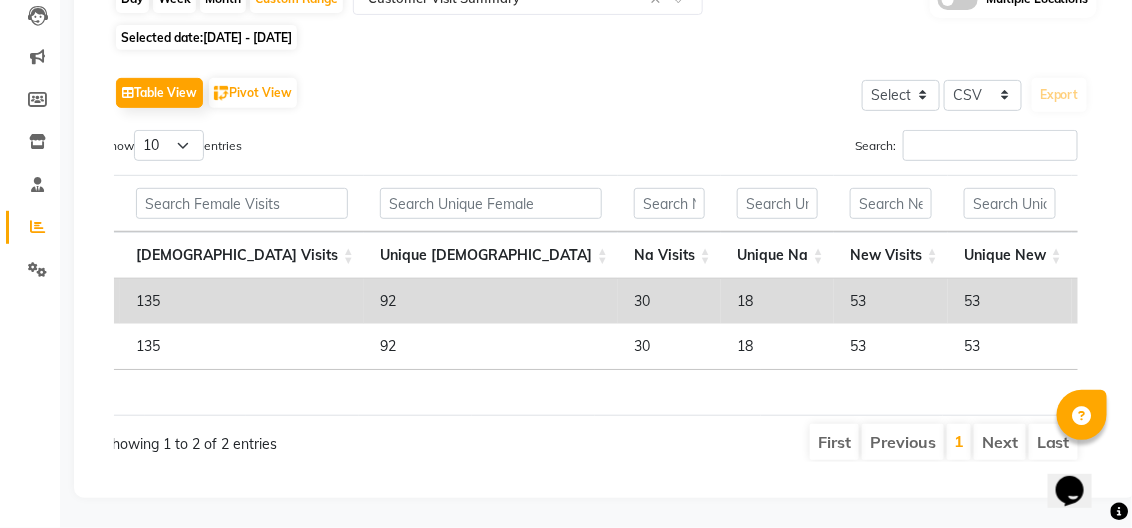 scroll, scrollTop: 0, scrollLeft: 14, axis: horizontal 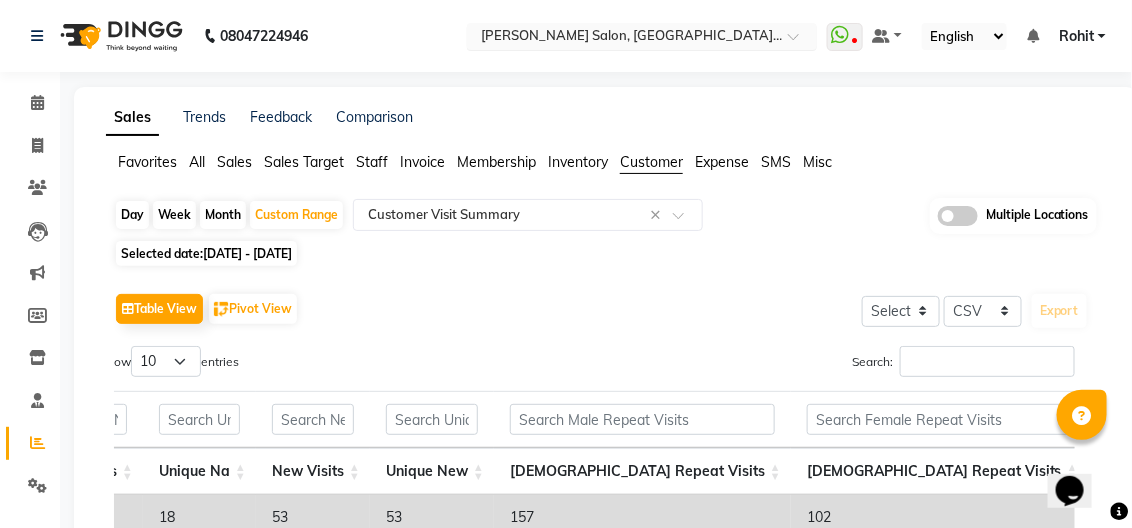 click at bounding box center (622, 38) 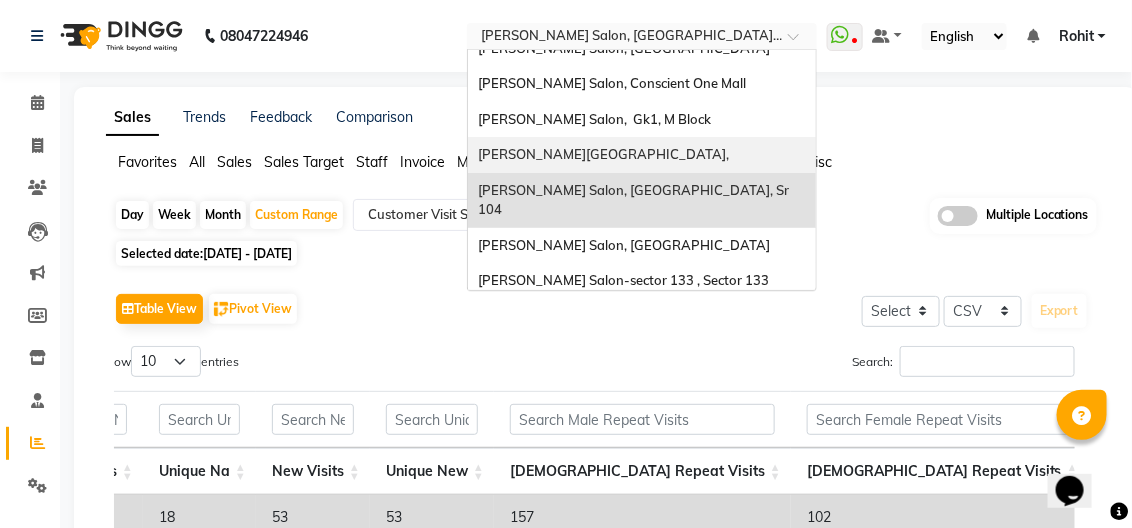 scroll, scrollTop: 221, scrollLeft: 0, axis: vertical 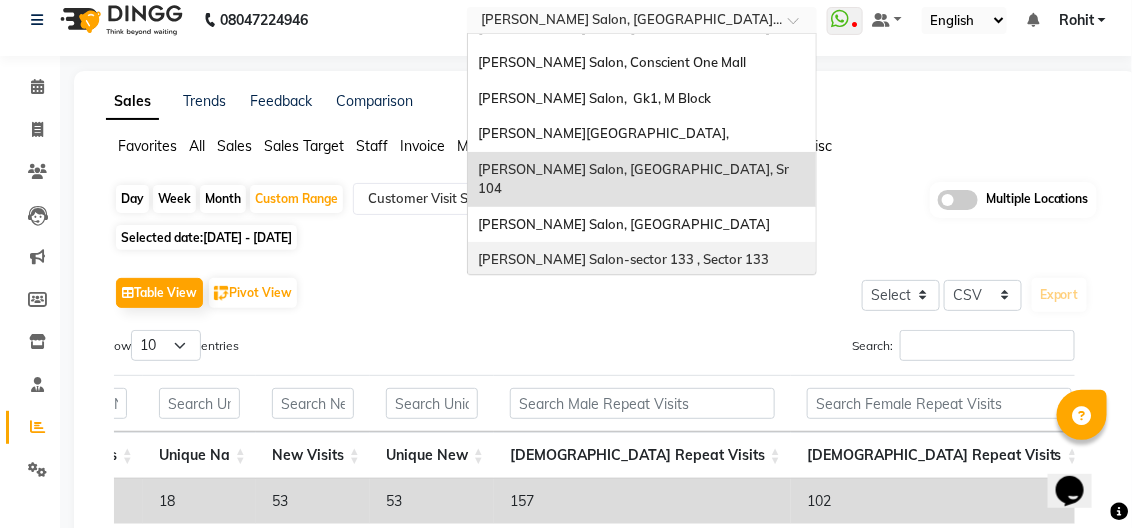 click on "Madonna Salon-sector 133 , Sector 133" at bounding box center [623, 259] 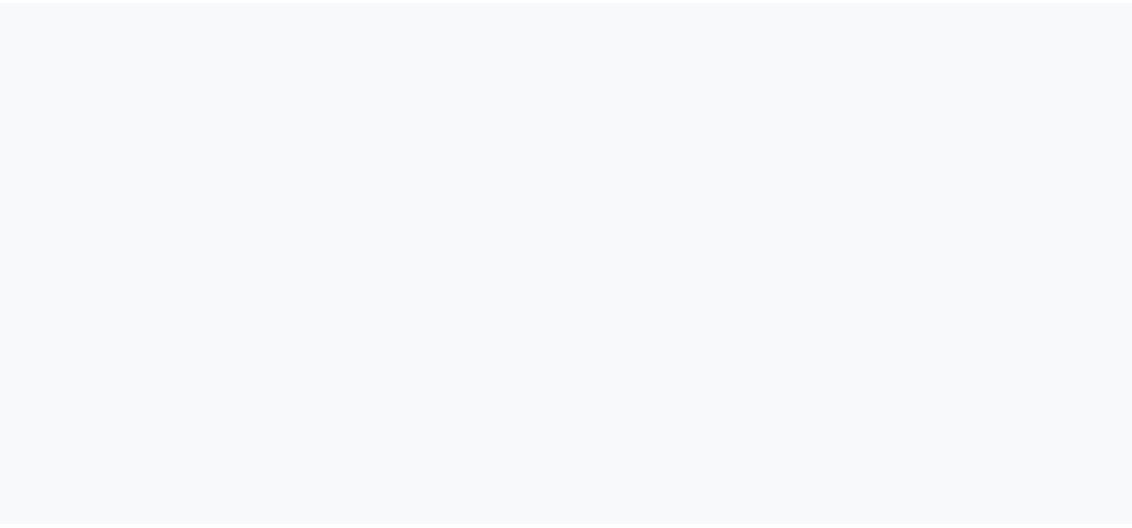 scroll, scrollTop: 0, scrollLeft: 0, axis: both 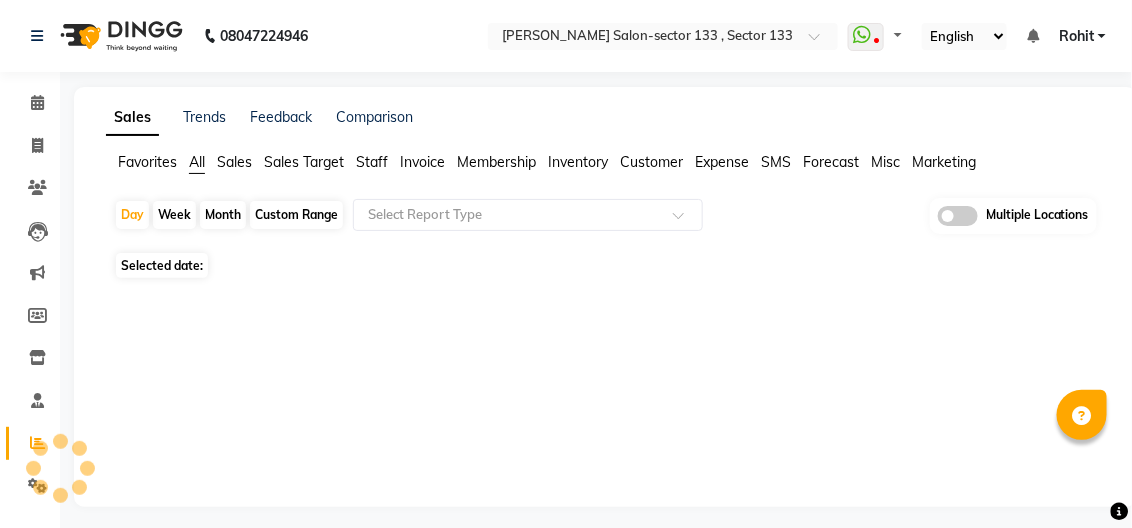 select on "en" 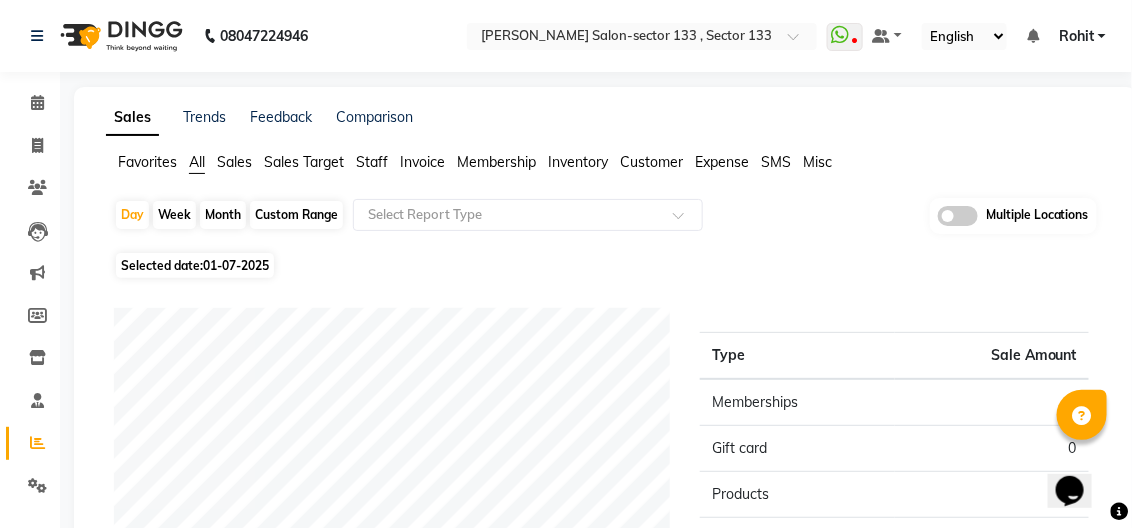 scroll, scrollTop: 0, scrollLeft: 0, axis: both 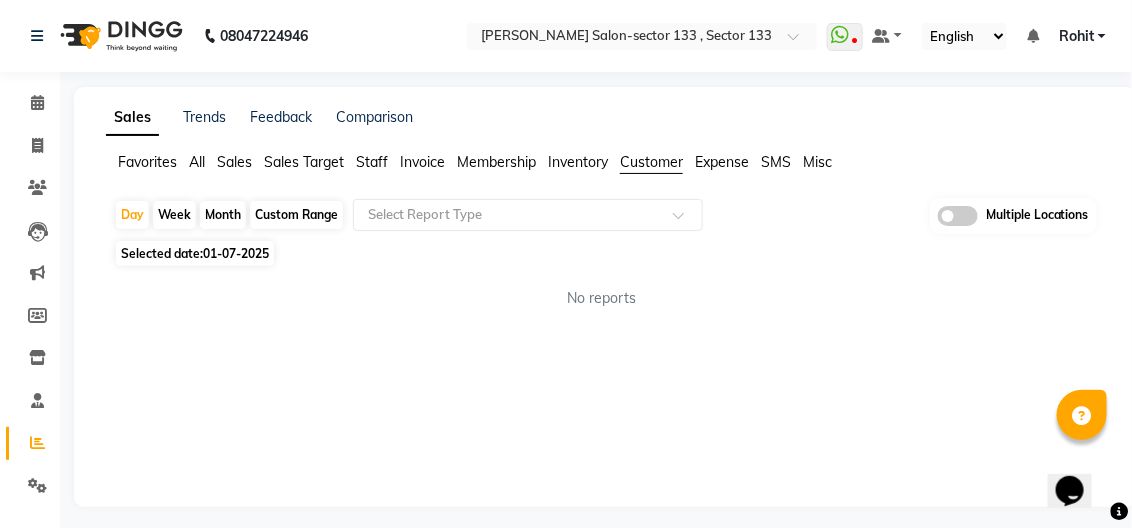click on "Custom Range" 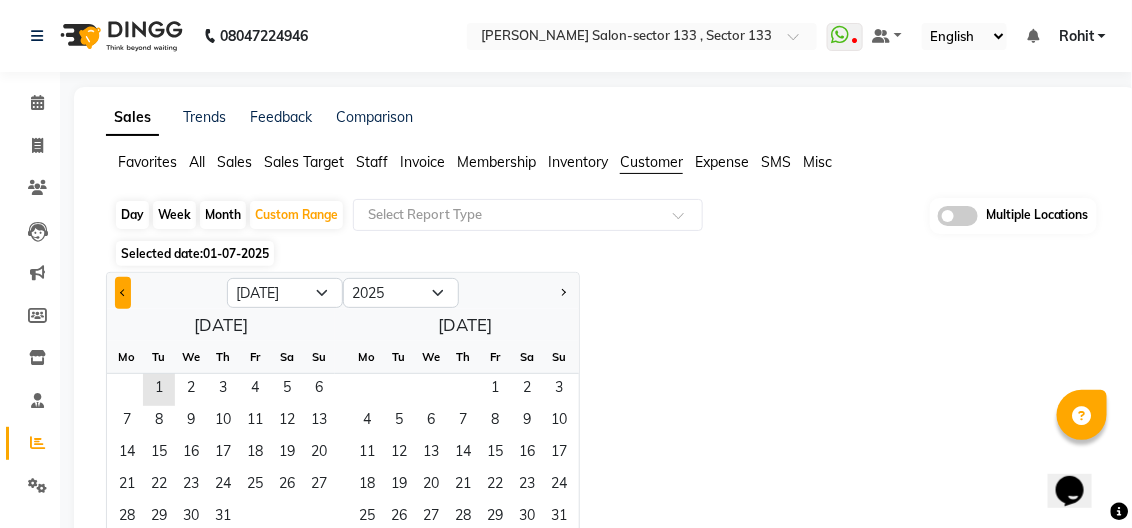 click 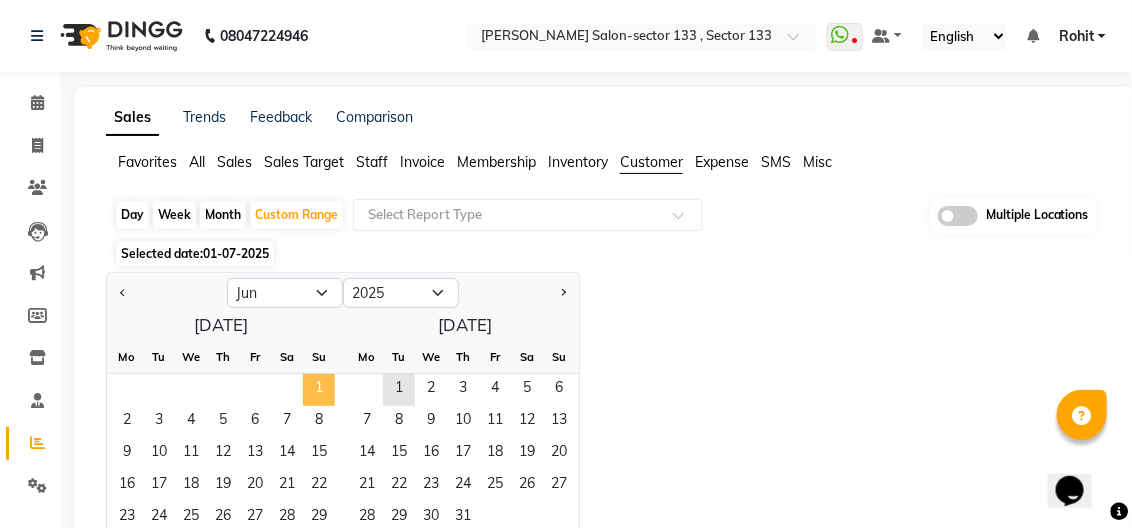 click on "1" 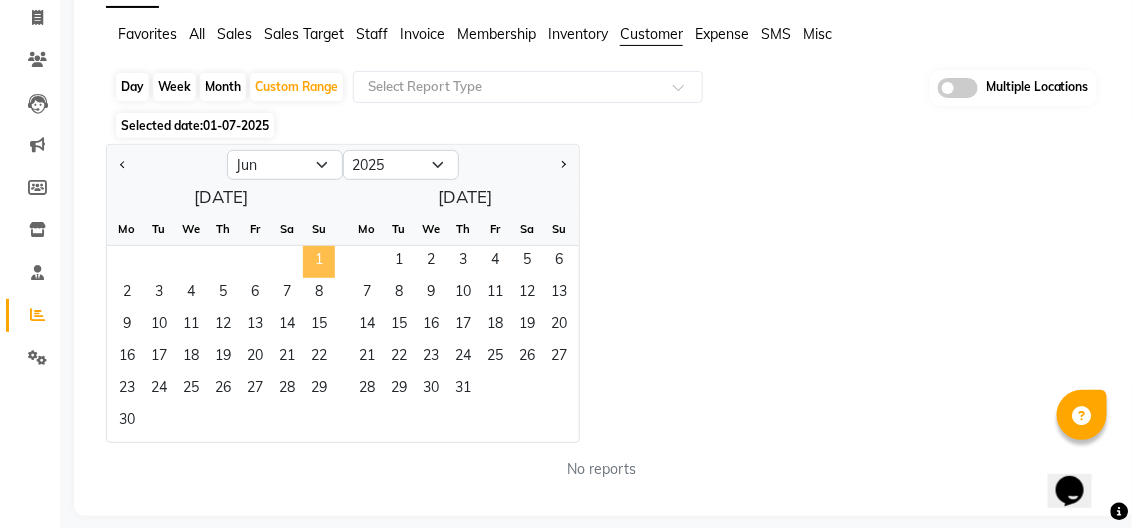 scroll, scrollTop: 143, scrollLeft: 0, axis: vertical 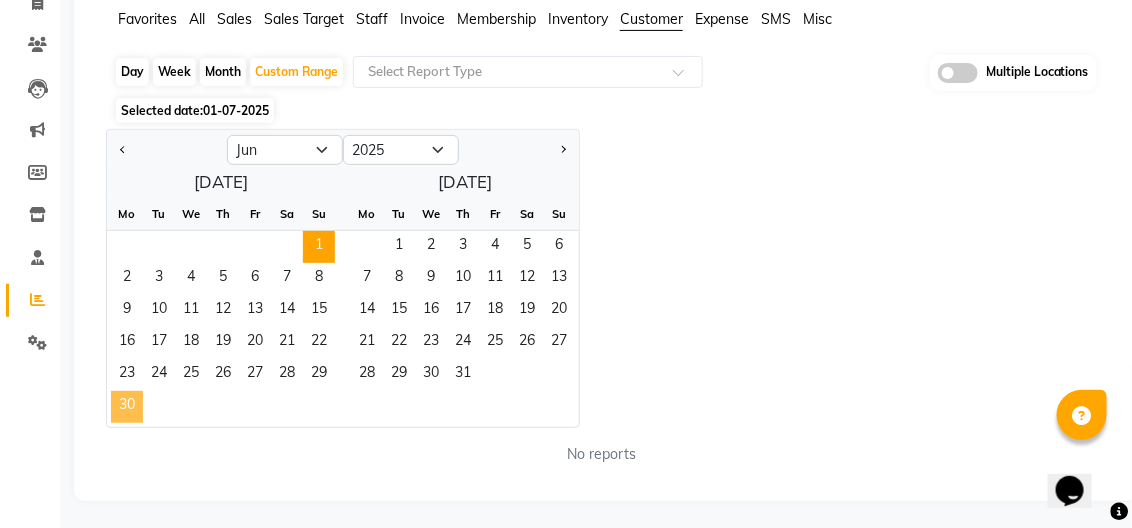 click on "30" 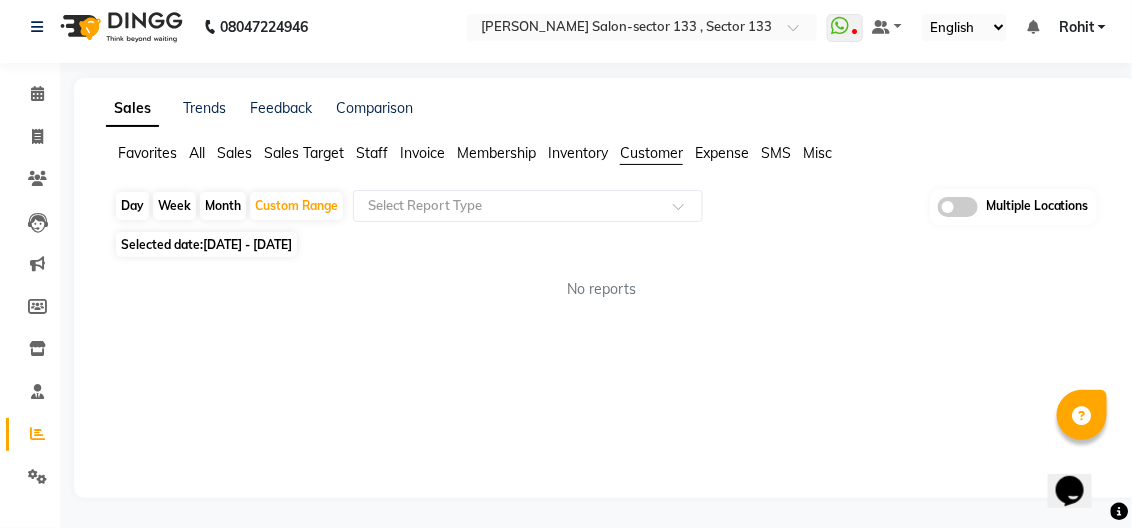 scroll, scrollTop: 8, scrollLeft: 0, axis: vertical 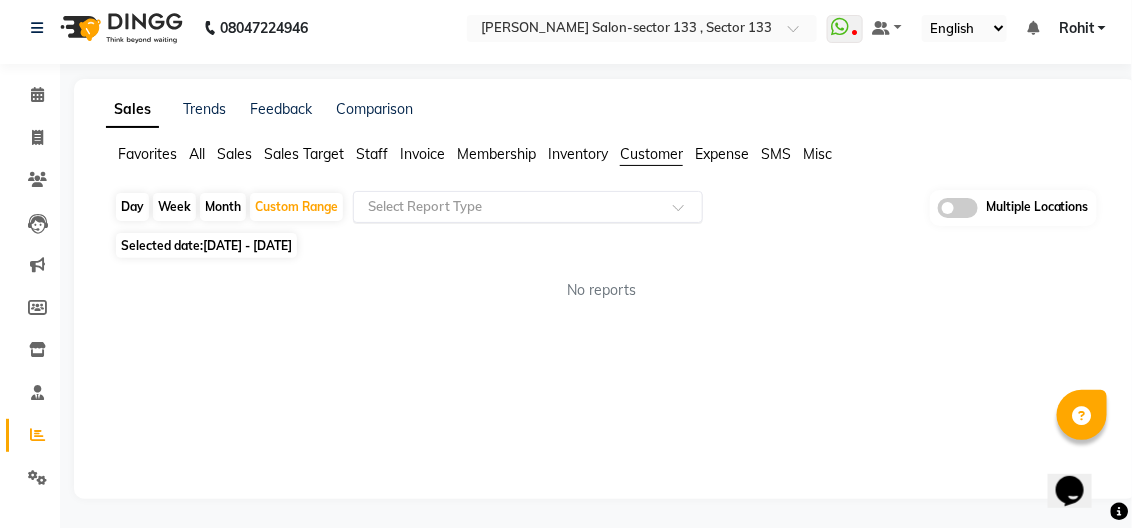 click 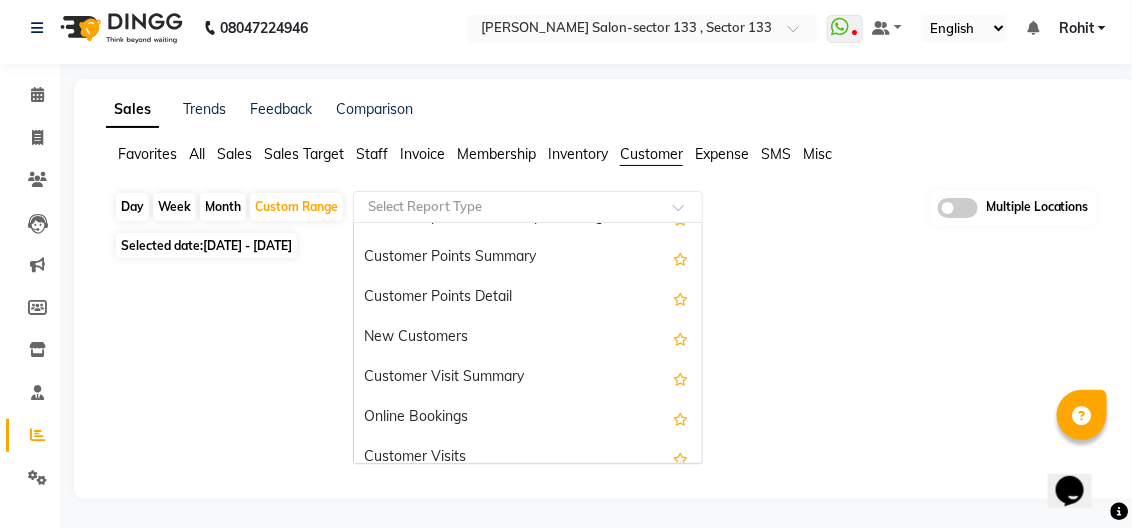 scroll, scrollTop: 279, scrollLeft: 0, axis: vertical 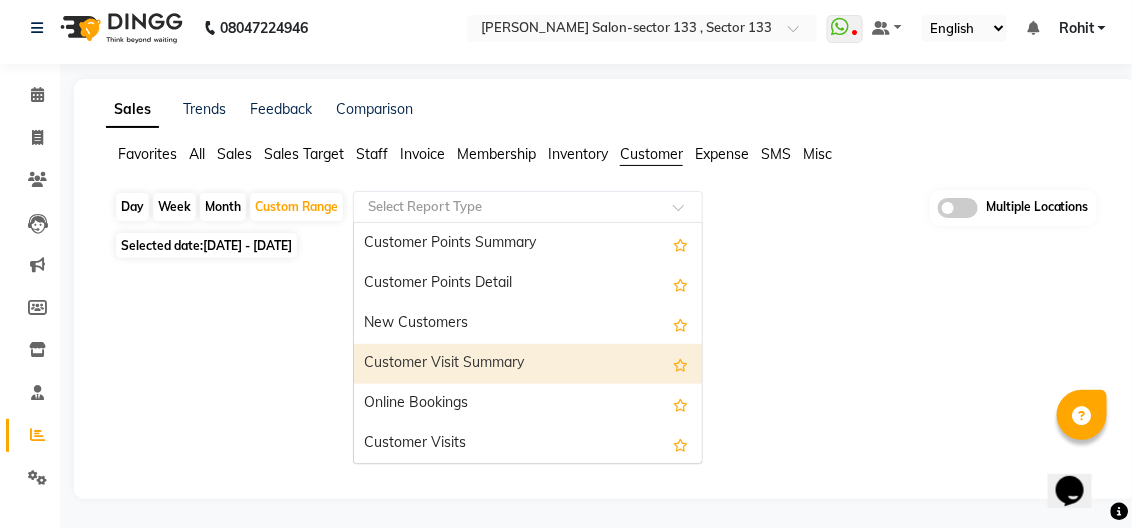 click on "Customer Visit Summary" at bounding box center [528, 364] 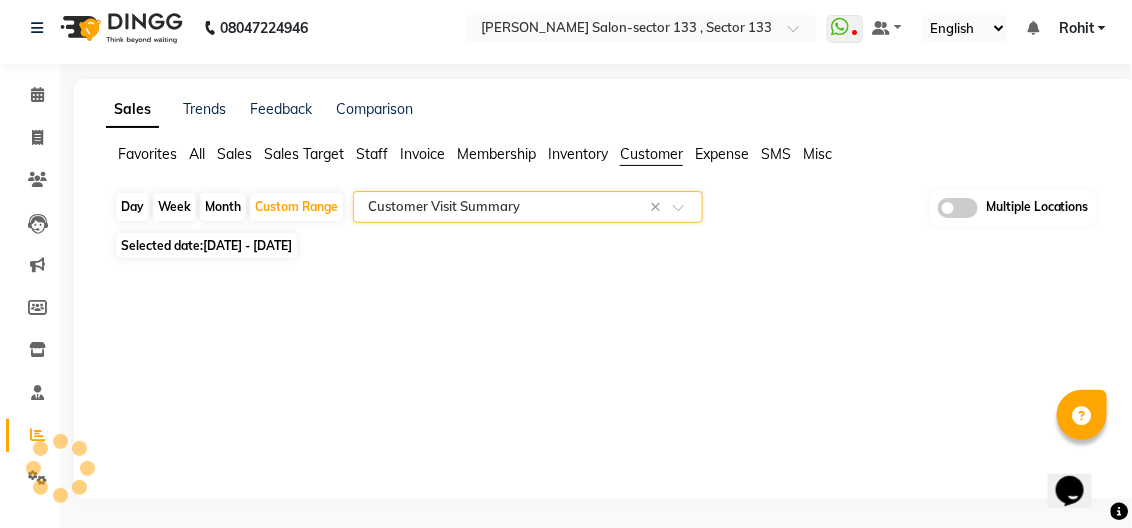 select on "csv" 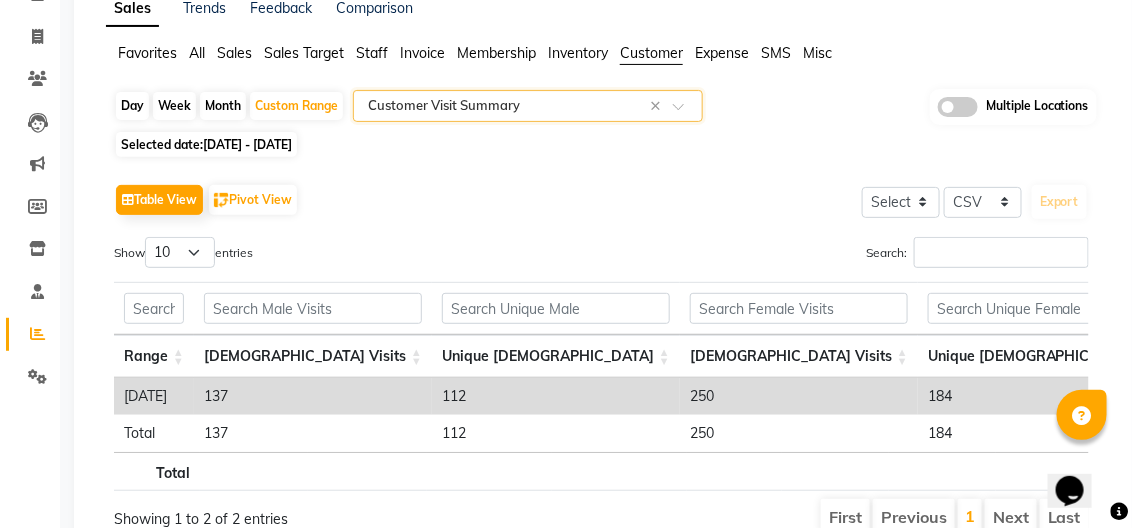 scroll, scrollTop: 208, scrollLeft: 0, axis: vertical 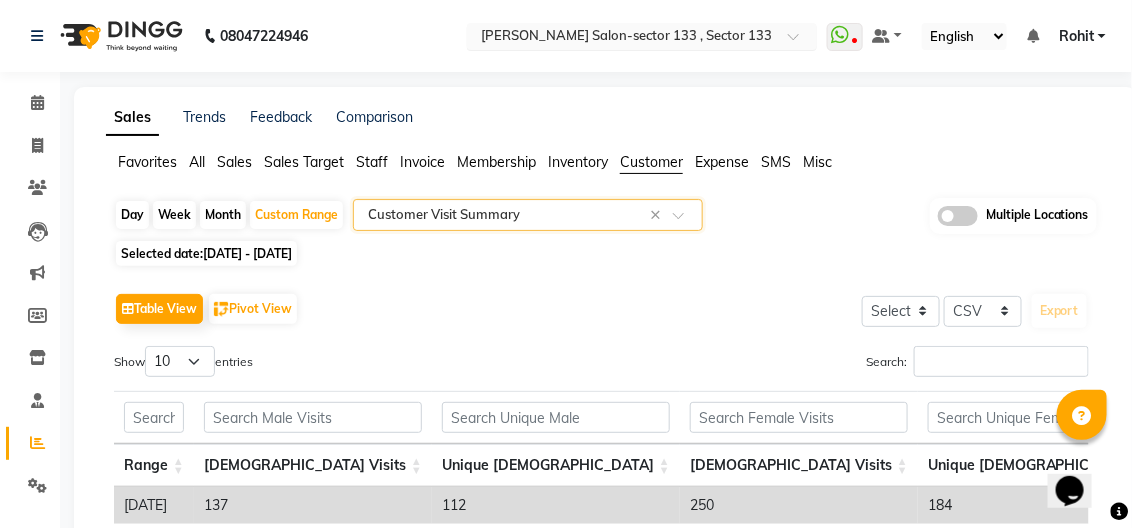 click at bounding box center (622, 38) 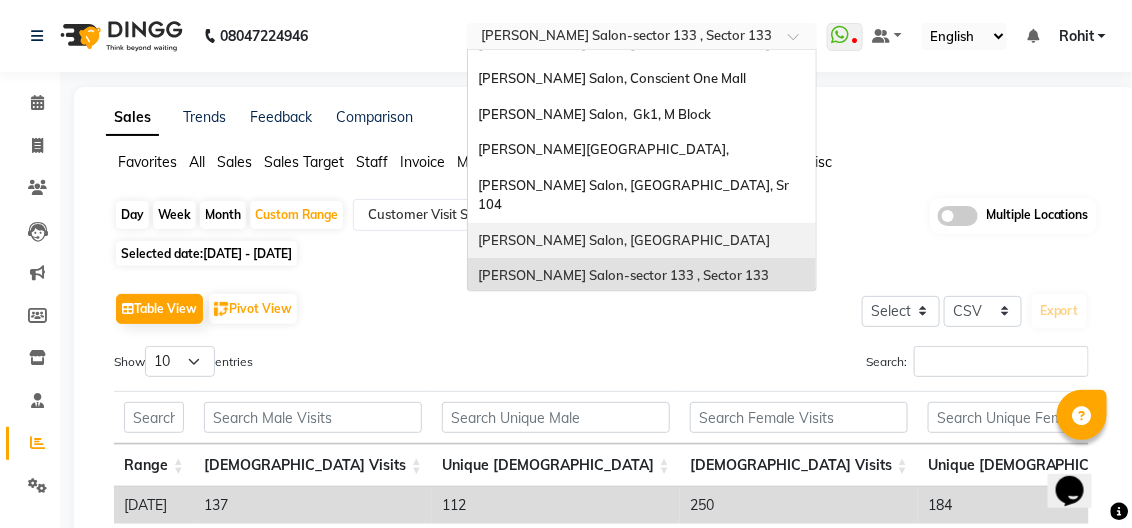 click on "Madonna Salon, Sector 32, Noida" at bounding box center (624, 240) 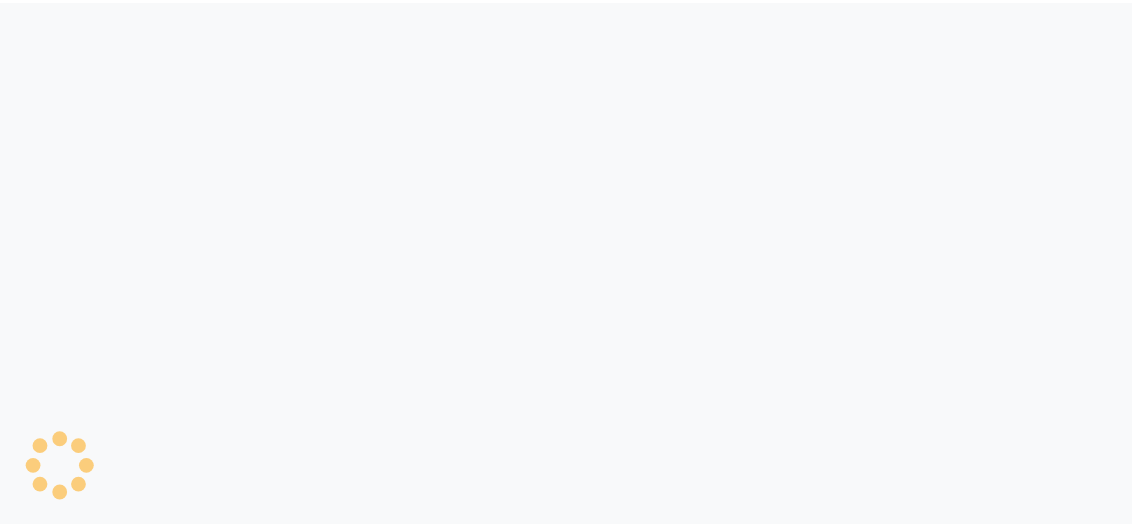 scroll, scrollTop: 0, scrollLeft: 0, axis: both 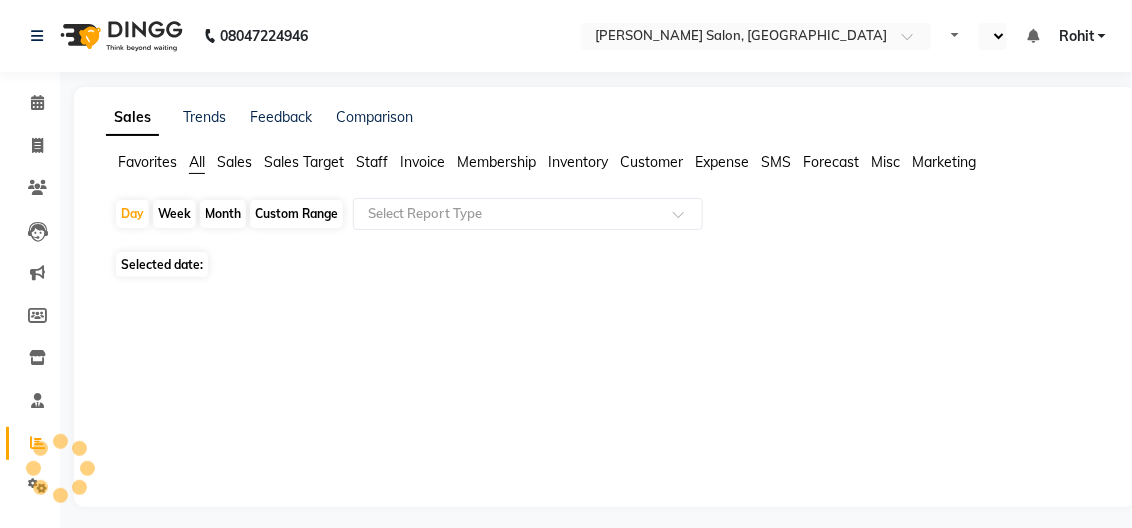 select on "en" 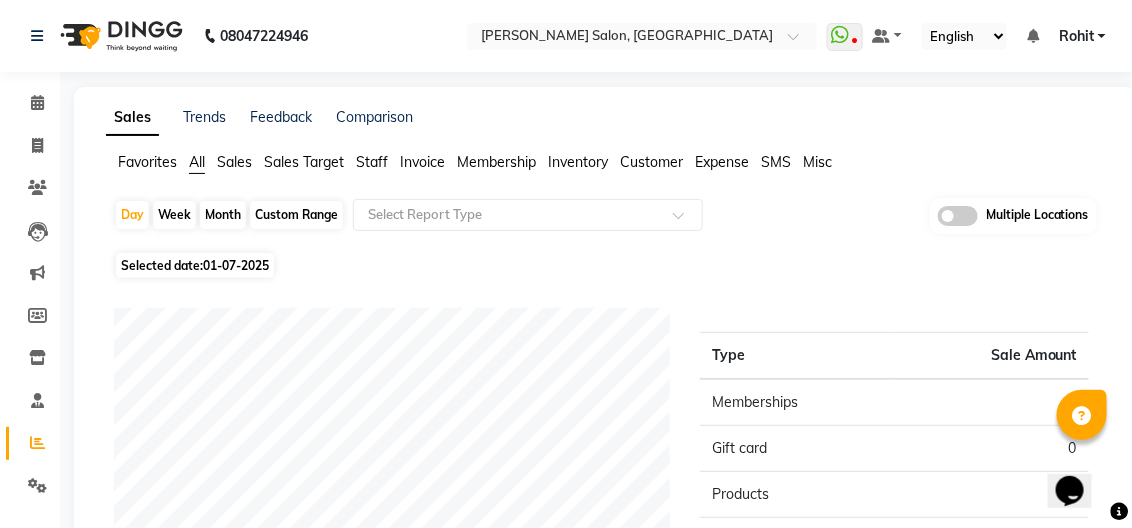scroll, scrollTop: 0, scrollLeft: 0, axis: both 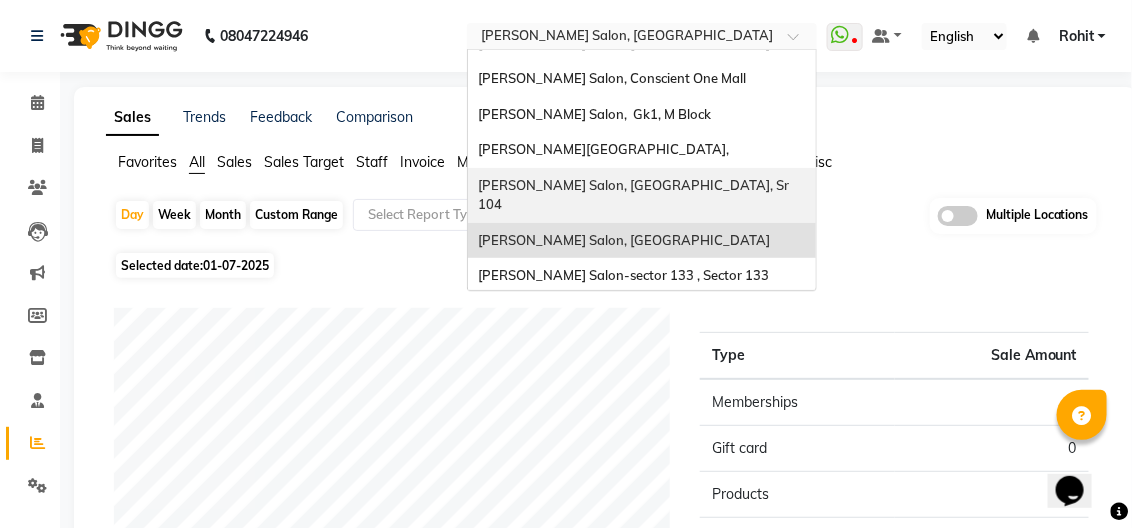 click on "[PERSON_NAME] Salon, [GEOGRAPHIC_DATA], Sr 104" at bounding box center [635, 195] 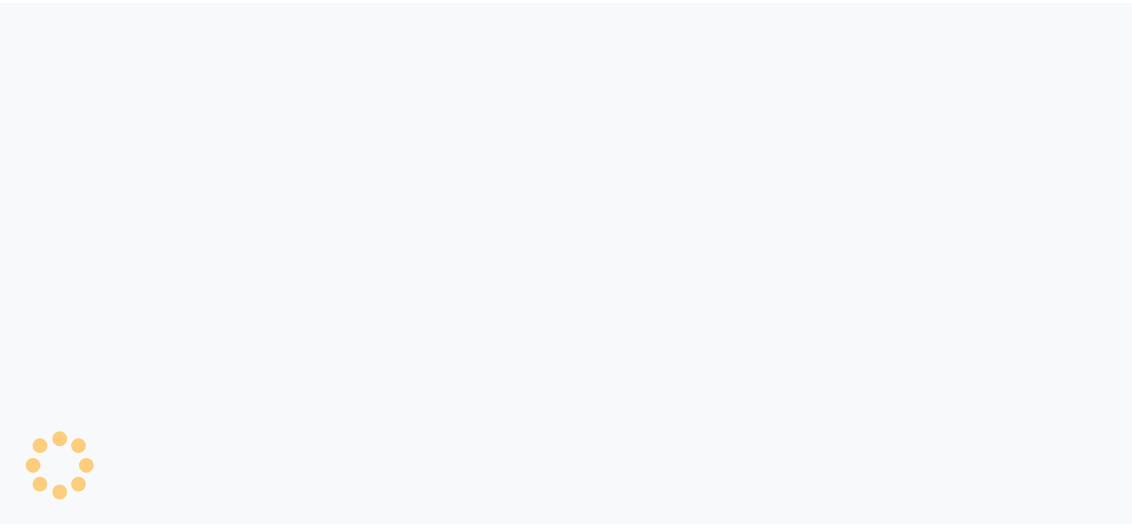 scroll, scrollTop: 0, scrollLeft: 0, axis: both 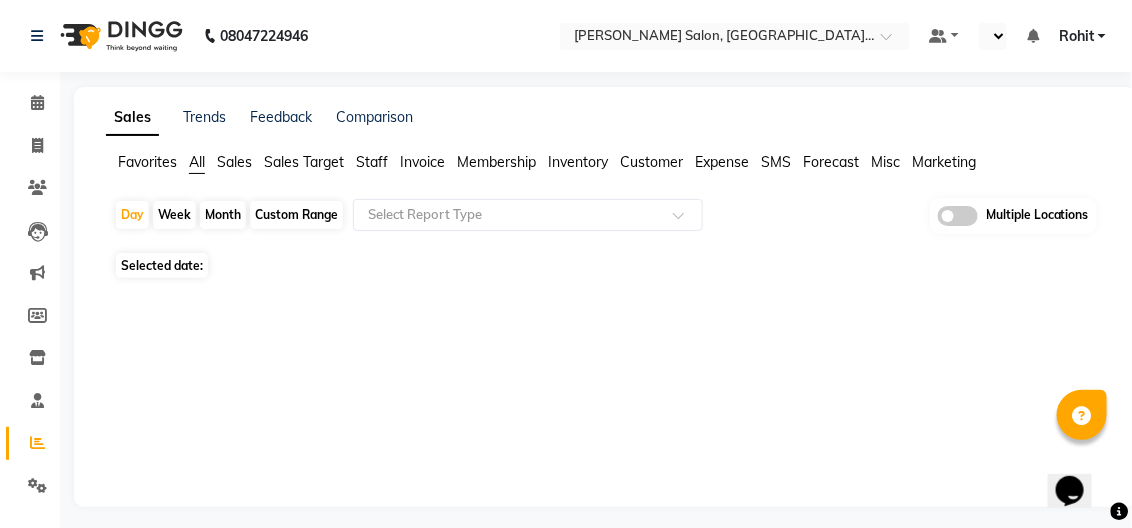 click on "Custom Range" 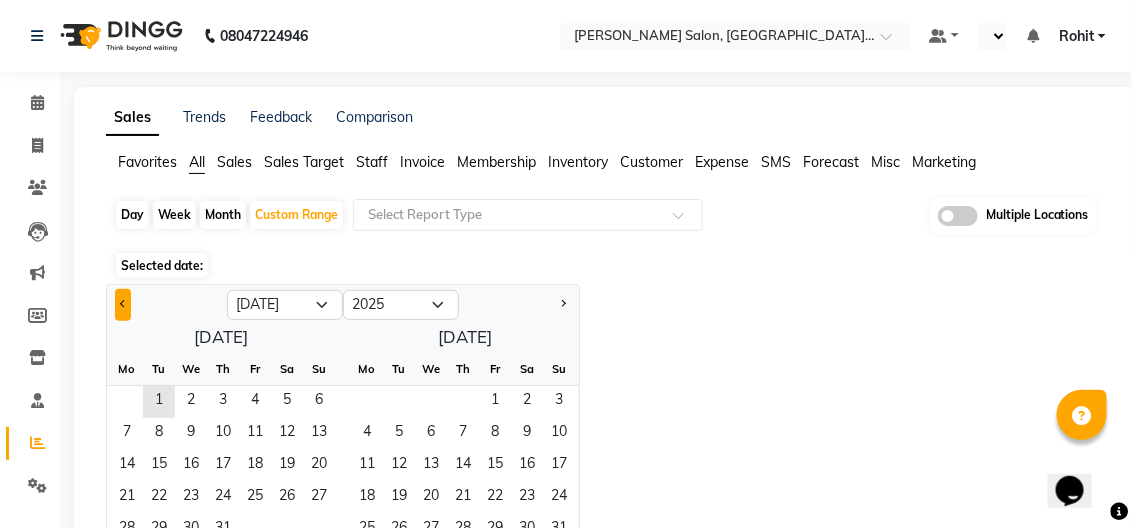 click 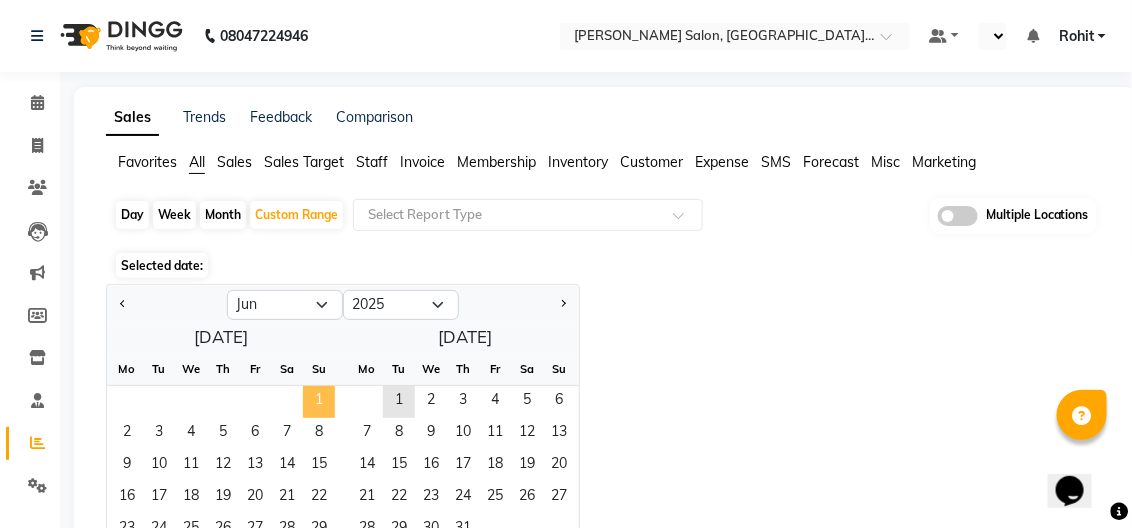click on "1" 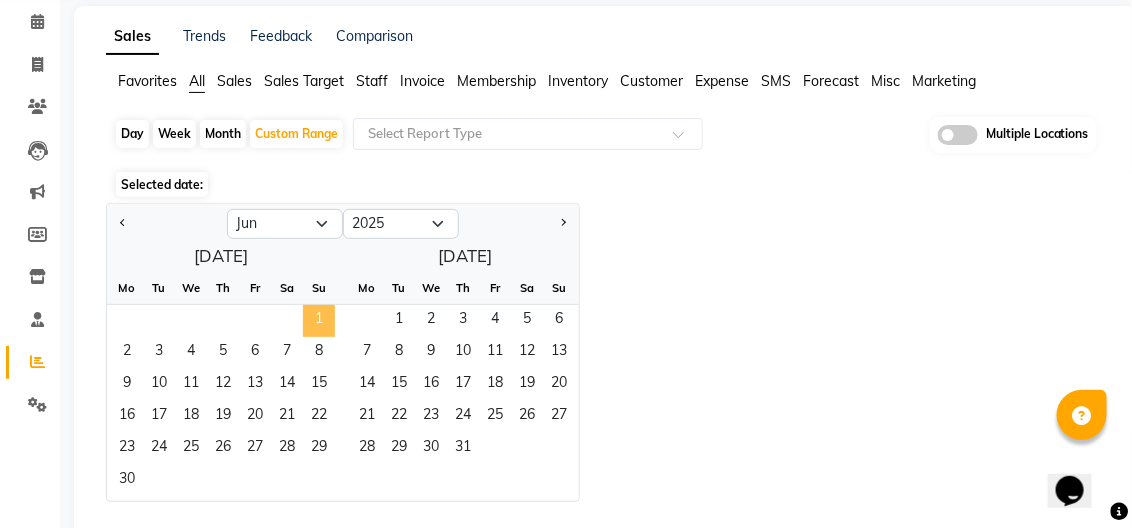 scroll, scrollTop: 134, scrollLeft: 0, axis: vertical 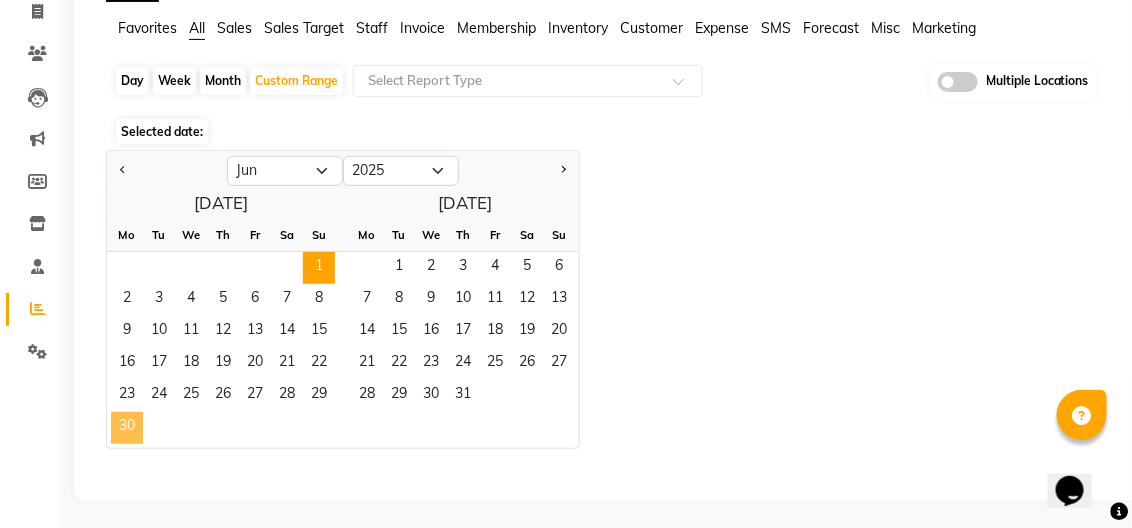 click on "30" 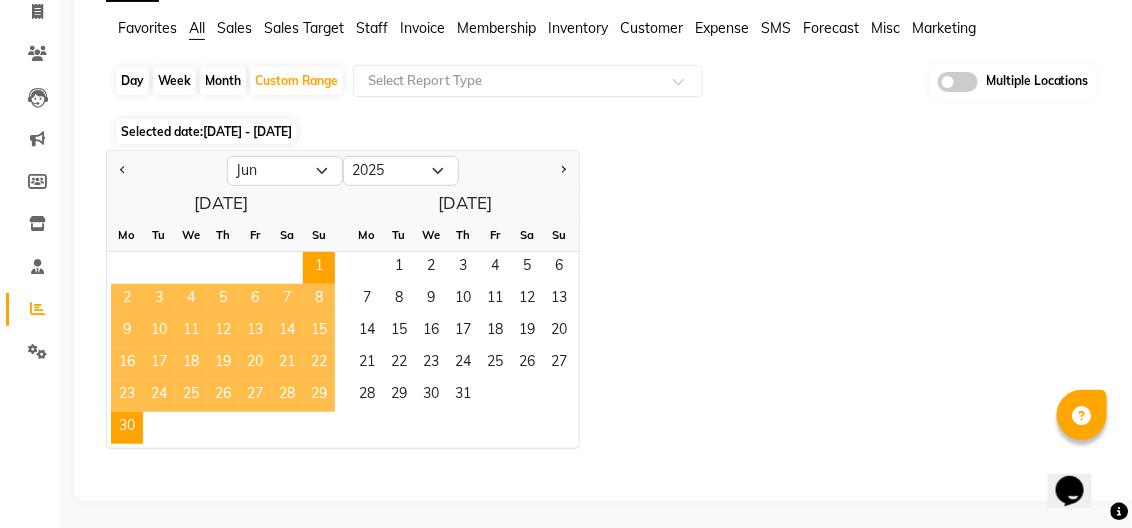 click on "Jan Feb Mar Apr May Jun Jul Aug Sep Oct Nov Dec 2015 2016 2017 2018 2019 2020 2021 2022 2023 2024 2025 2026 2027 2028 2029 2030 2031 2032 2033 2034 2035  June 2025  Mo Tu We Th Fr Sa Su  1   2   3   4   5   6   7   8   9   10   11   12   13   14   15   16   17   18   19   20   21   22   23   24   25   26   27   28   29   30   July 2025  Mo Tu We Th Fr Sa Su  1   2   3   4   5   6   7   8   9   10   11   12   13   14   15   16   17   18   19   20   21   22   23   24   25   26   27   28   29   30   31" 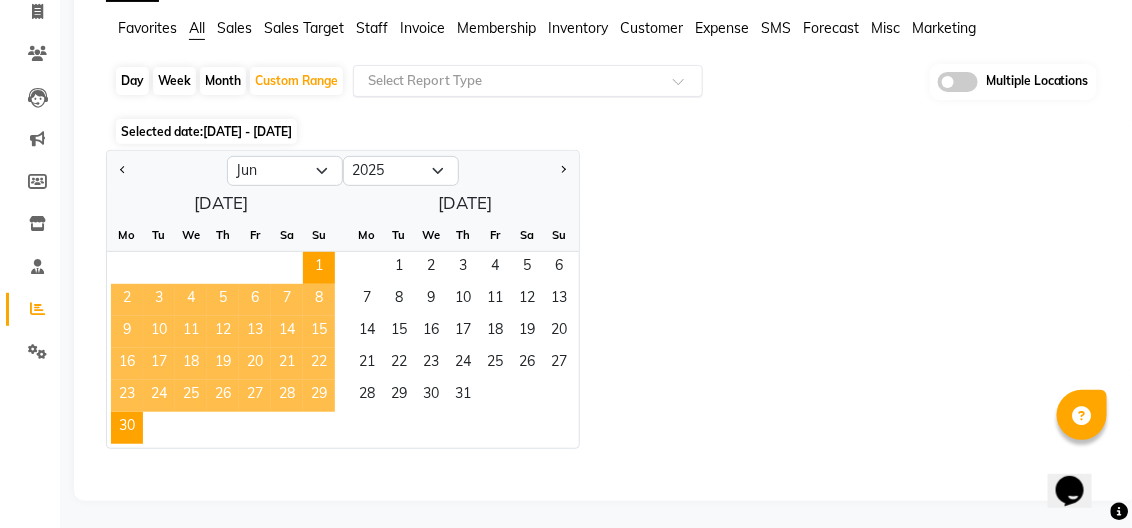 click 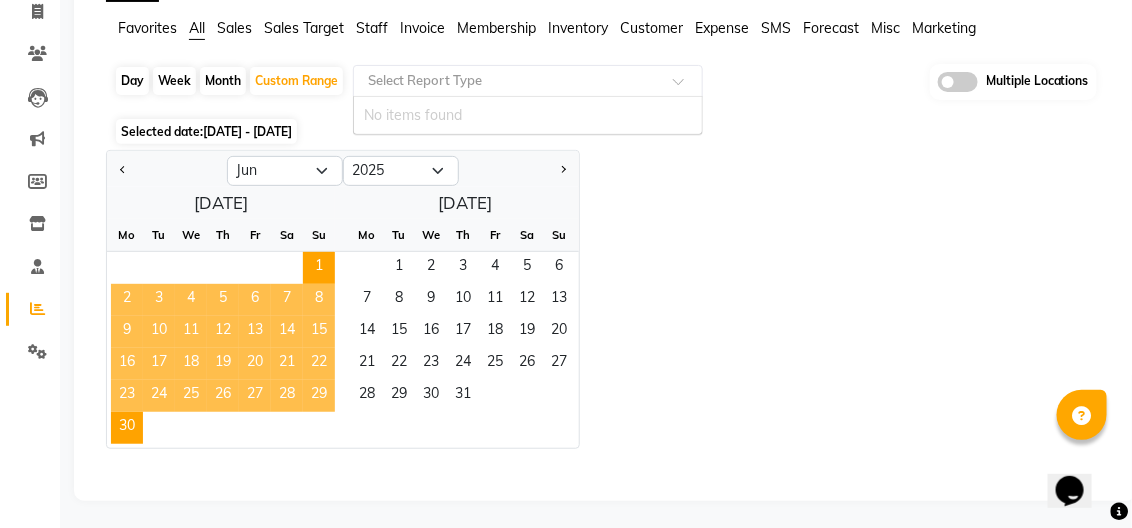 click on "Customer" 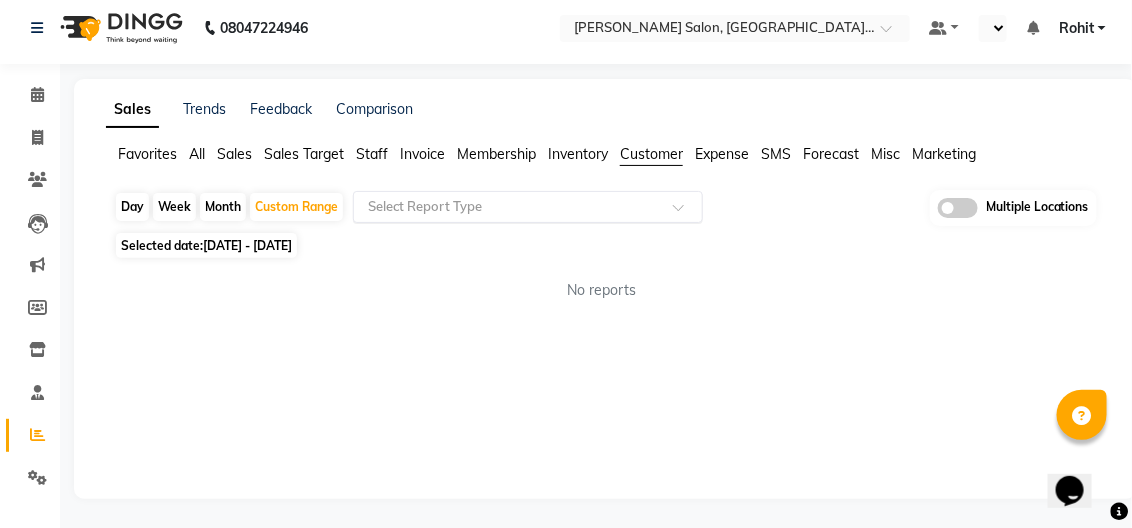 click on "Select Report Type" 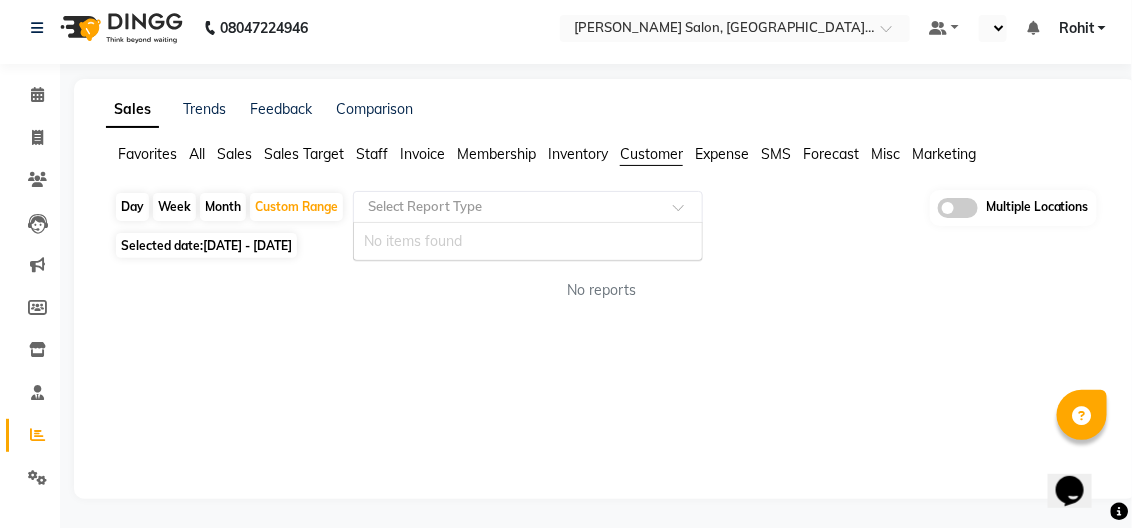 click on "[DATE] - [DATE]" 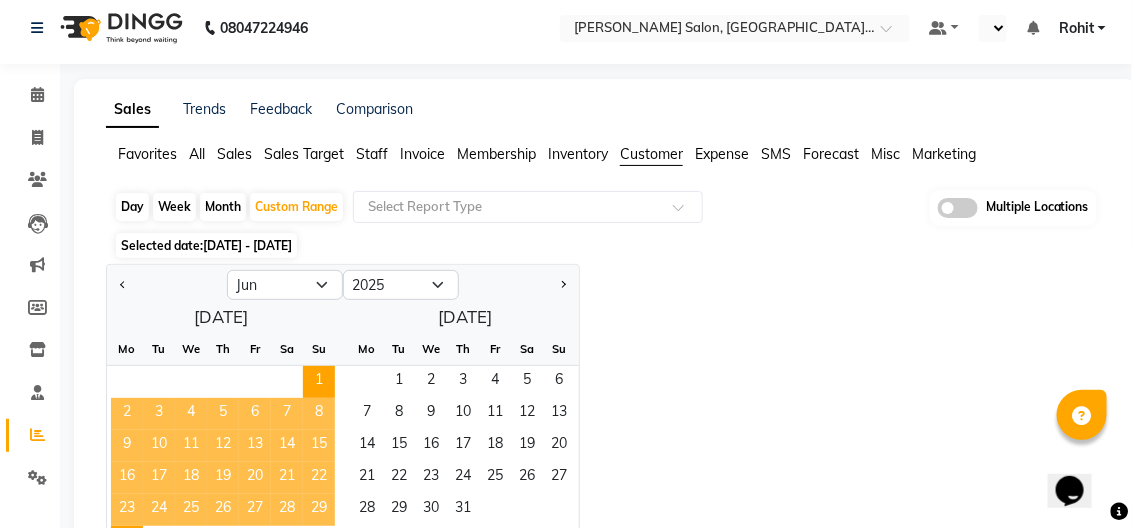 scroll, scrollTop: 143, scrollLeft: 0, axis: vertical 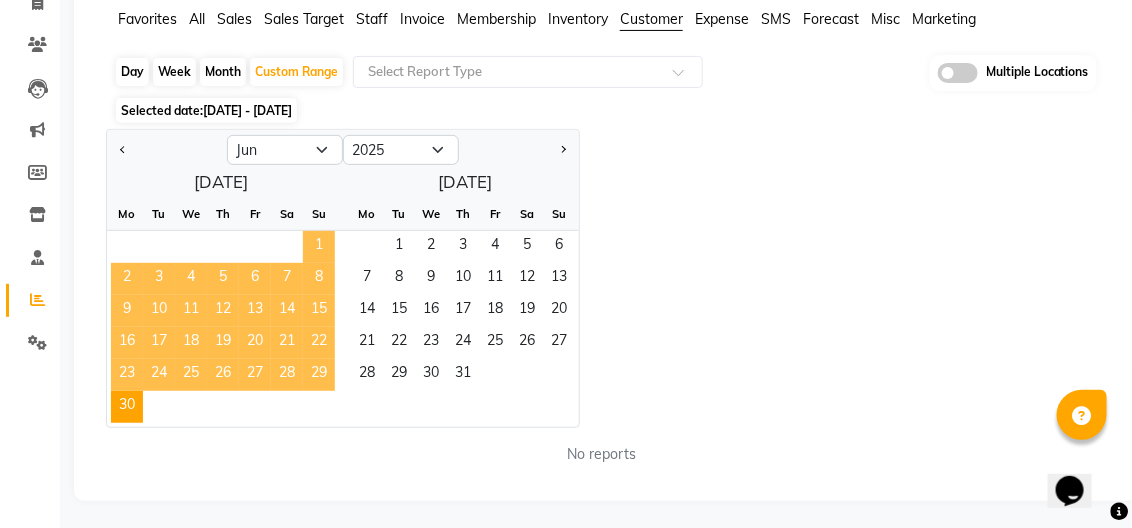 click on "1" 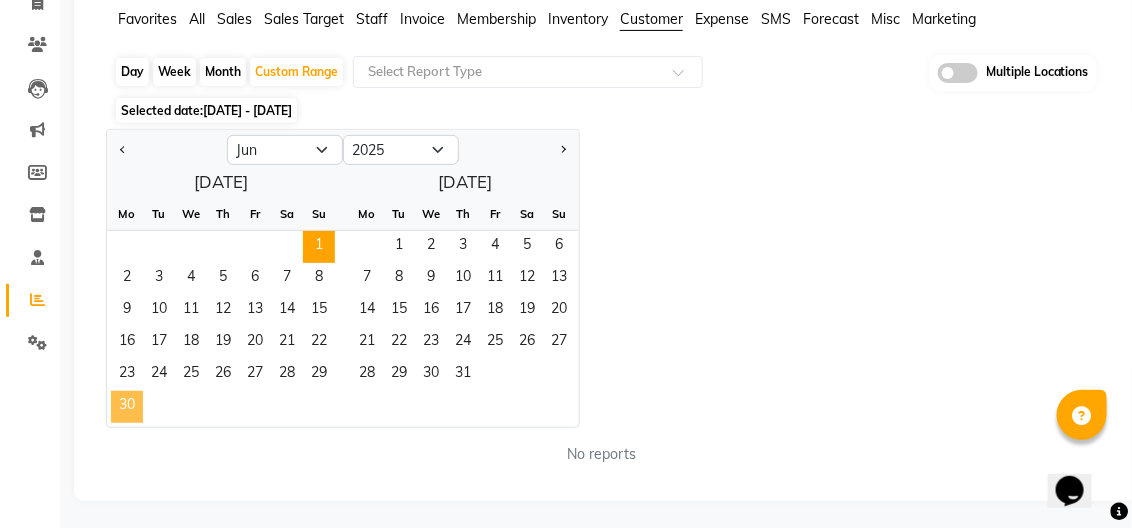 click on "30" 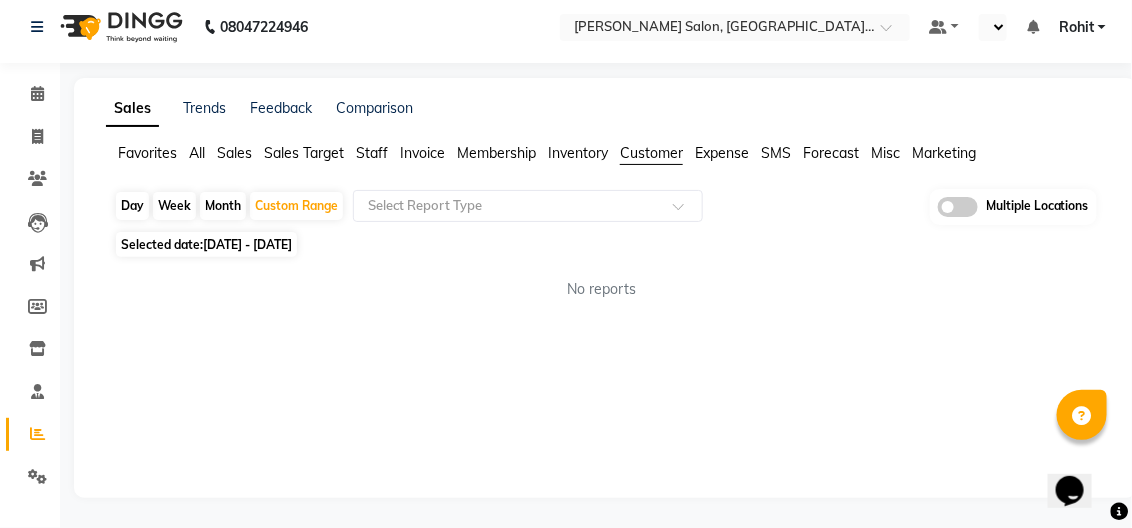 scroll, scrollTop: 8, scrollLeft: 0, axis: vertical 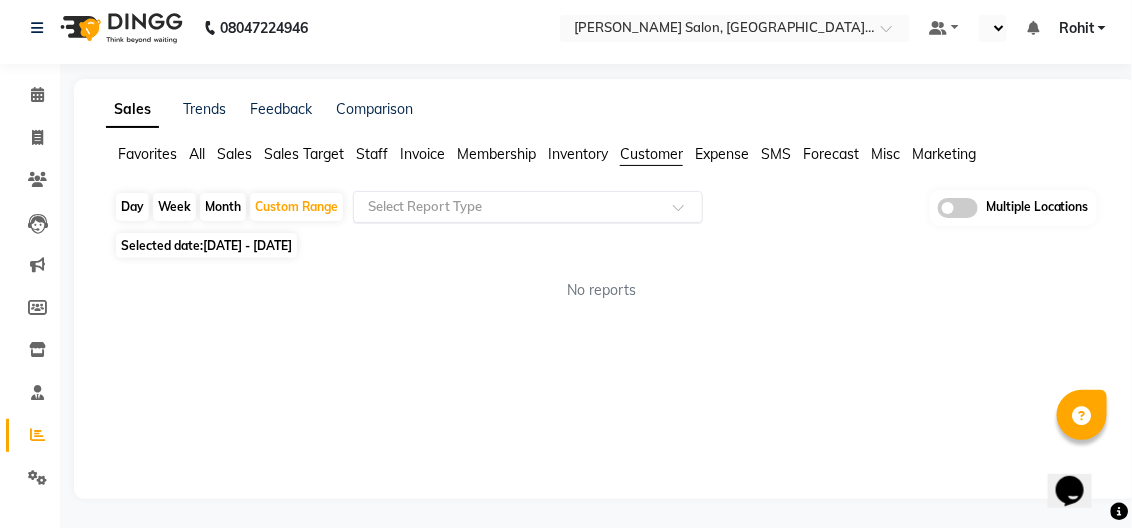 click on "Select Report Type" 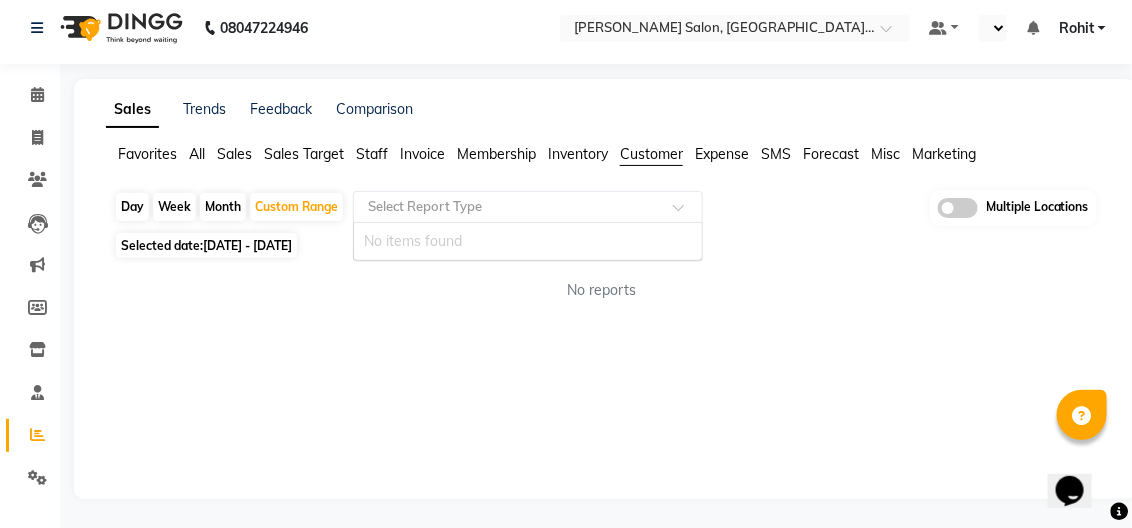 click on "Select Report Type" 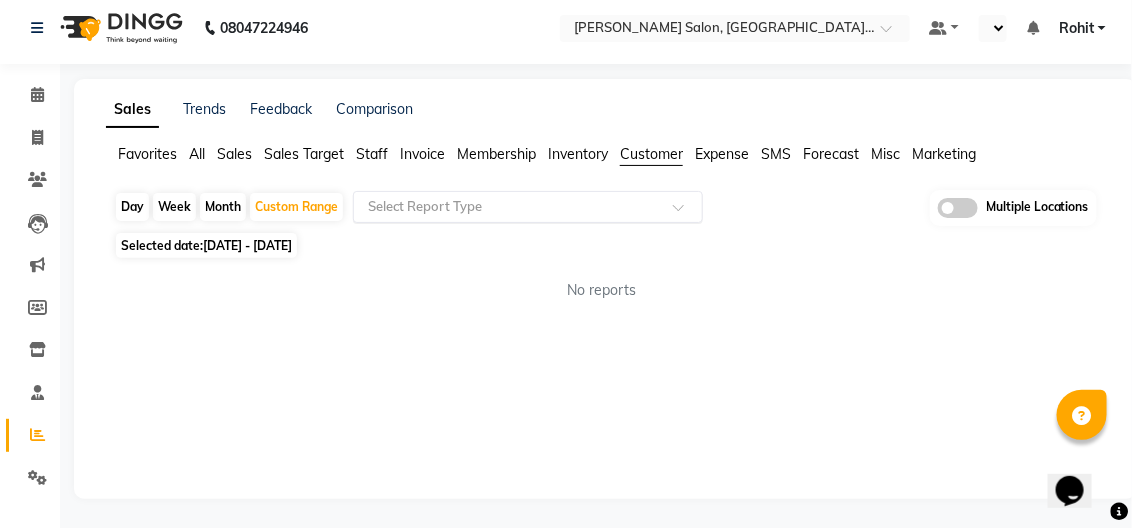 click 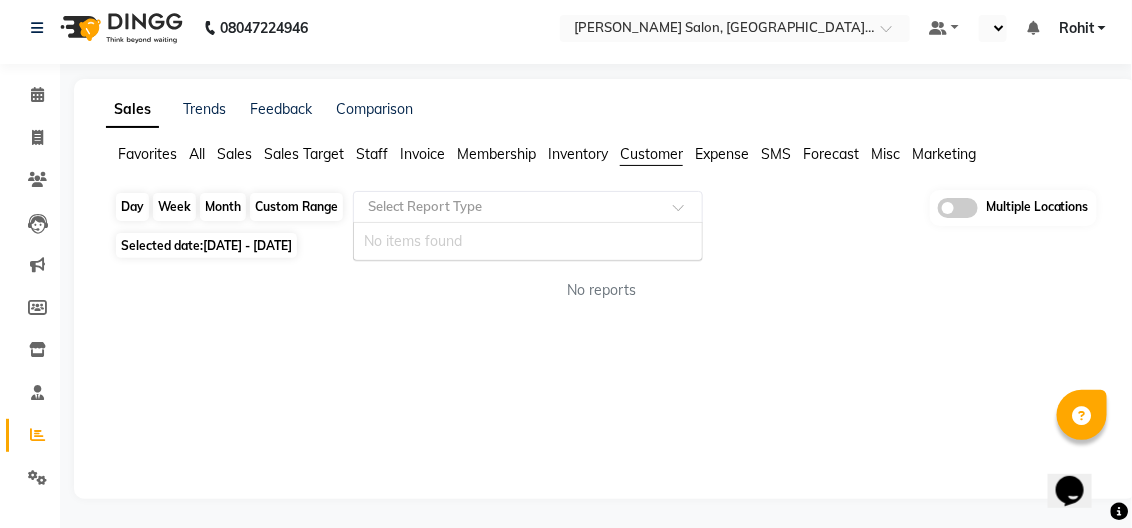 click on "Custom Range" 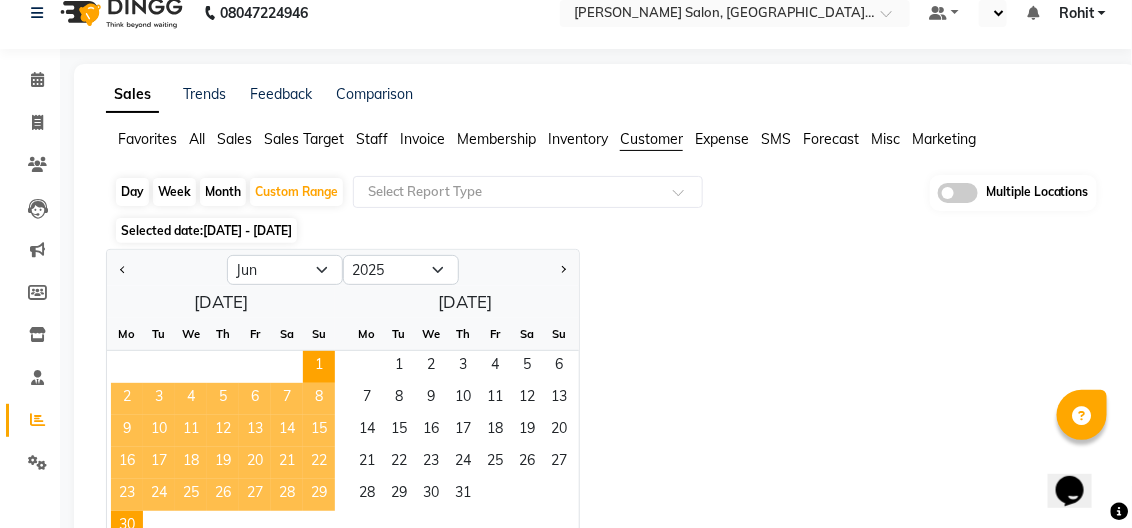 scroll, scrollTop: 0, scrollLeft: 0, axis: both 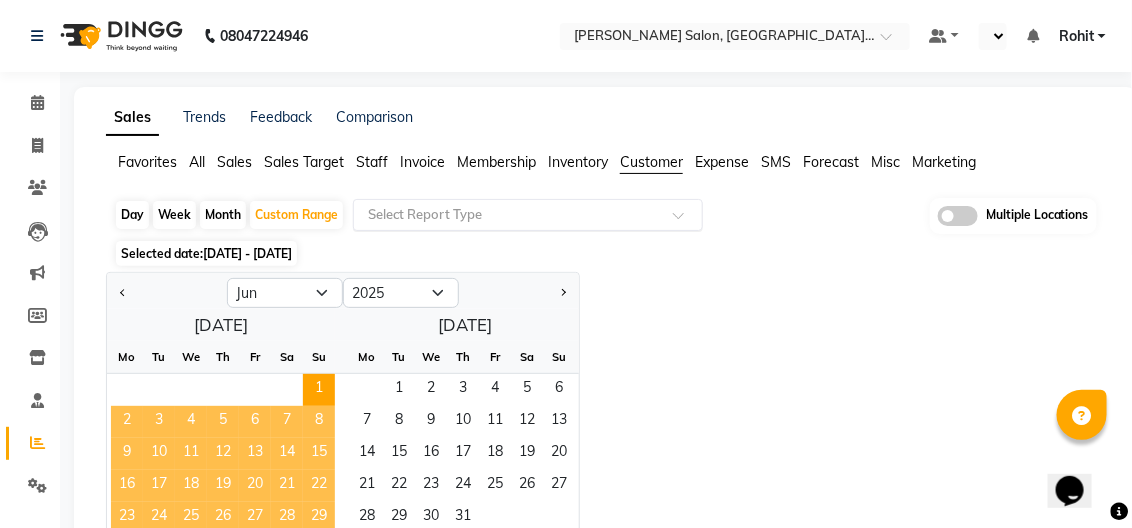 click 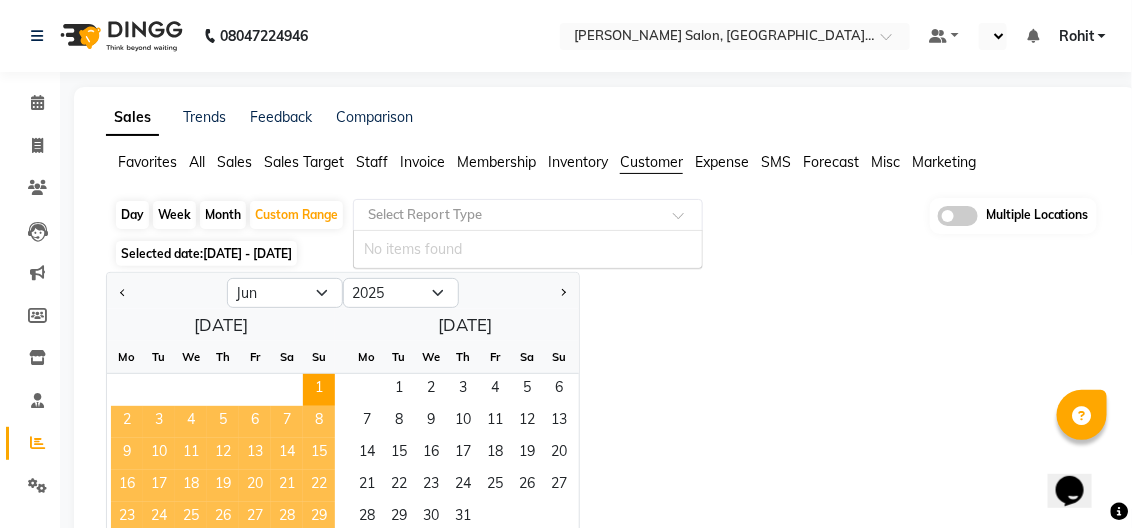 click 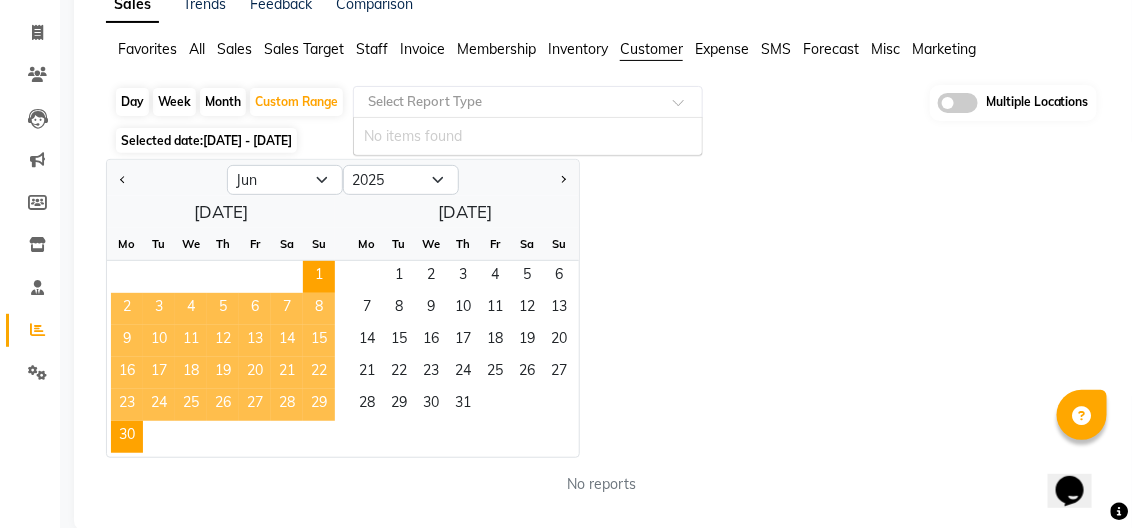 scroll, scrollTop: 143, scrollLeft: 0, axis: vertical 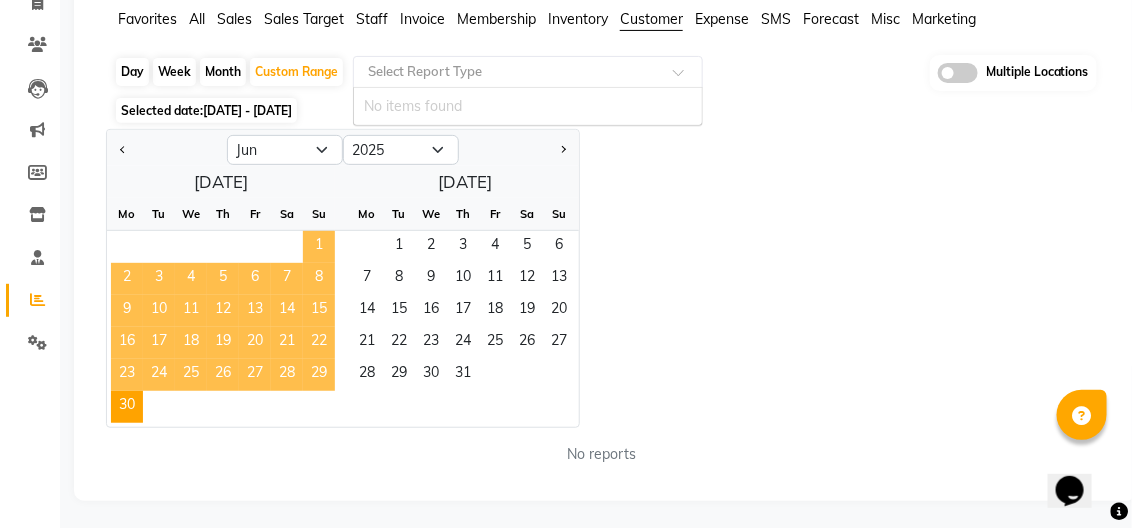 click on "1" 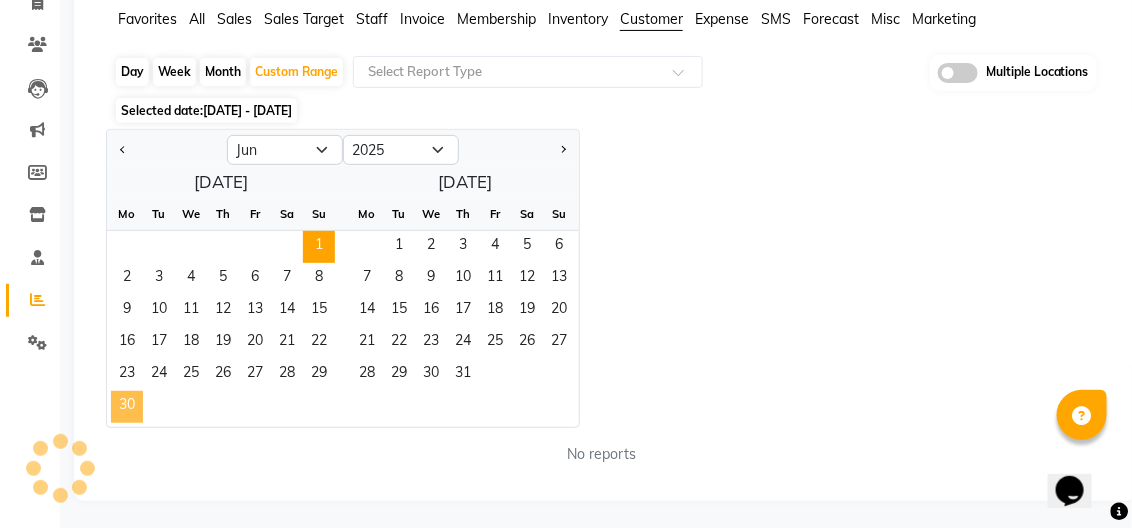 click on "30" 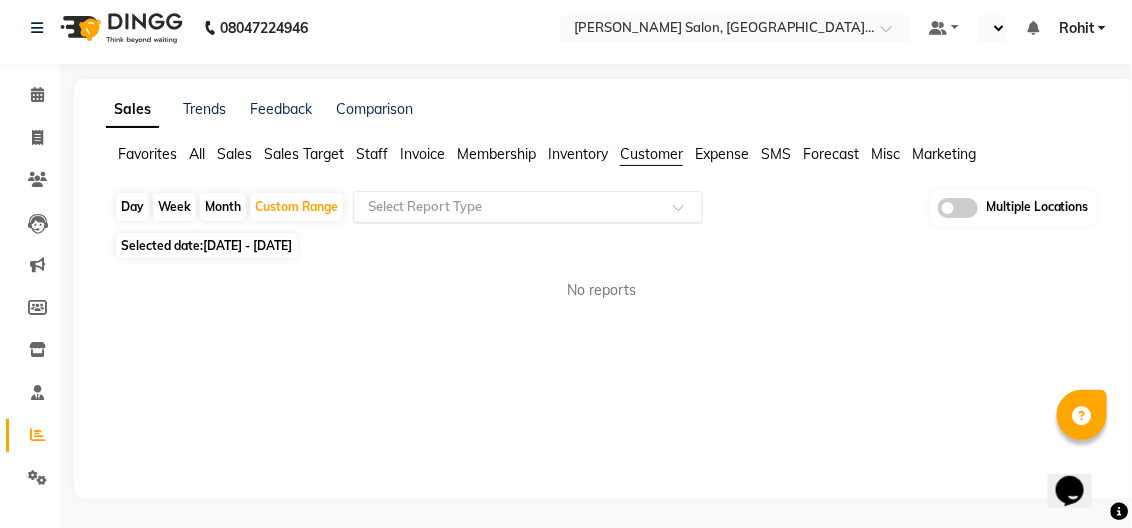 click 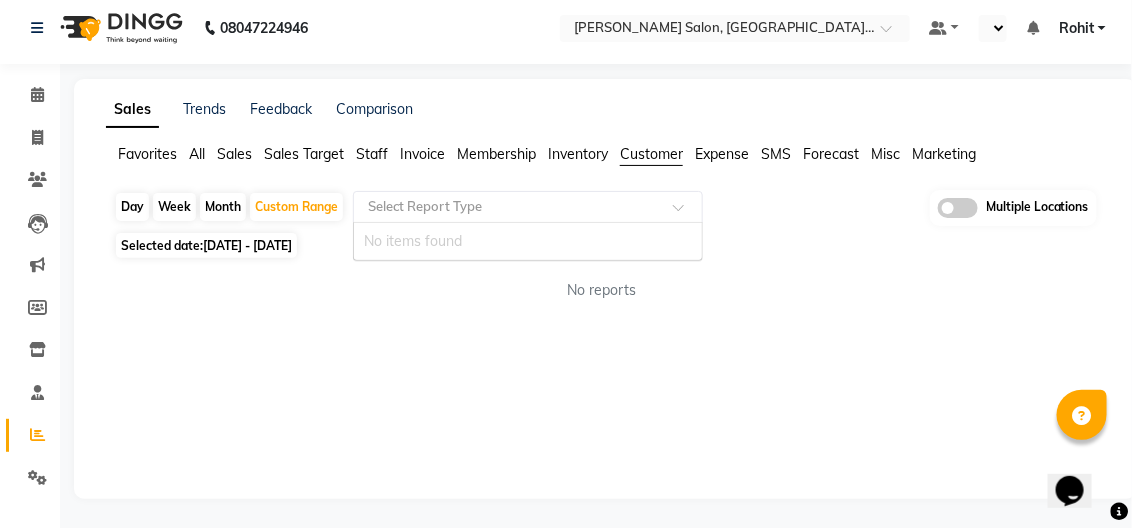 click on "Inventory" 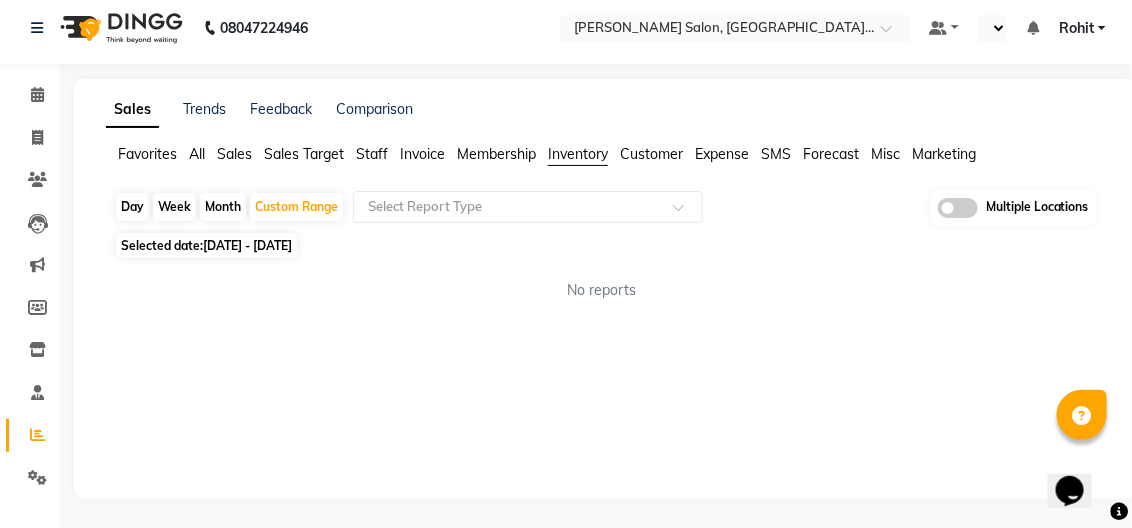 click on "Sales" 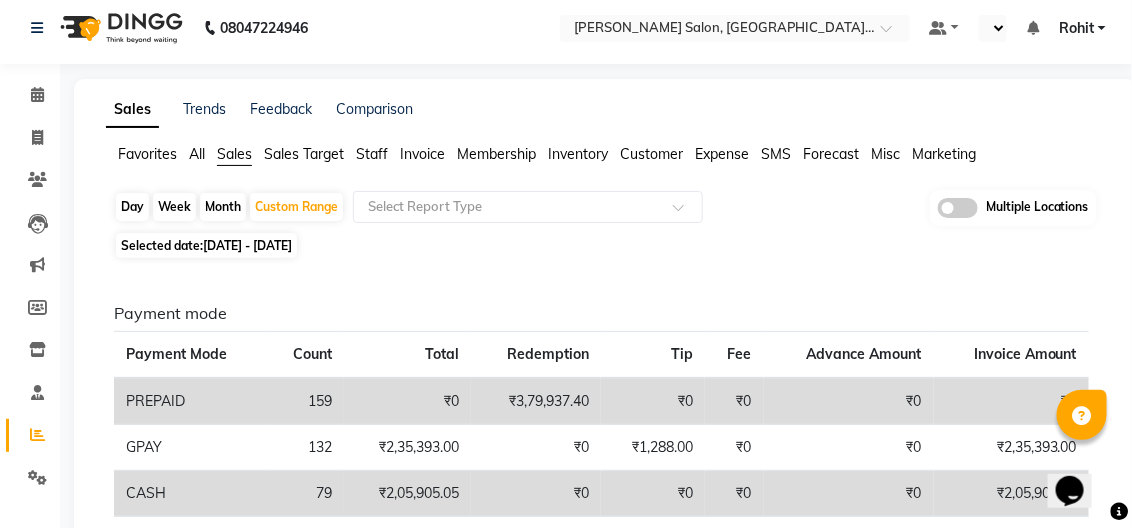 click on "Customer" 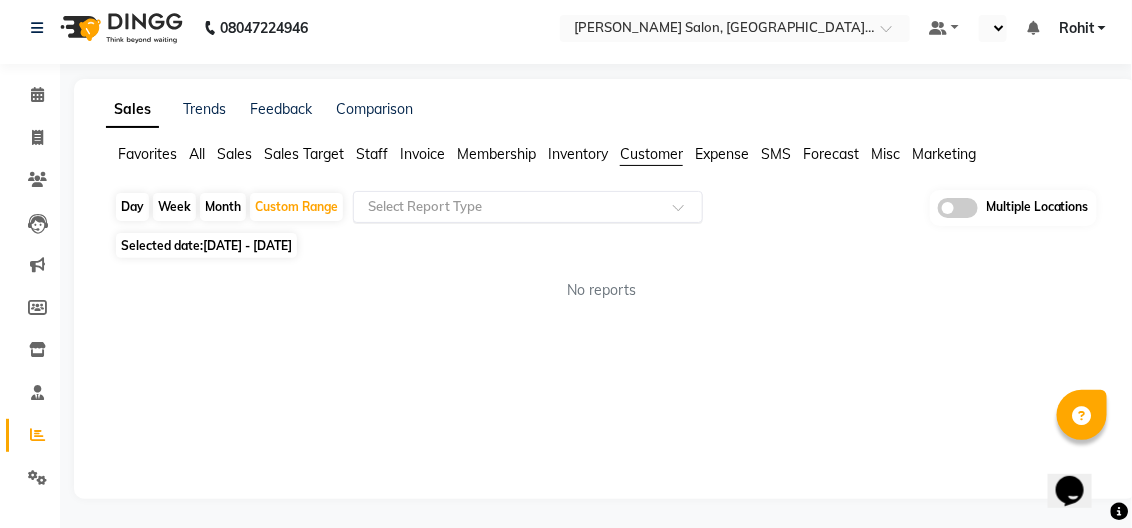 click 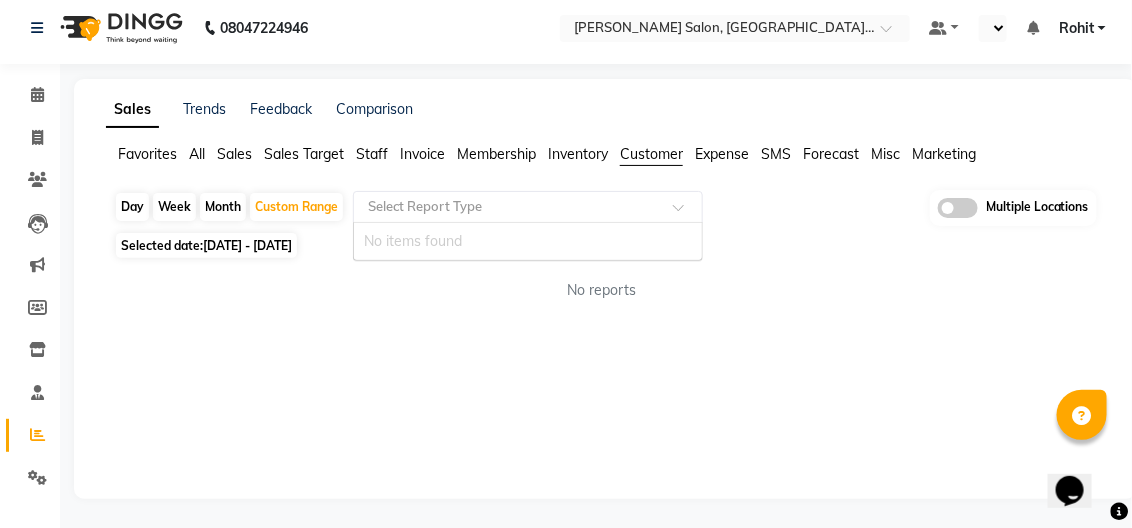 click 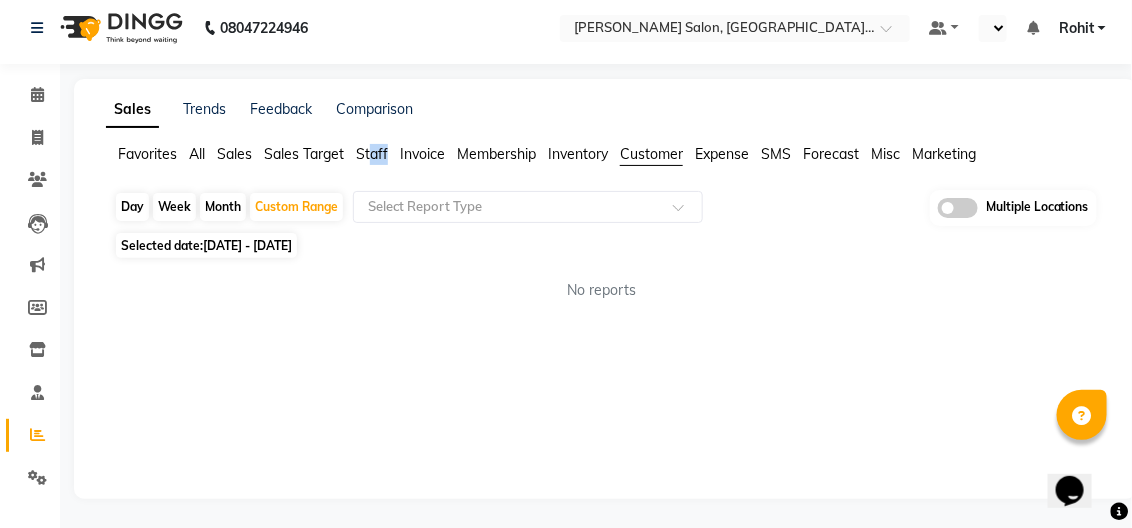 click on "Favorites All Sales Sales Target Staff Invoice Membership Inventory Customer Expense SMS Forecast Misc Marketing" 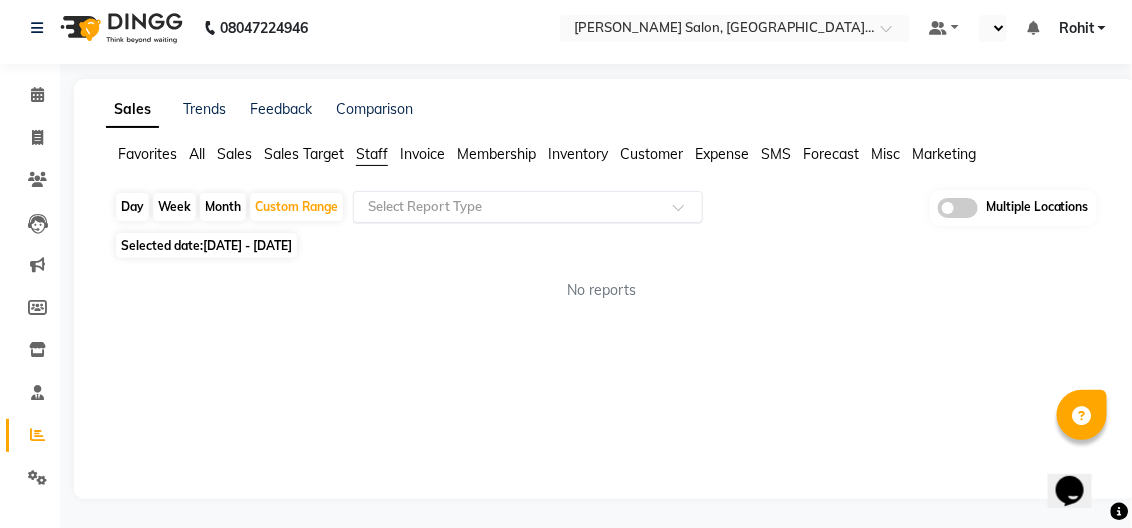 click 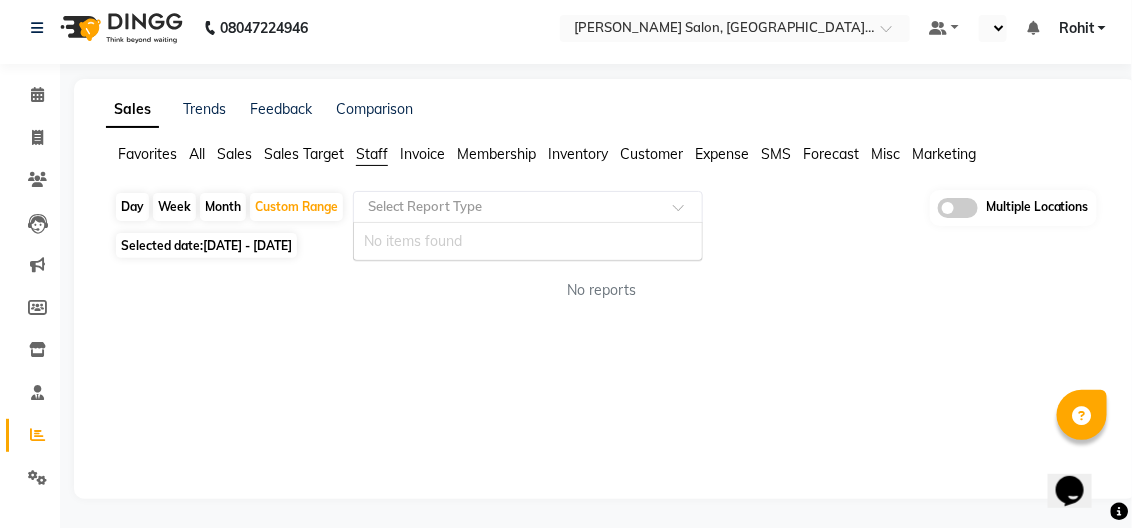 click 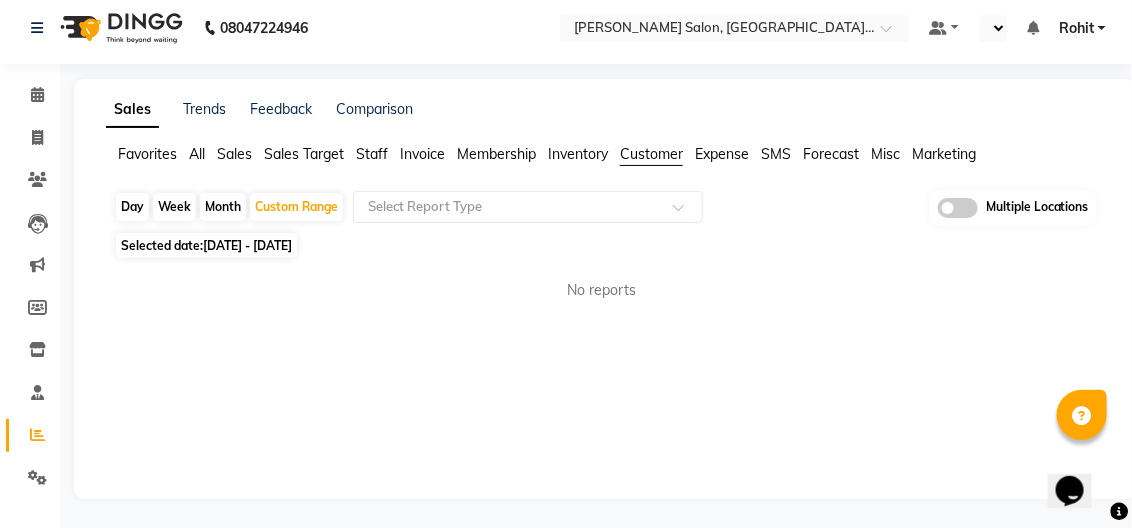 click on "All" 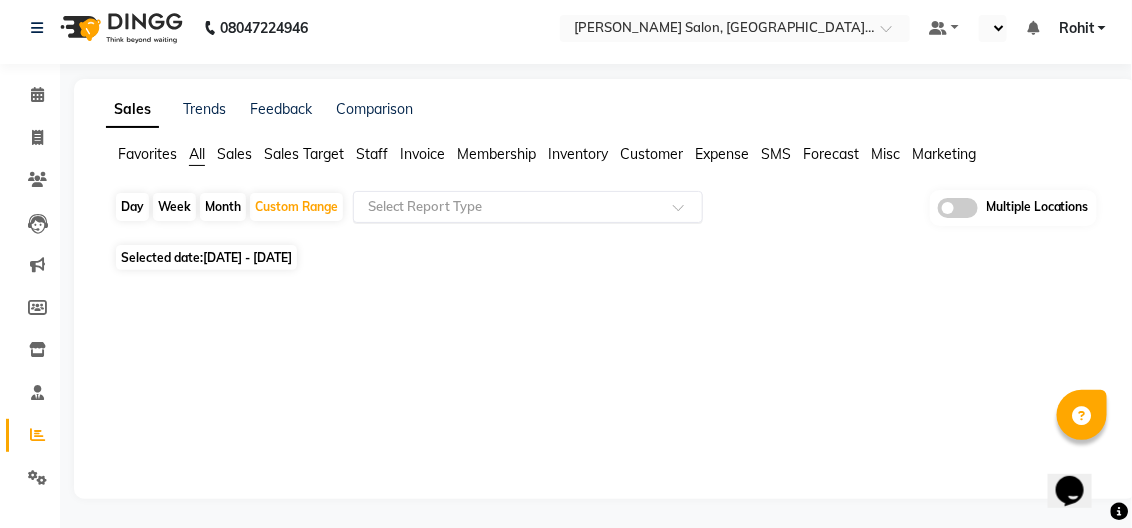click 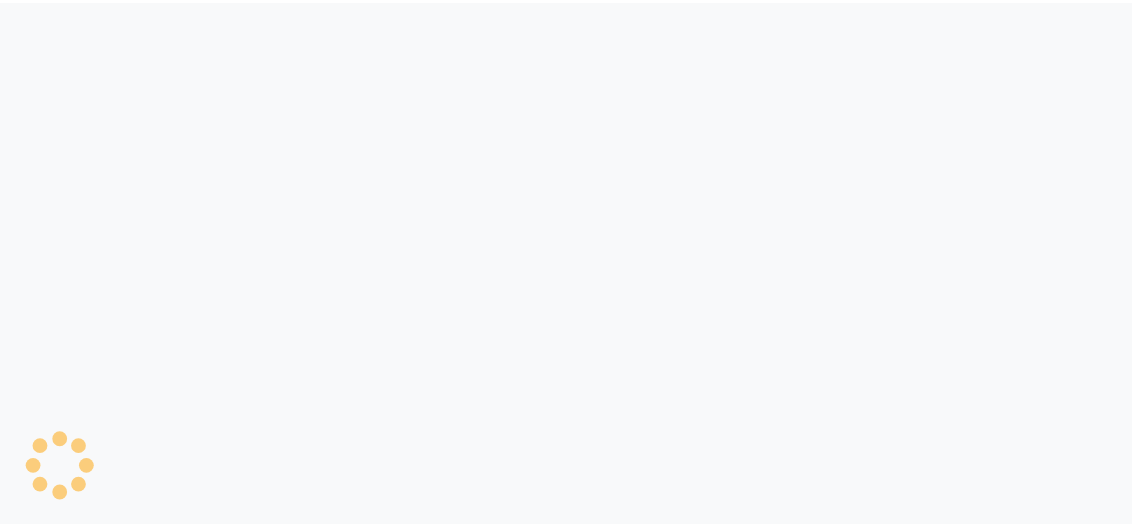 scroll, scrollTop: 0, scrollLeft: 0, axis: both 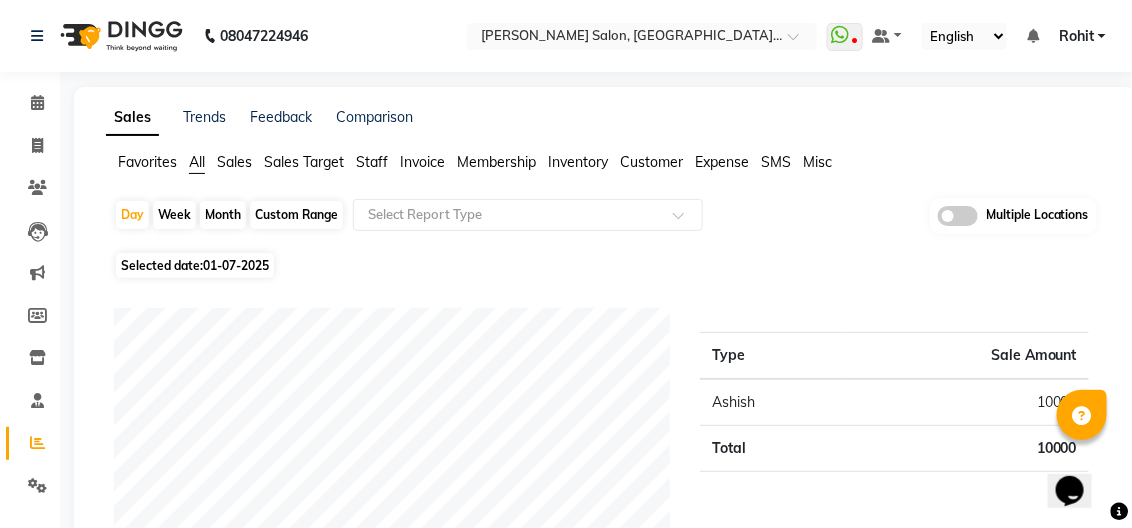 click on "Custom Range" 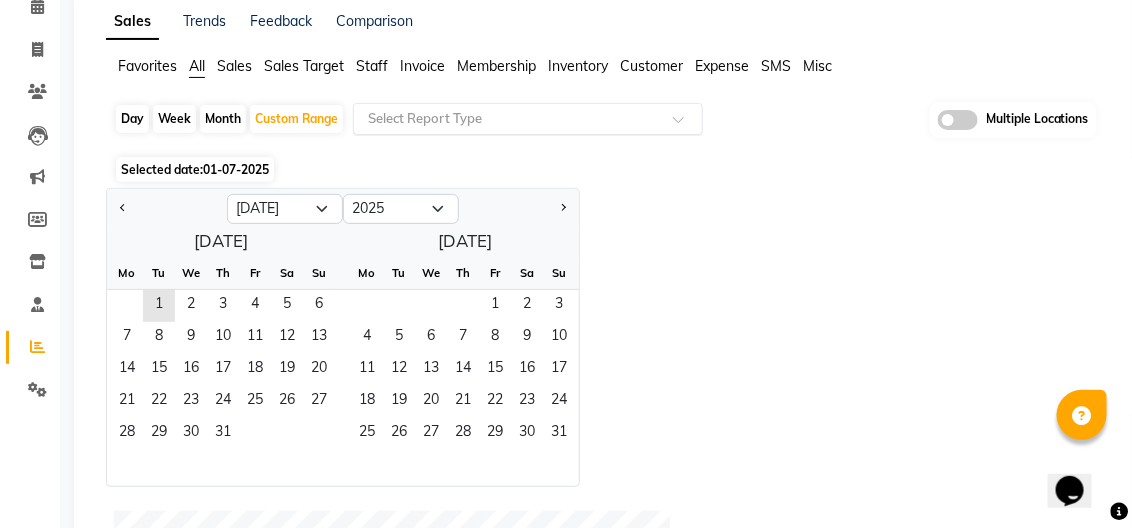 scroll, scrollTop: 183, scrollLeft: 0, axis: vertical 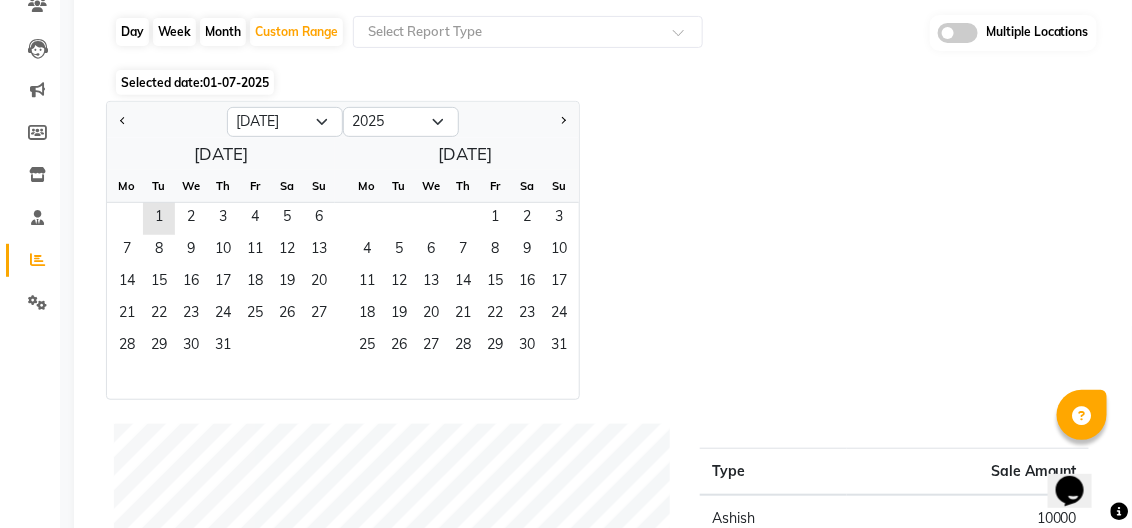 click 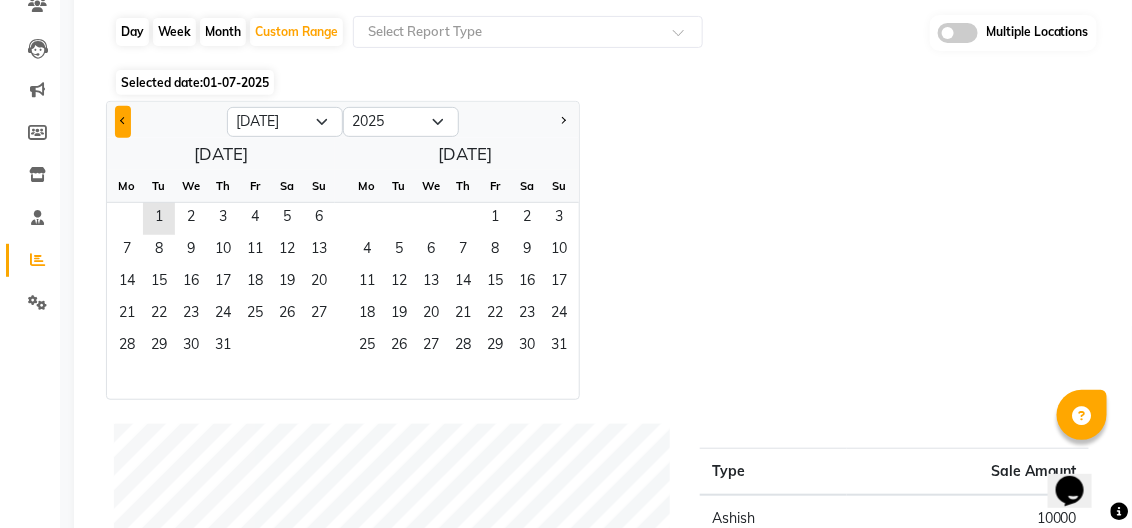 click 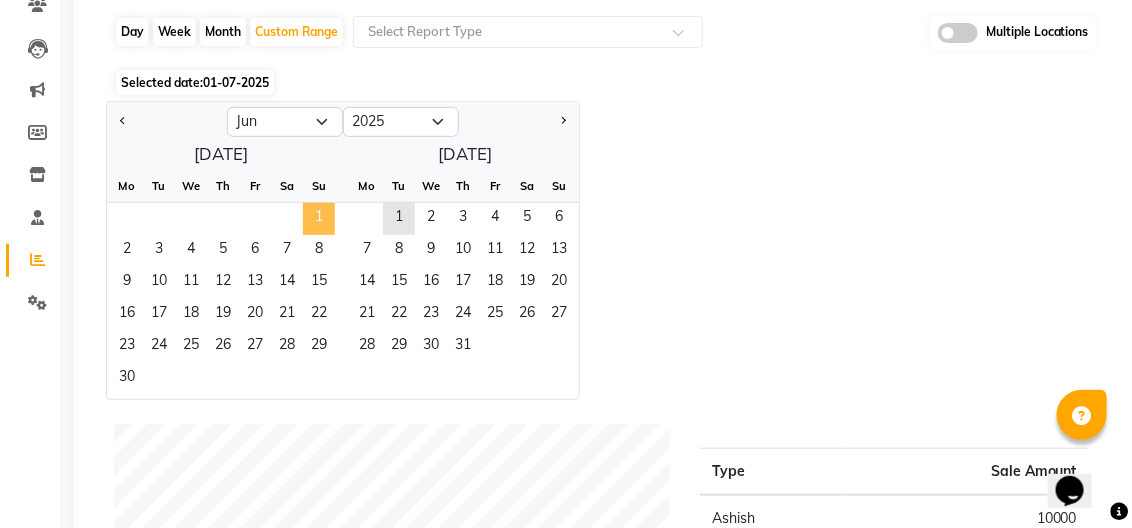 click on "1" 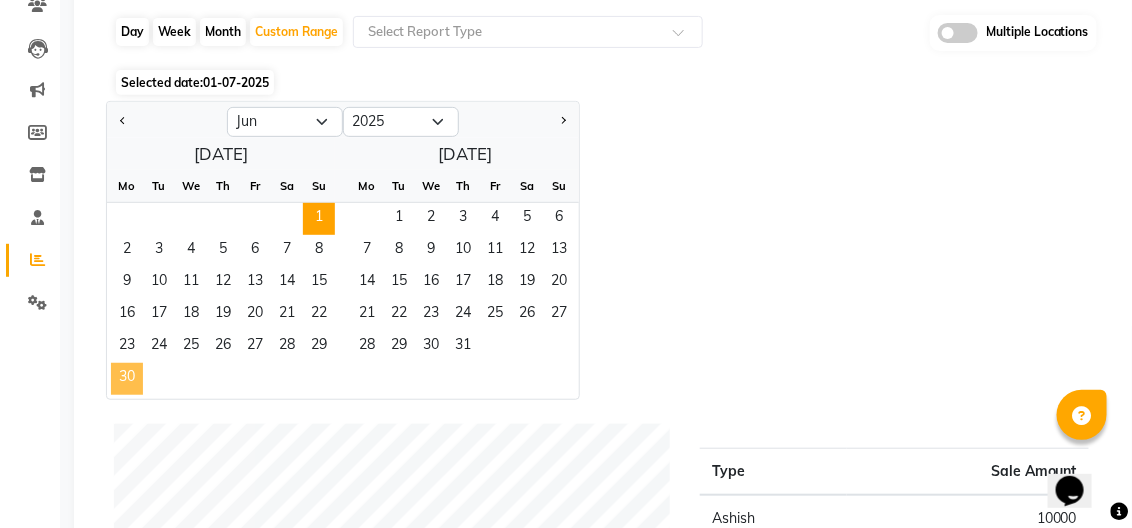click on "30" 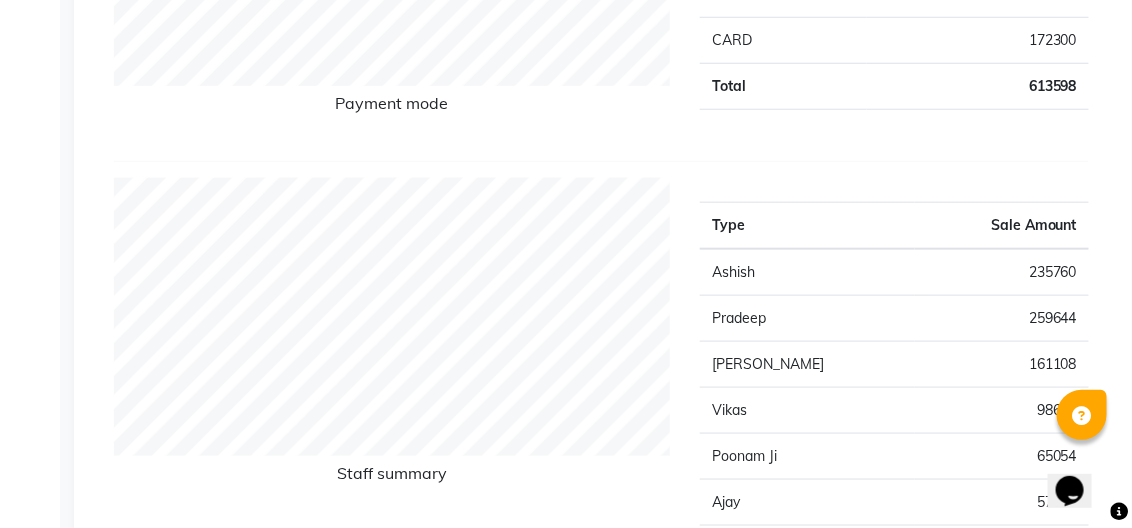 scroll, scrollTop: 0, scrollLeft: 0, axis: both 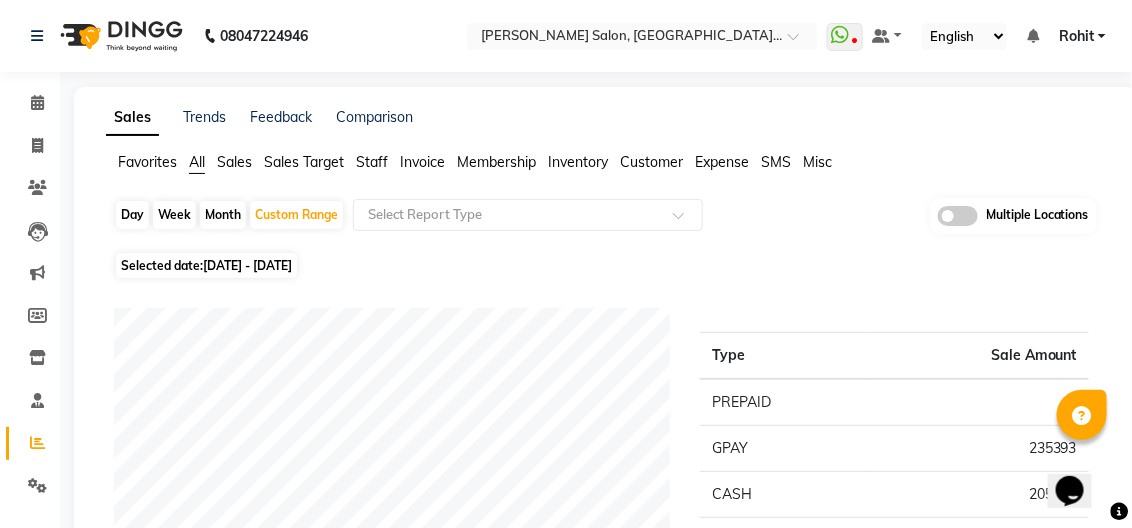 click on "Customer" 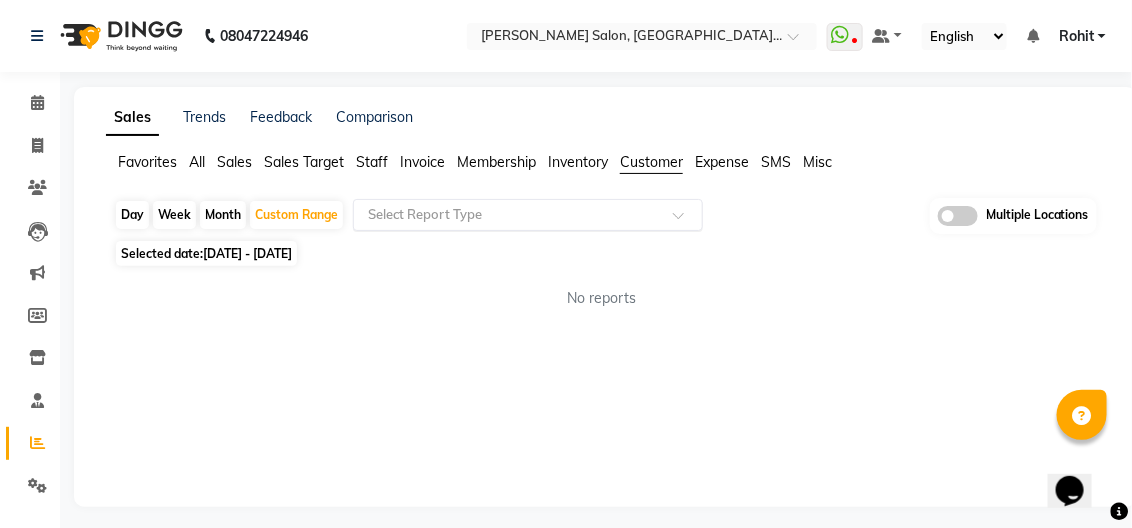 click 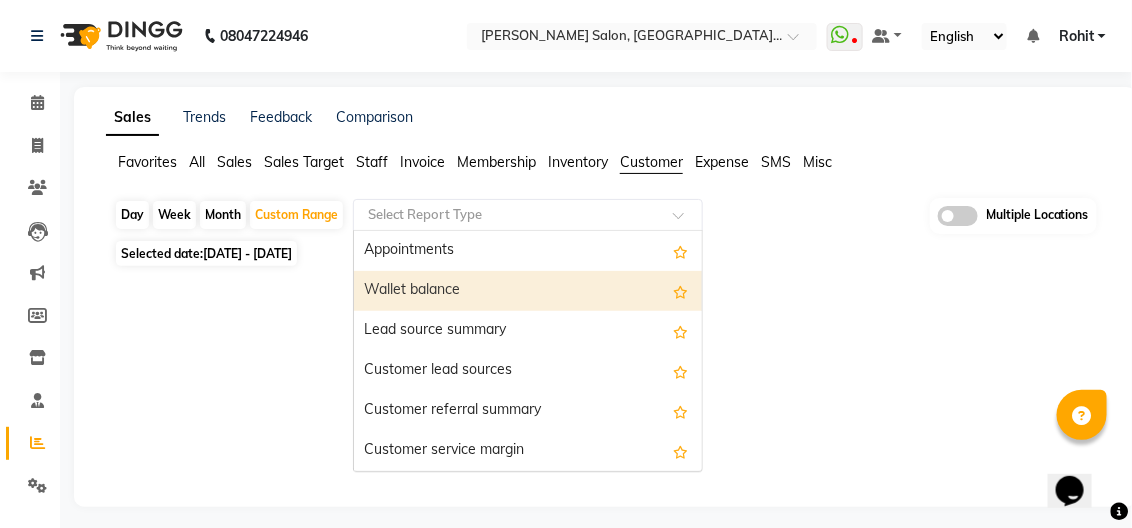 scroll, scrollTop: 279, scrollLeft: 0, axis: vertical 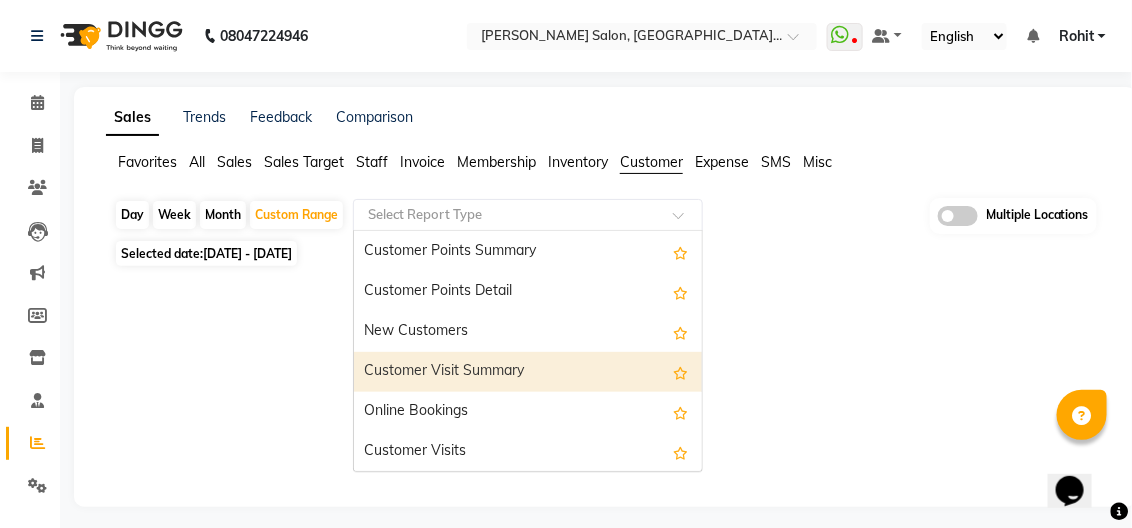 click on "Customer Visit Summary" at bounding box center (528, 372) 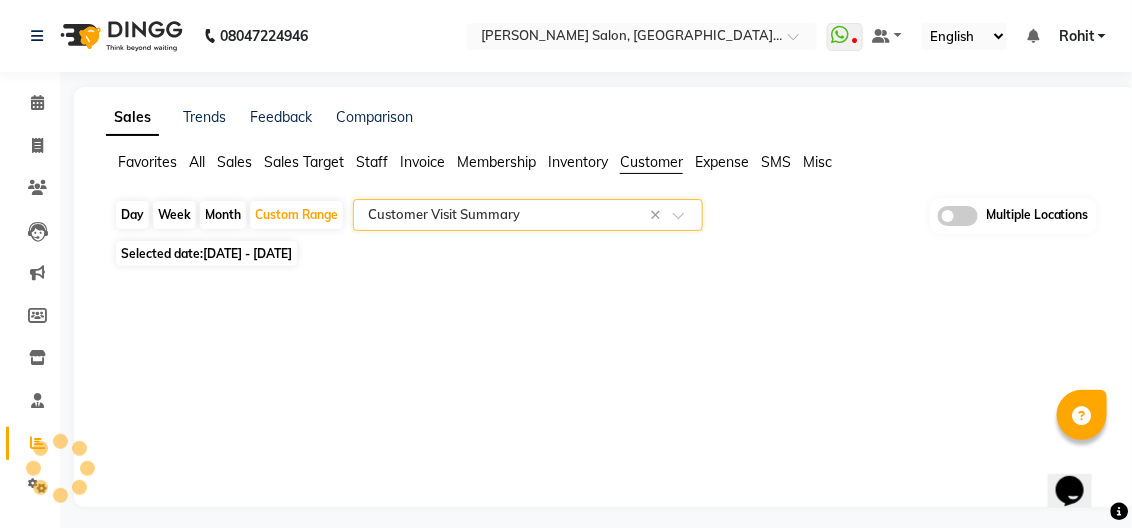 select on "csv" 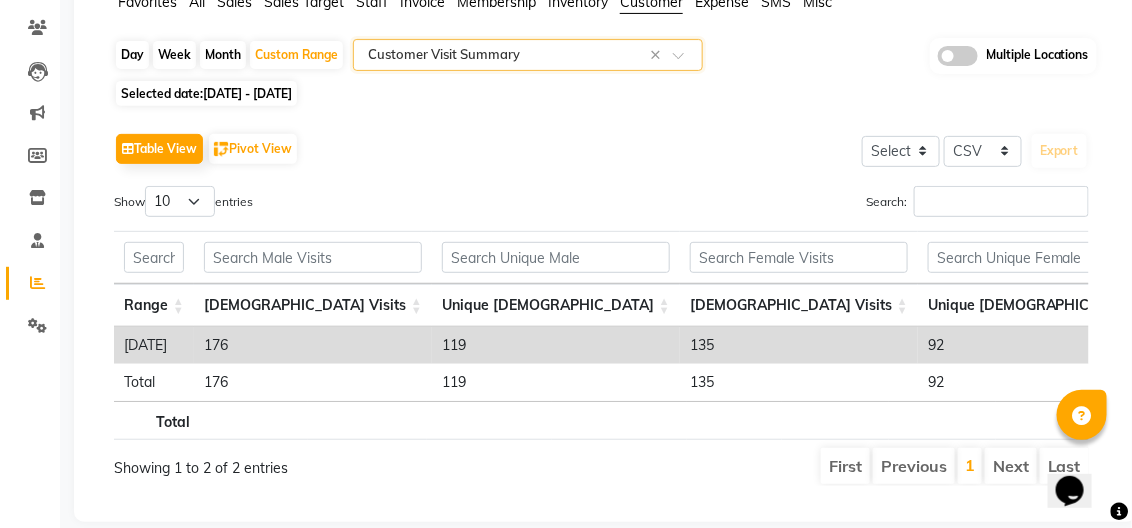 scroll, scrollTop: 208, scrollLeft: 0, axis: vertical 